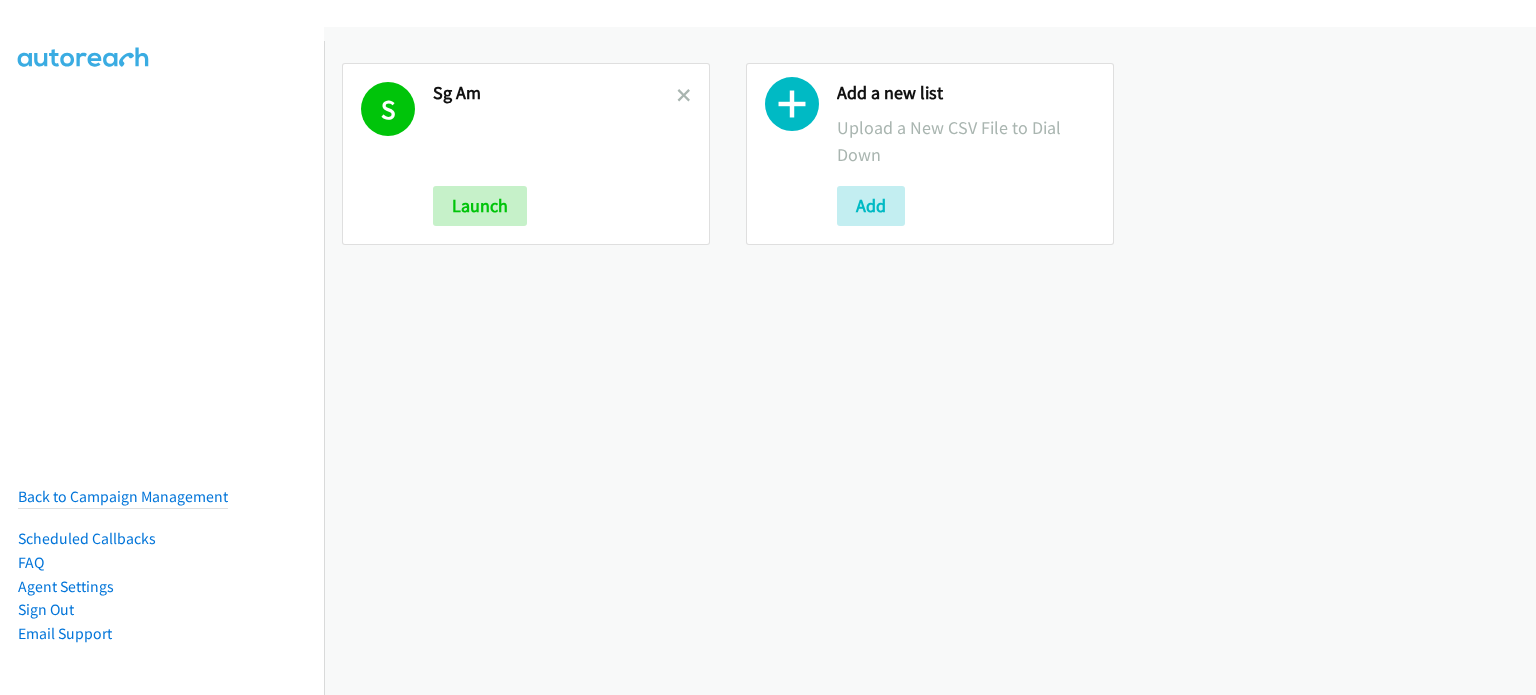 scroll, scrollTop: 0, scrollLeft: 0, axis: both 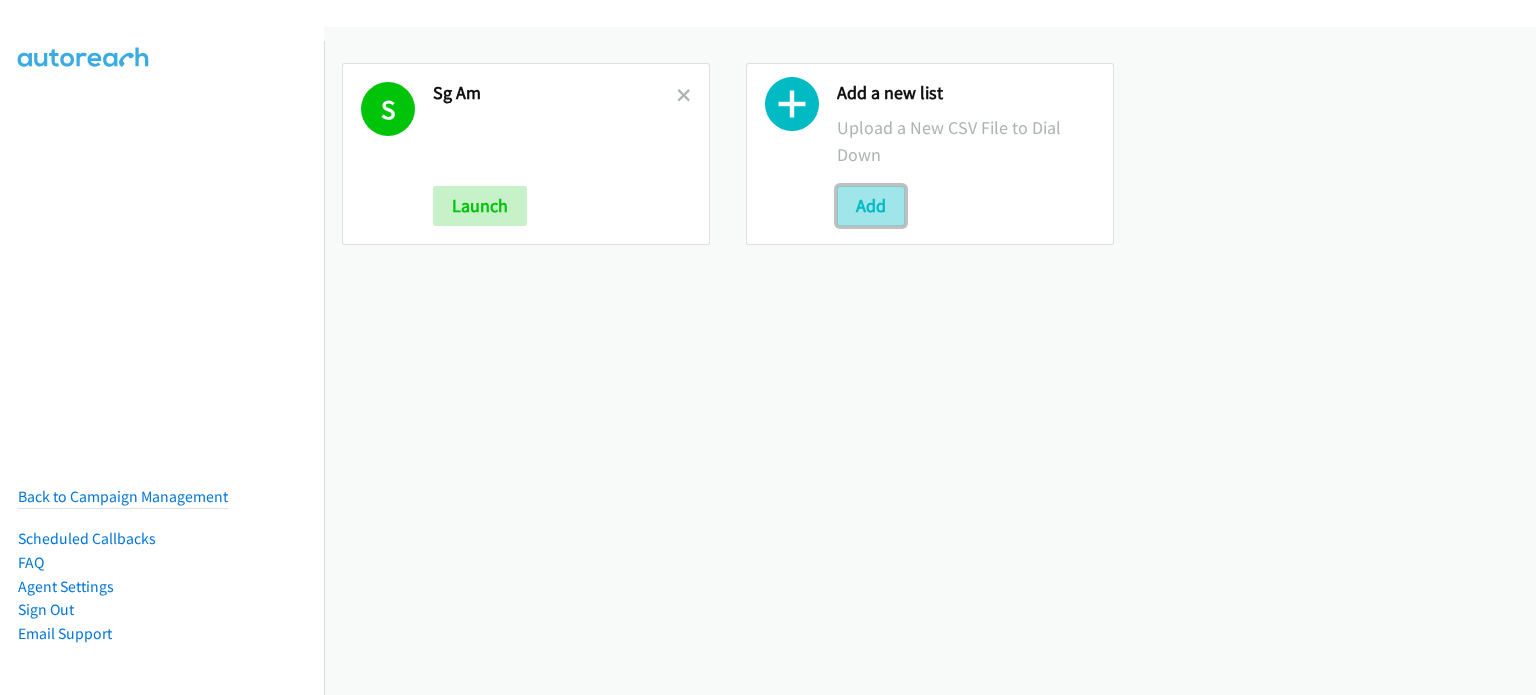 click on "Add" at bounding box center (871, 206) 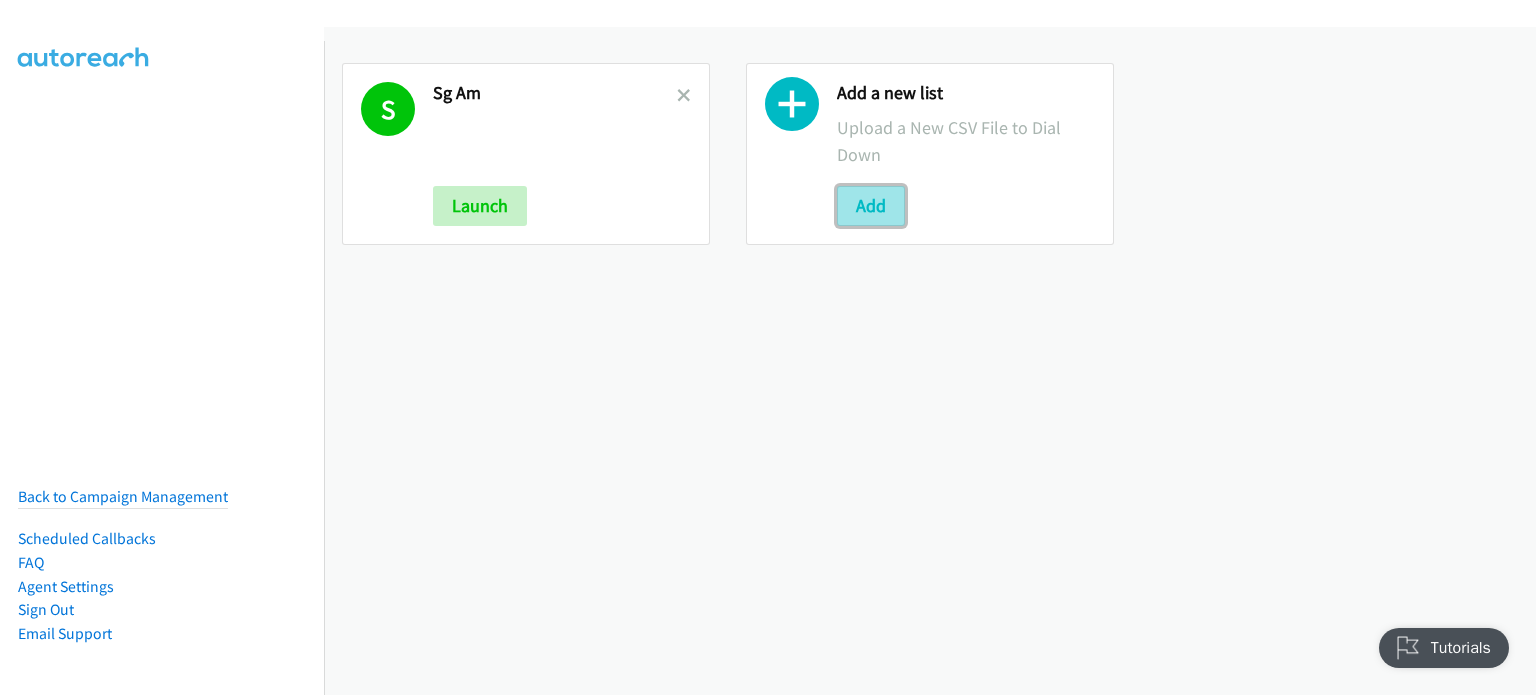 scroll, scrollTop: 0, scrollLeft: 0, axis: both 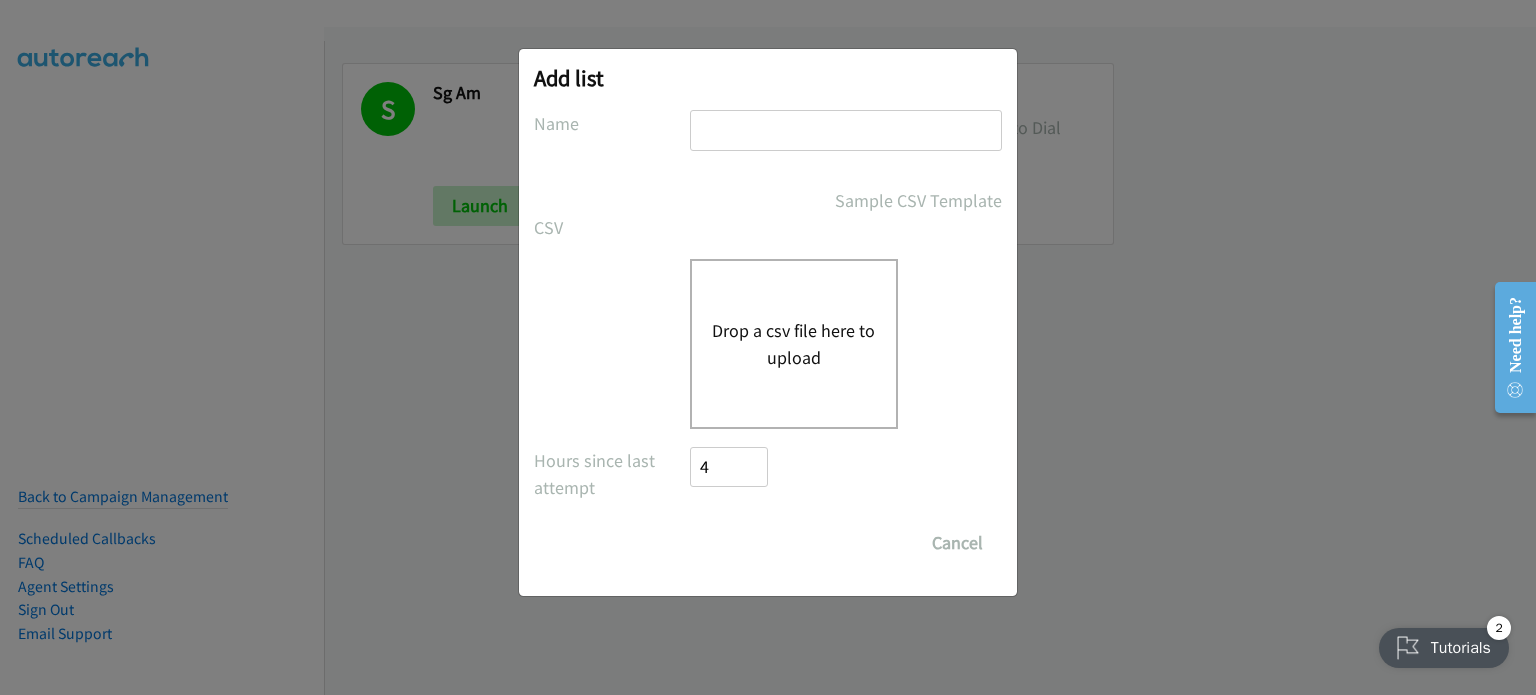click on "Drop a csv file here to upload" at bounding box center (794, 344) 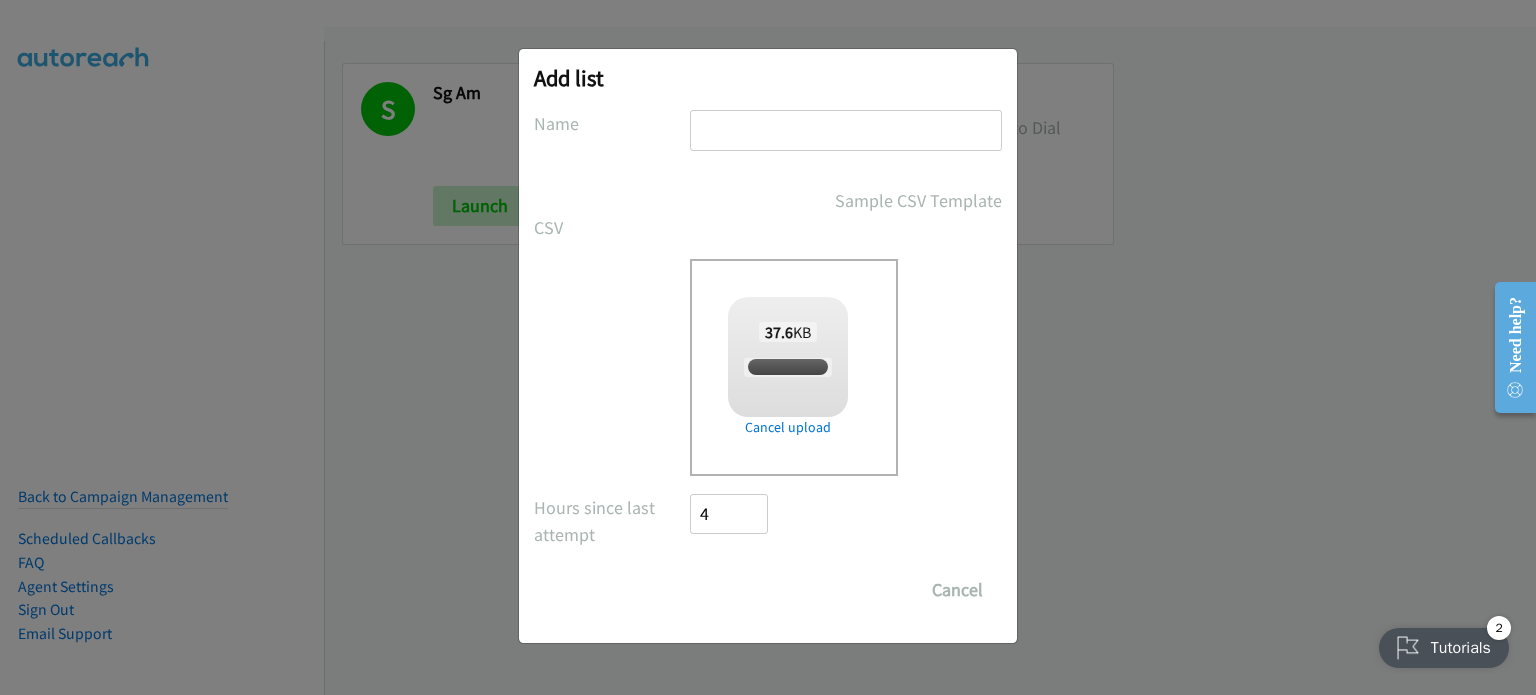 click at bounding box center (846, 130) 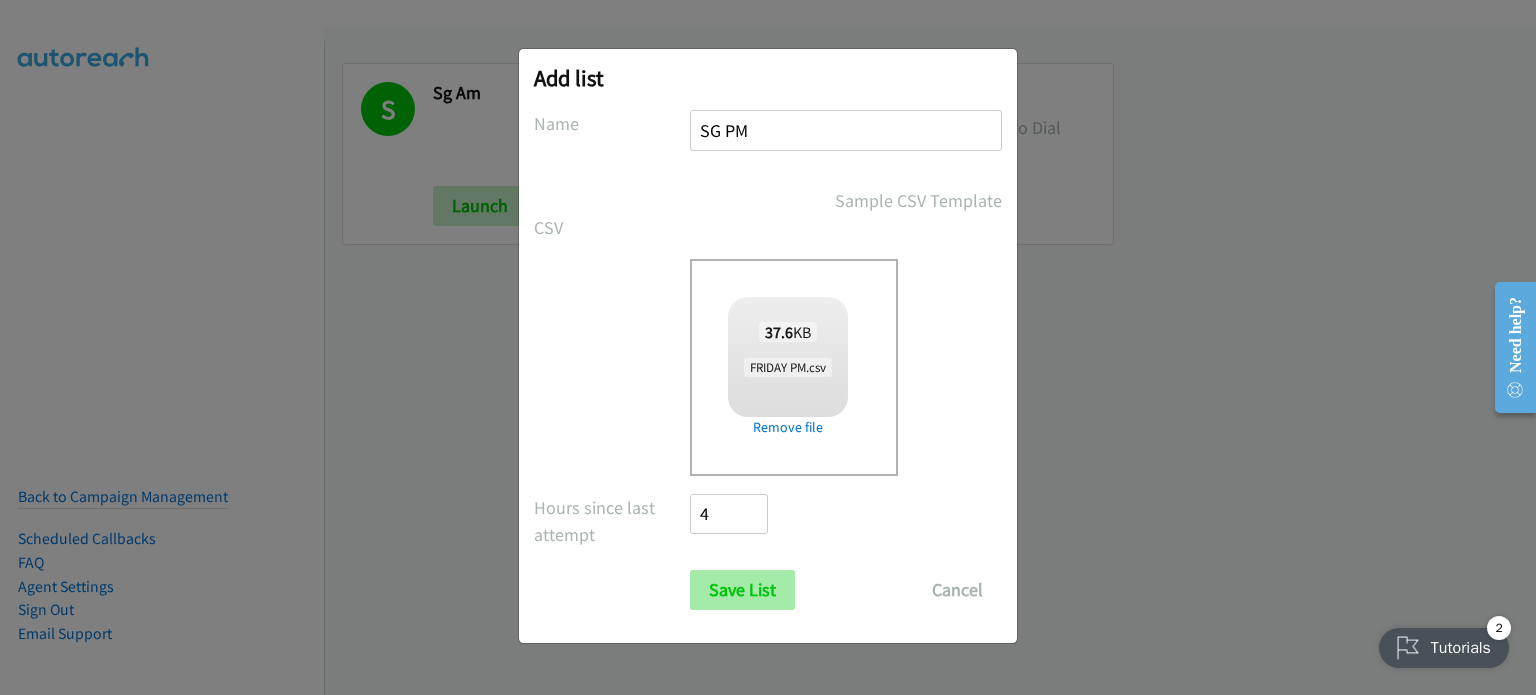 type on "SG PM" 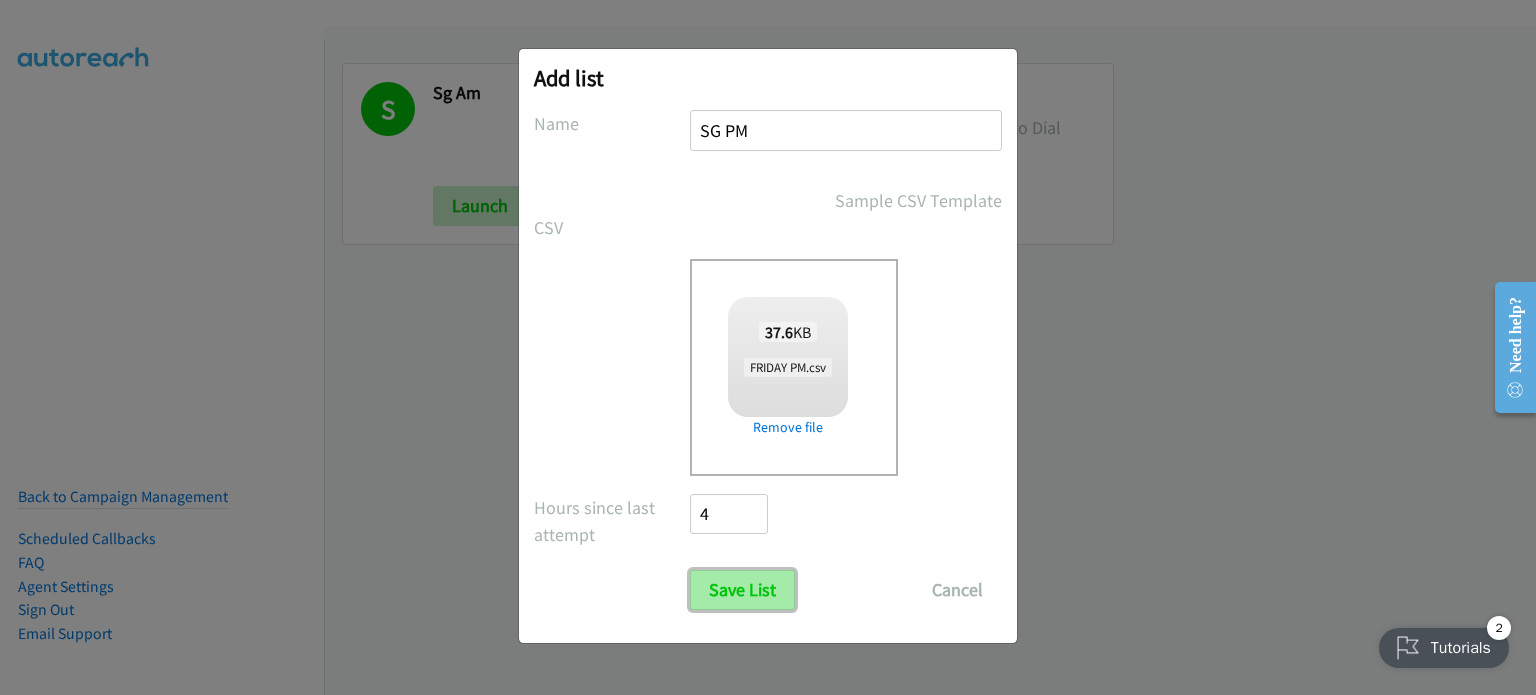 click on "Save List" at bounding box center [742, 590] 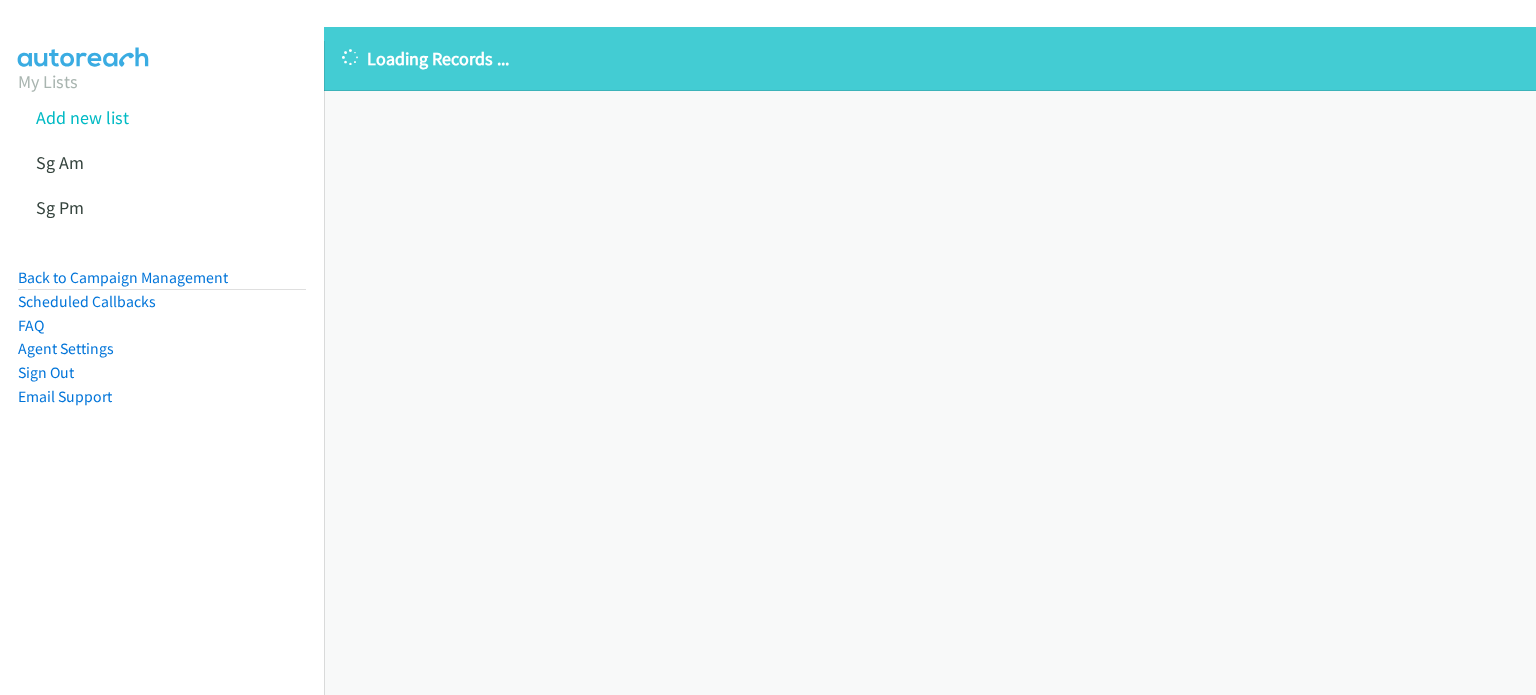 scroll, scrollTop: 0, scrollLeft: 0, axis: both 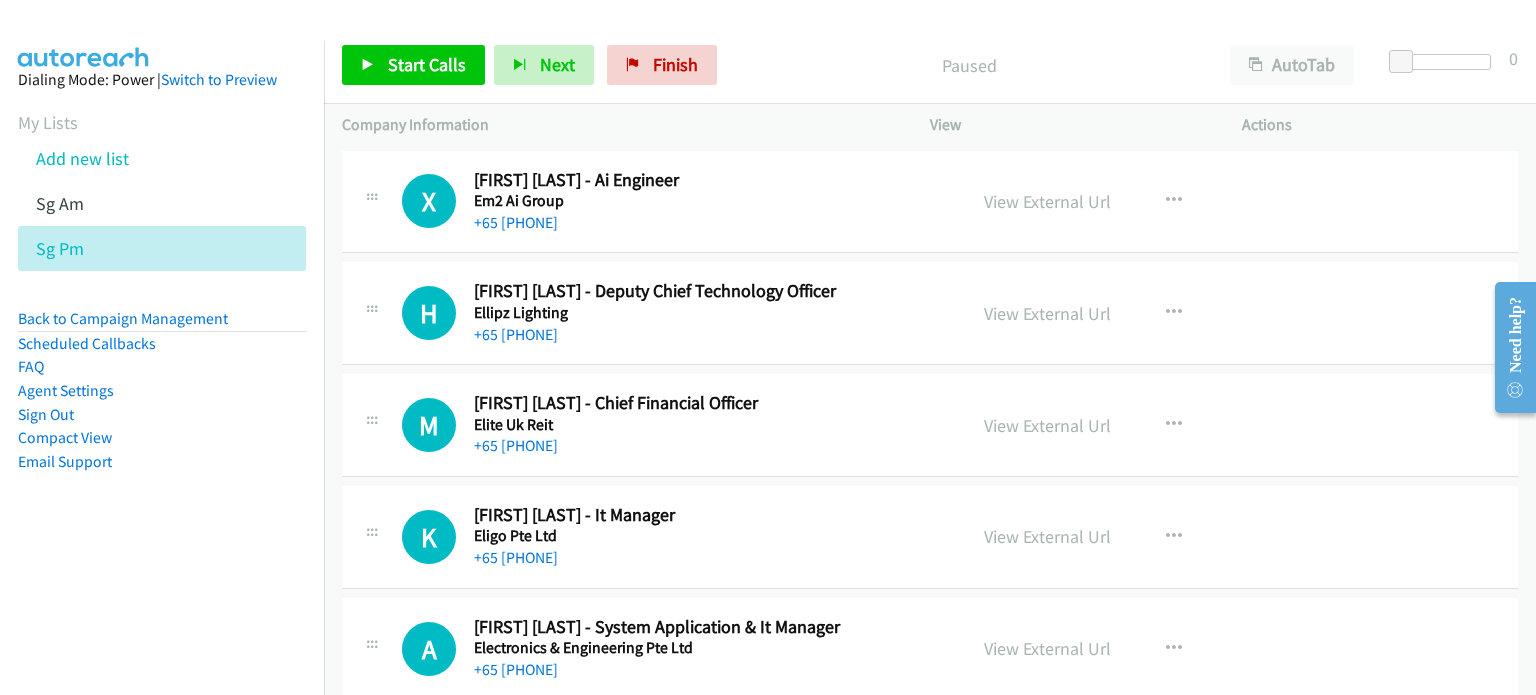 click on "Dialing Mode: Power
|
Switch to Preview
My Lists
Add new list
Sg Am
Sg Pm
Back to Campaign Management
Scheduled Callbacks
FAQ
Agent Settings
Sign Out
Compact View
Email Support" at bounding box center (162, 388) 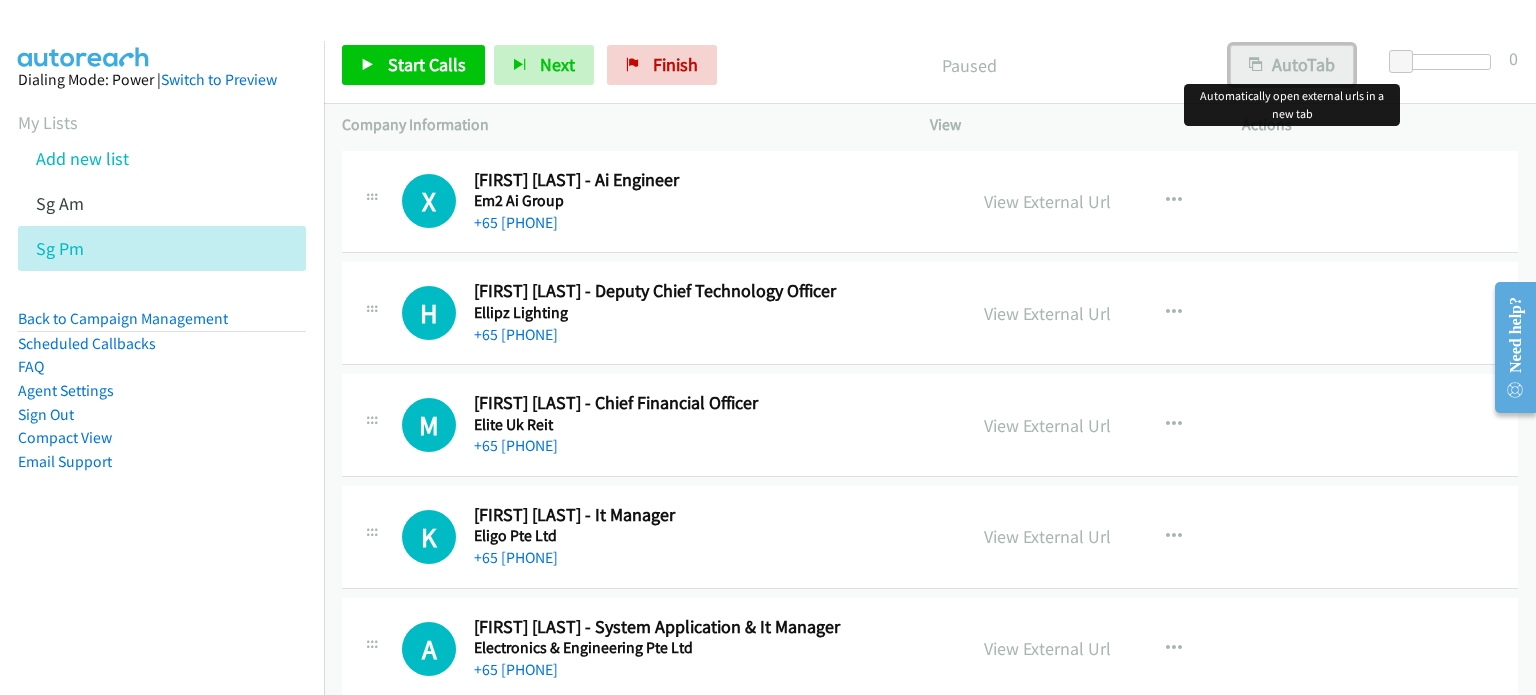 click on "AutoTab" at bounding box center [1292, 65] 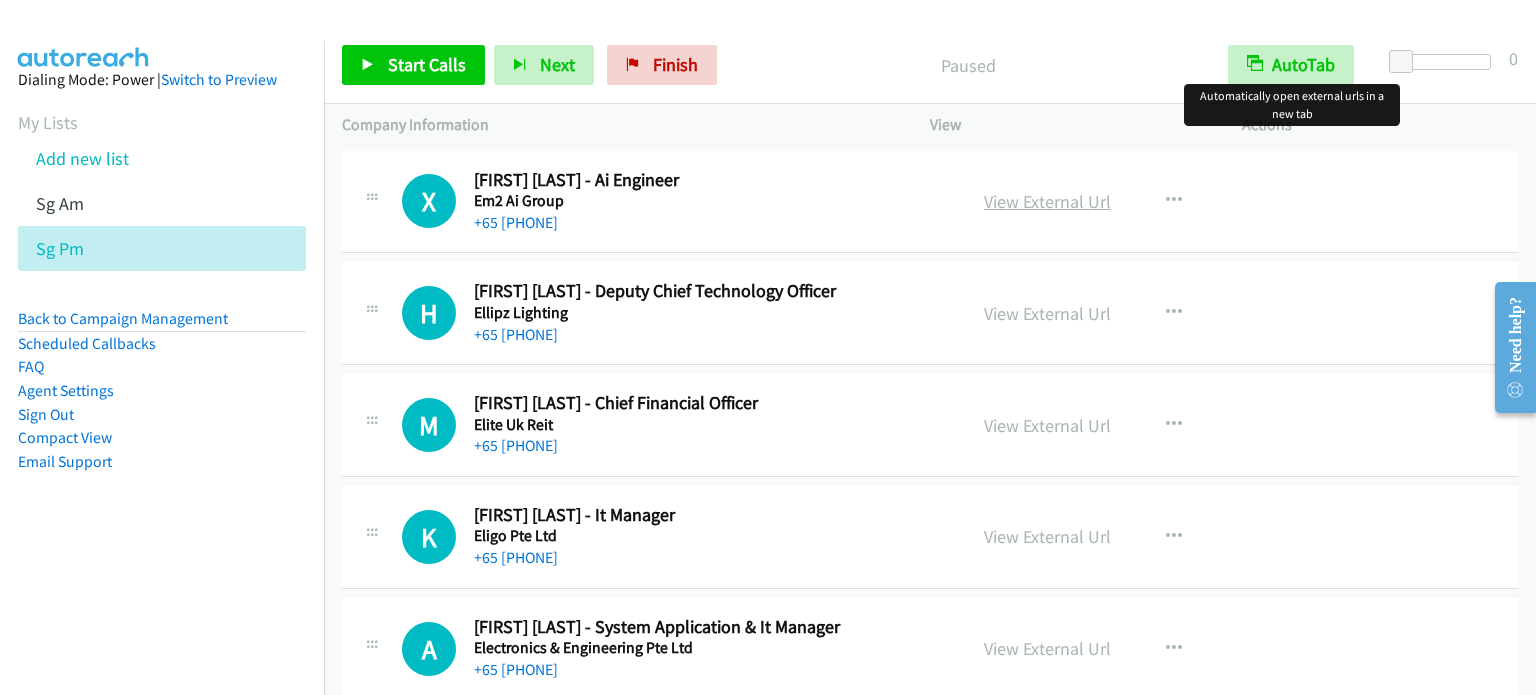 click on "View External Url" at bounding box center (1047, 201) 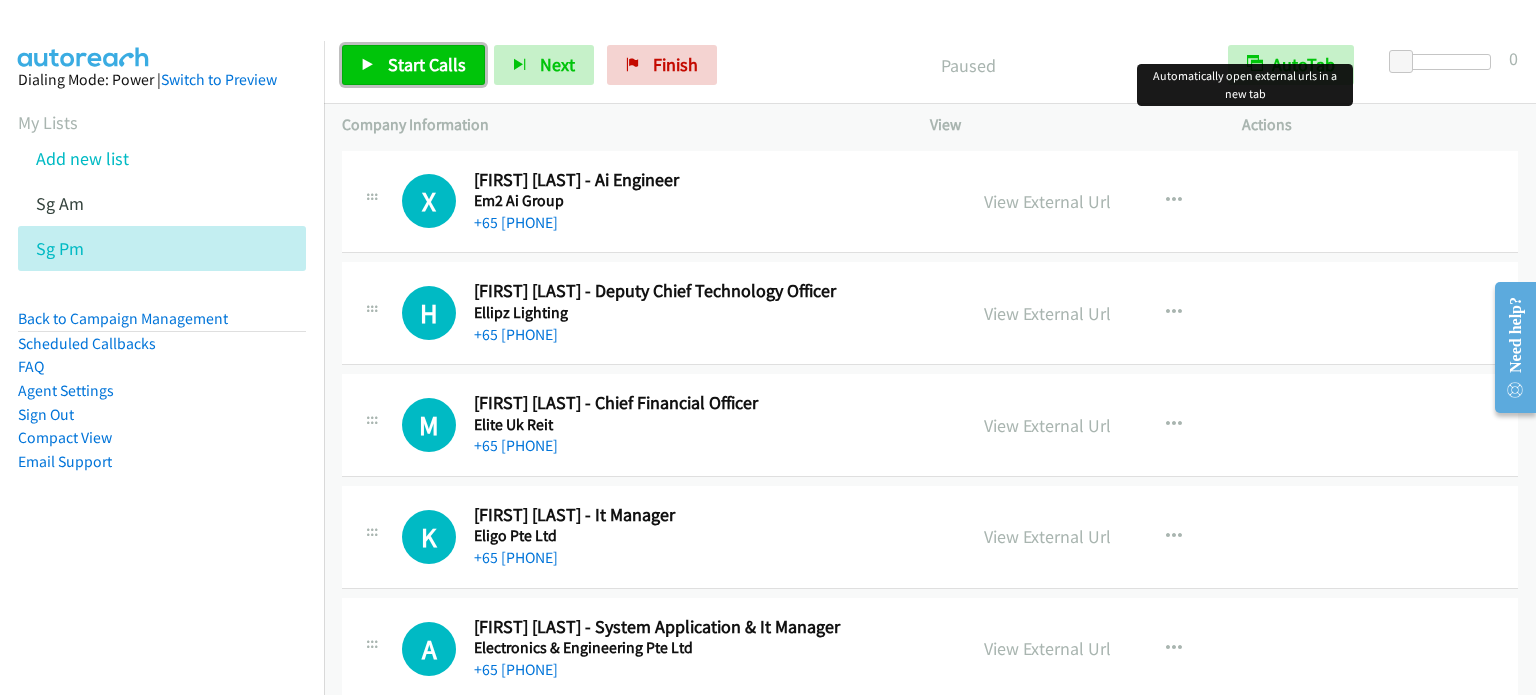 click on "Start Calls" at bounding box center [427, 64] 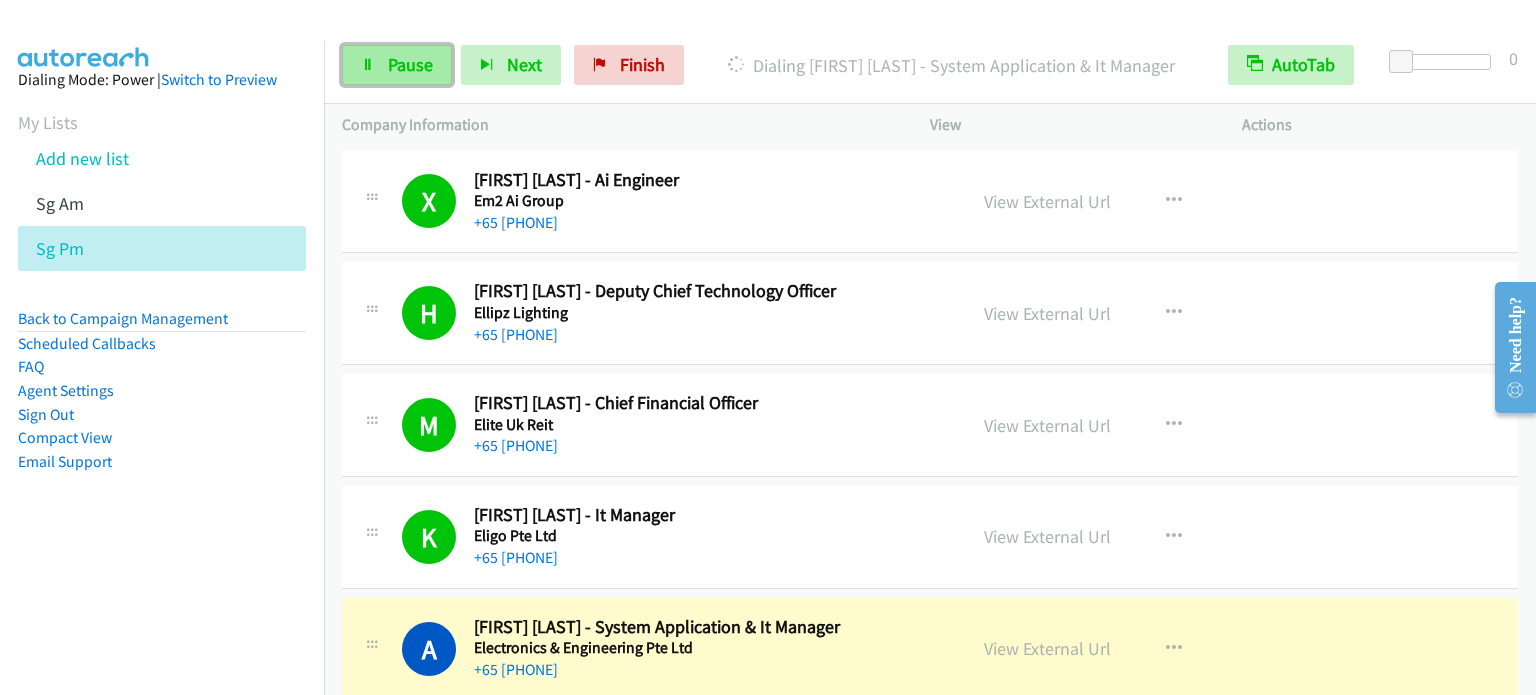 click on "Pause" at bounding box center [410, 64] 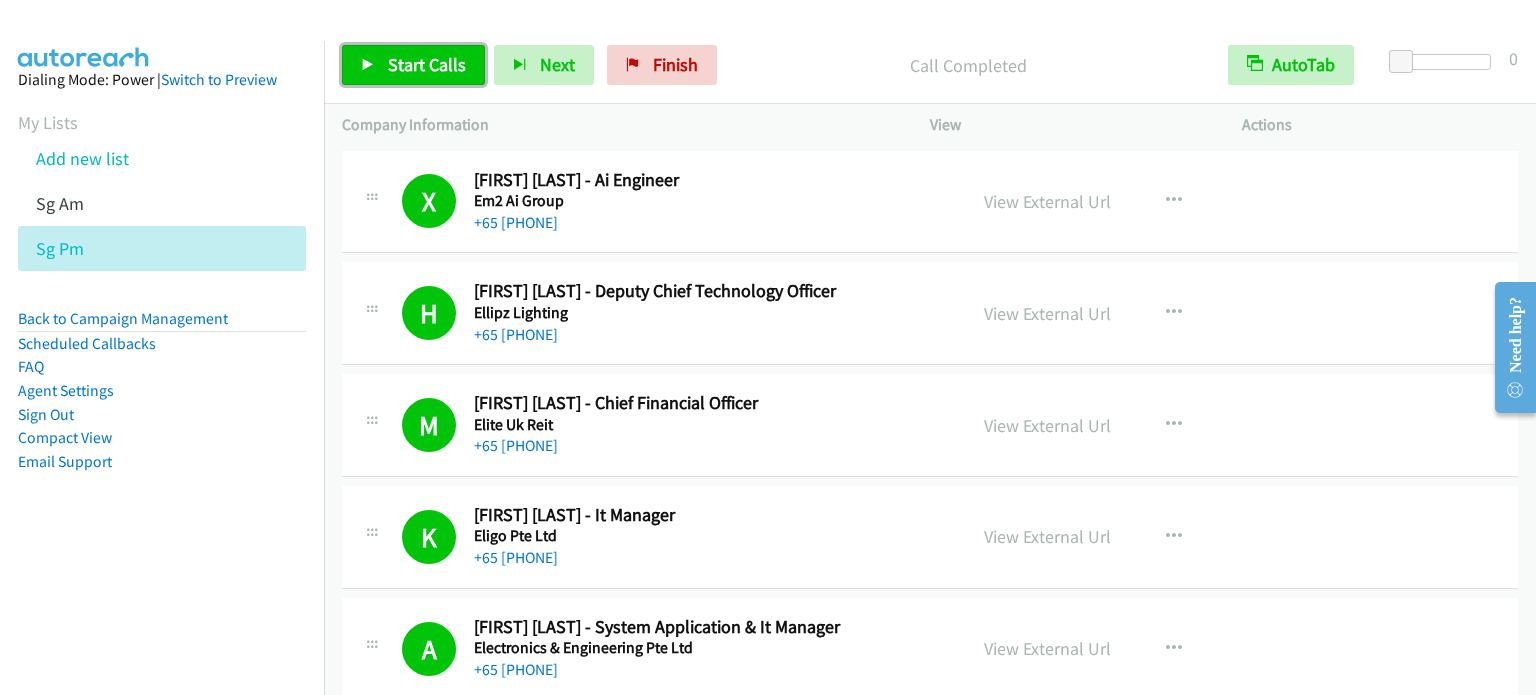 click on "Start Calls" at bounding box center (427, 64) 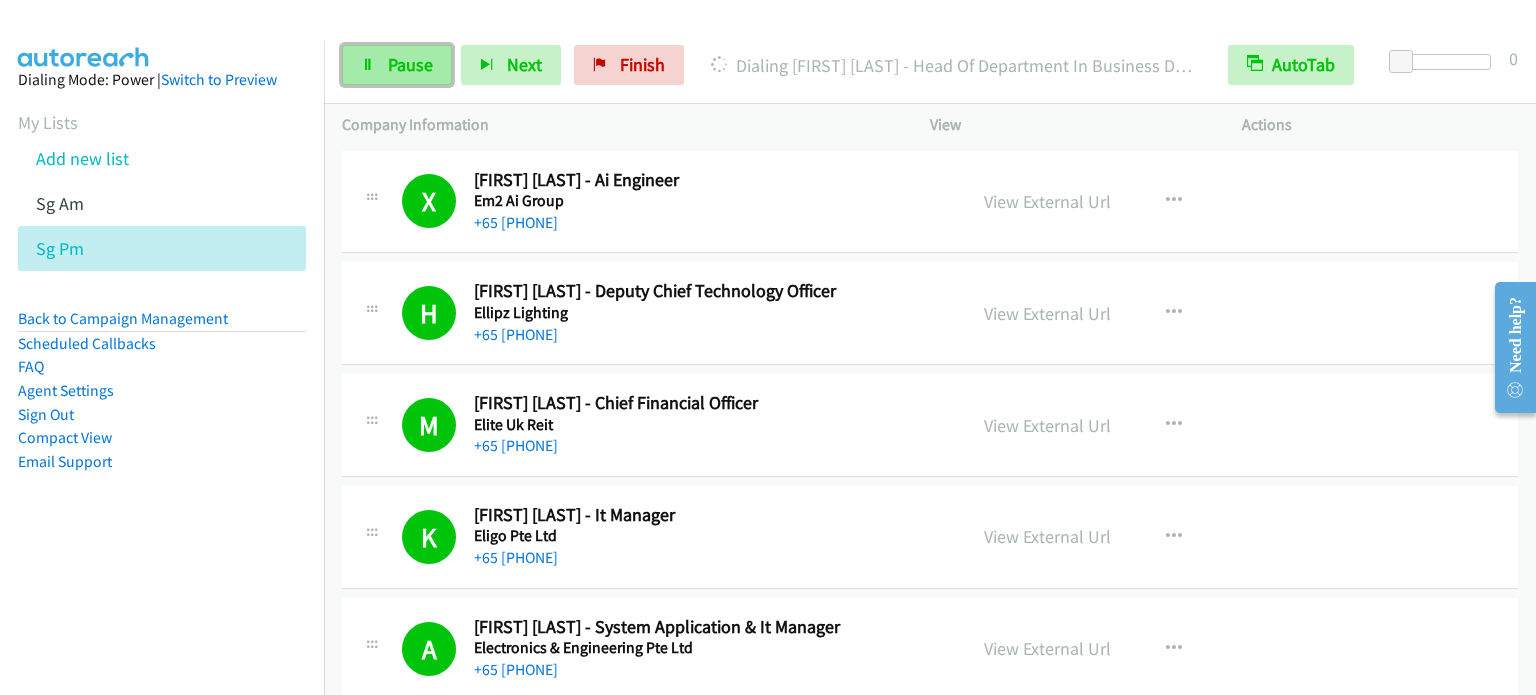 click on "Pause" at bounding box center (410, 64) 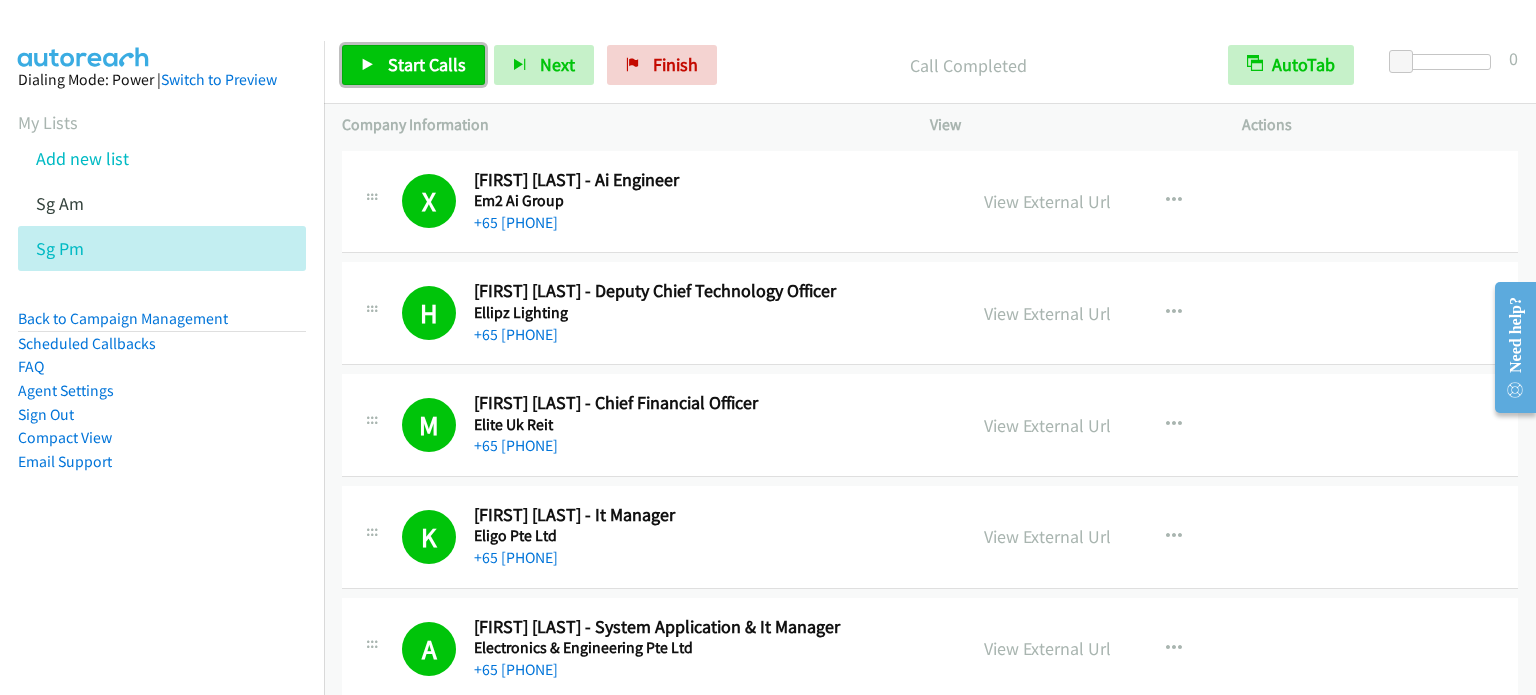 click on "Start Calls" at bounding box center (427, 64) 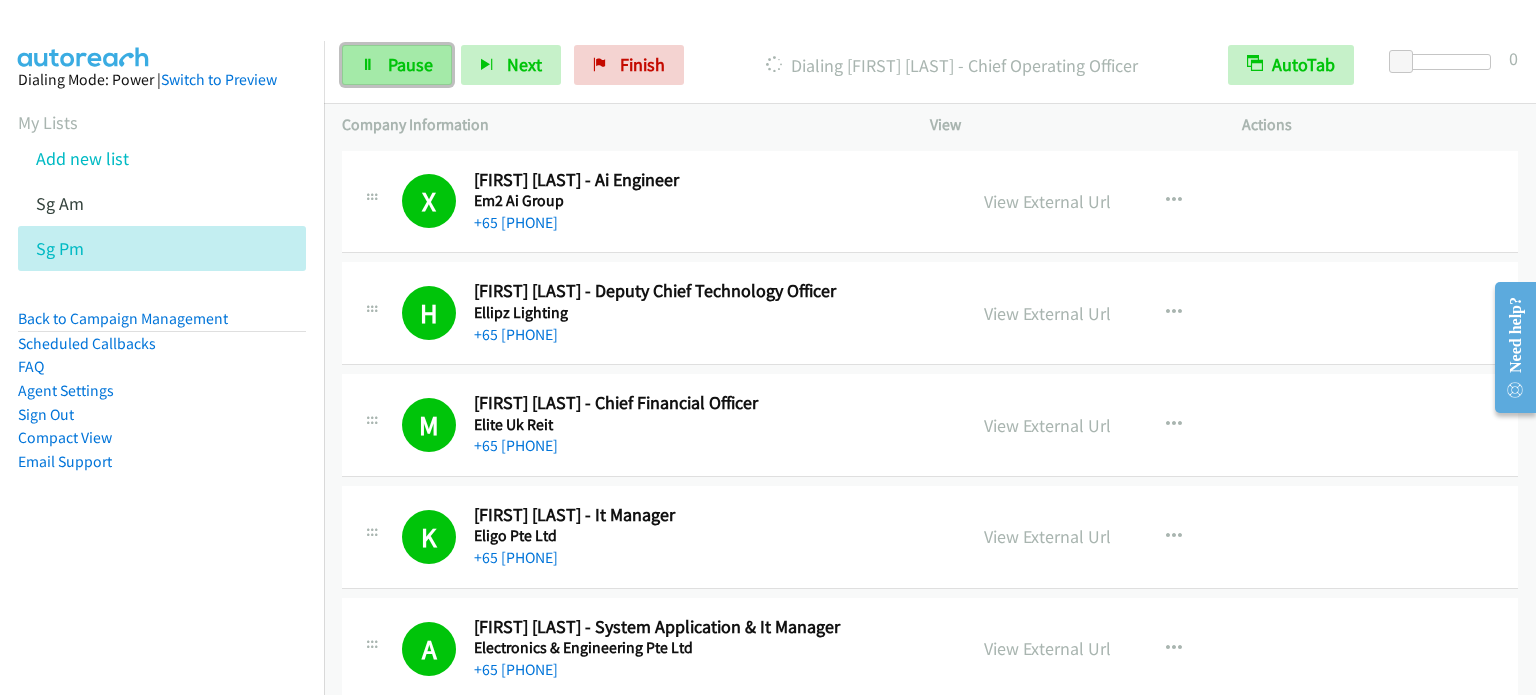 click on "Pause" at bounding box center (410, 64) 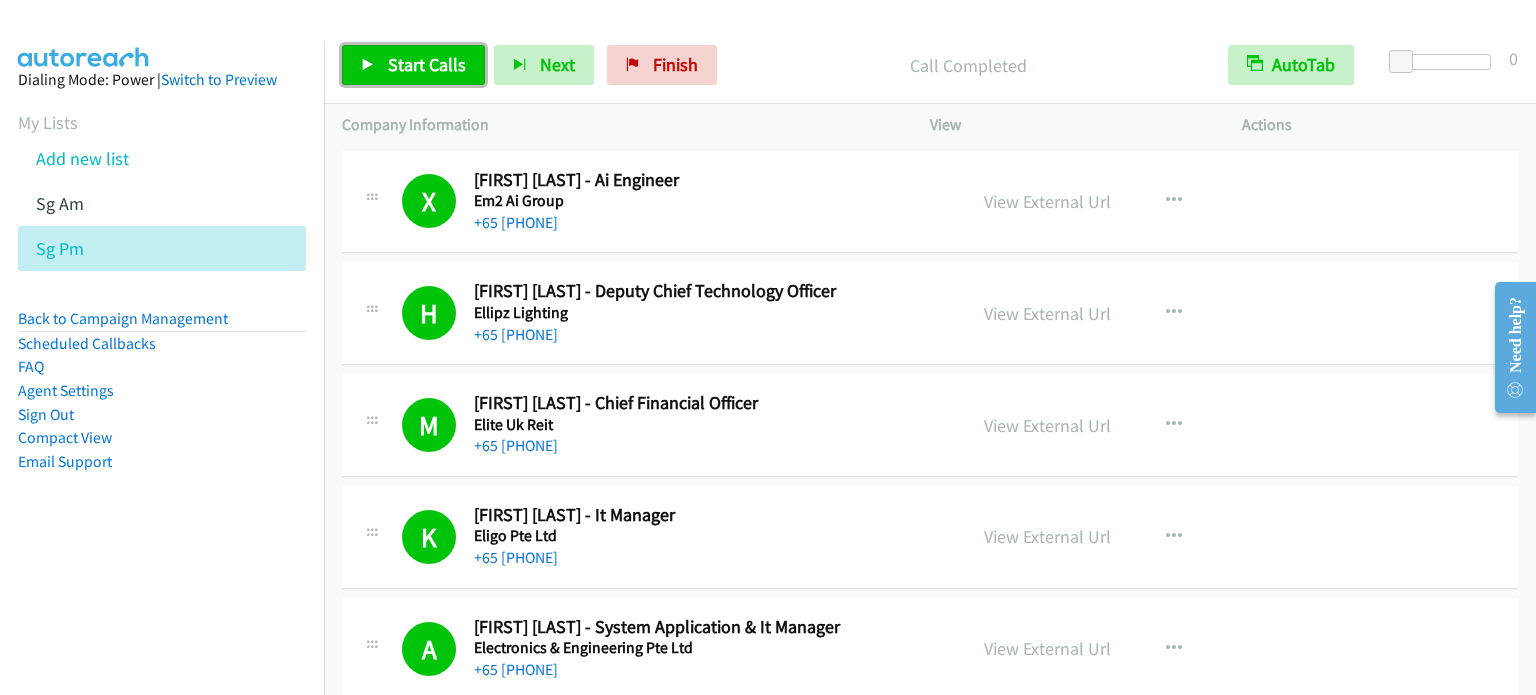 click on "Start Calls" at bounding box center (413, 65) 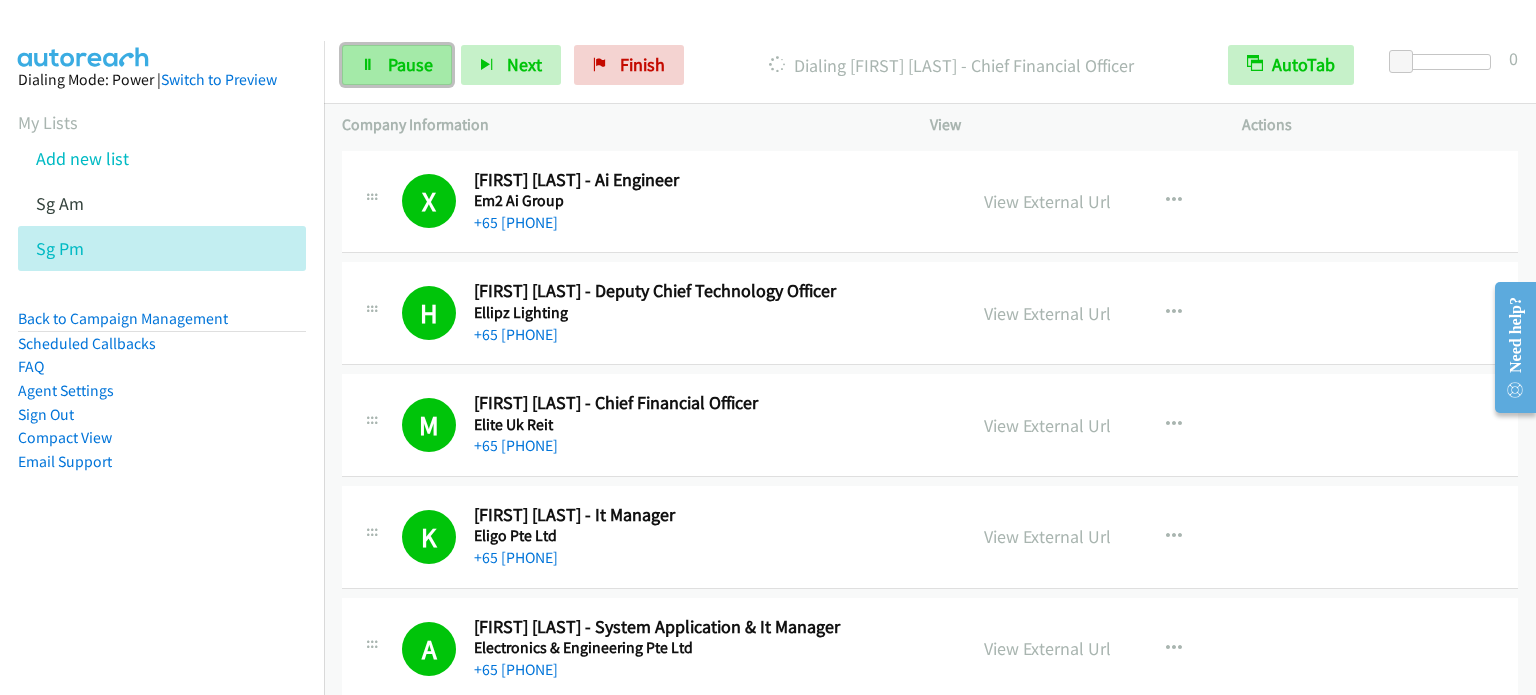 click on "Pause" at bounding box center [410, 64] 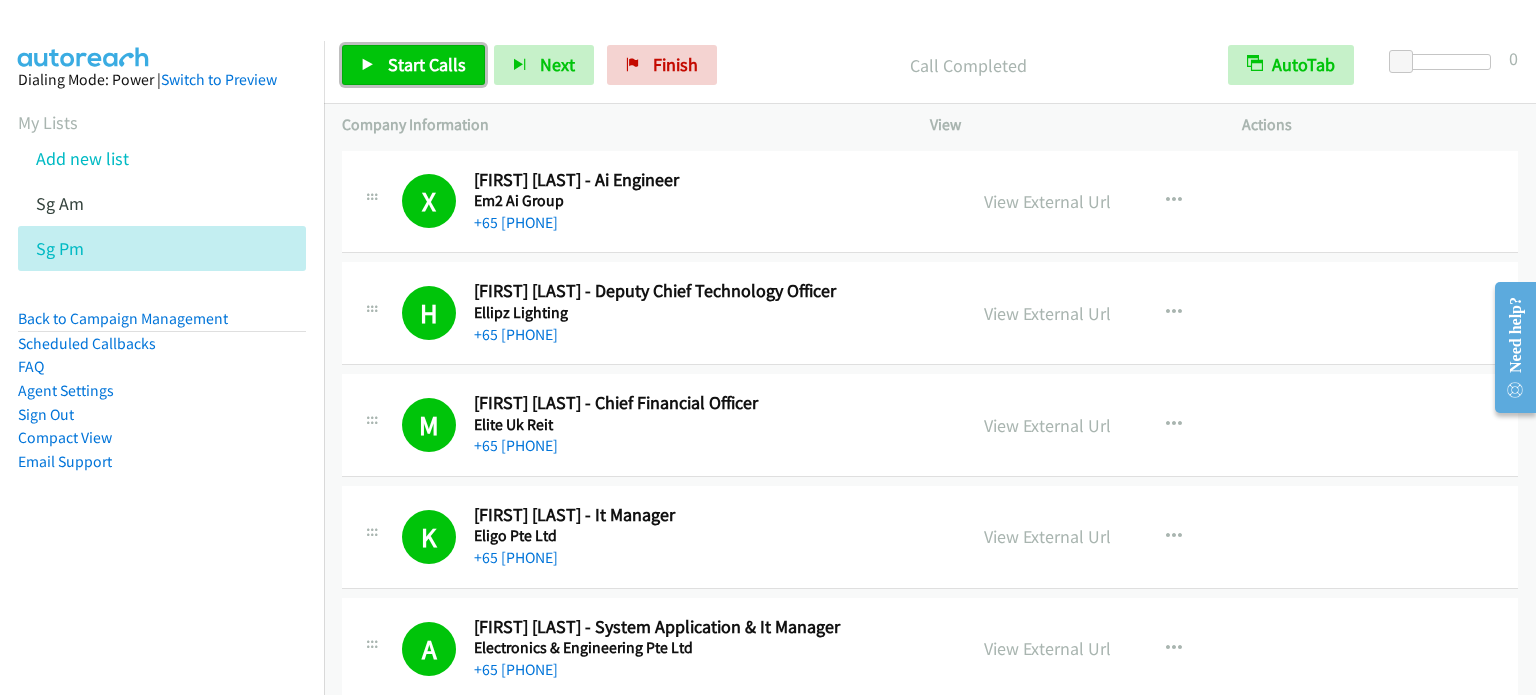 click on "Start Calls" at bounding box center (427, 64) 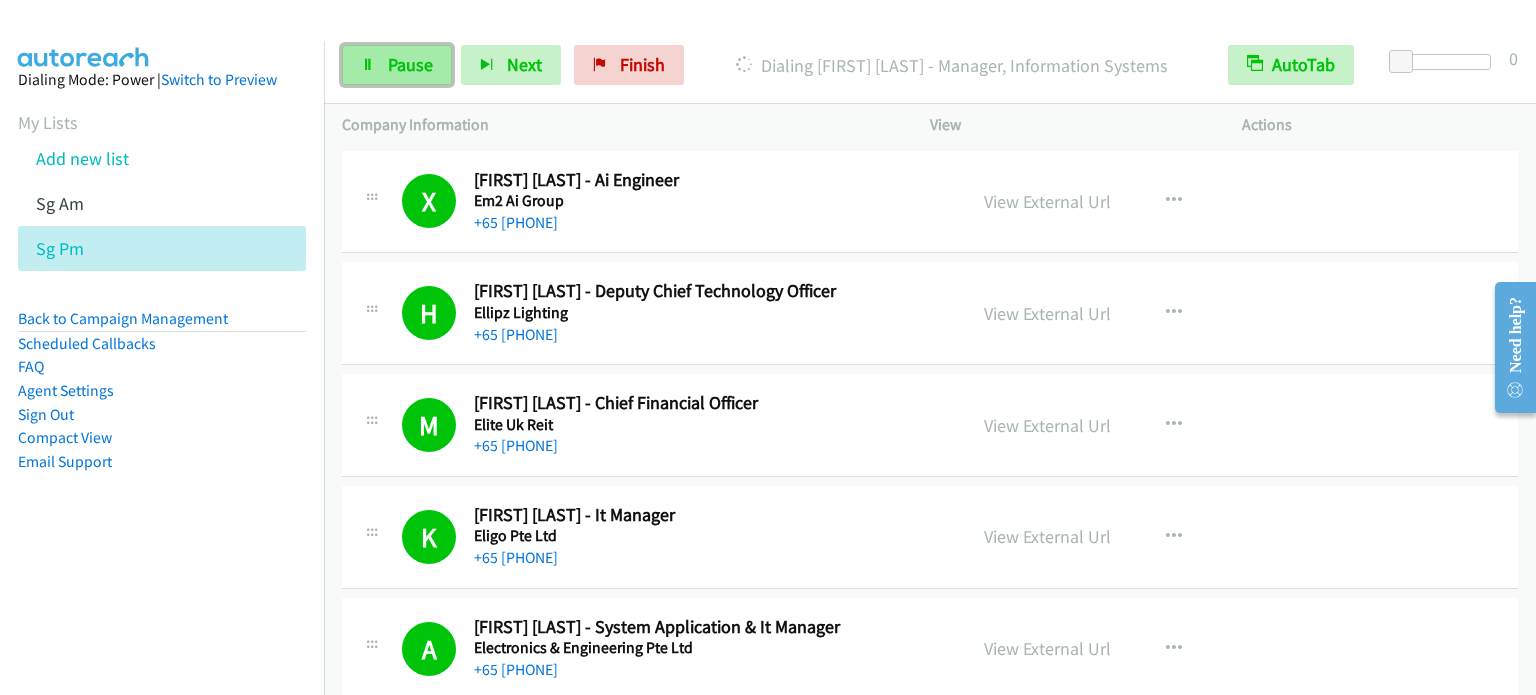 click on "Pause" at bounding box center (410, 64) 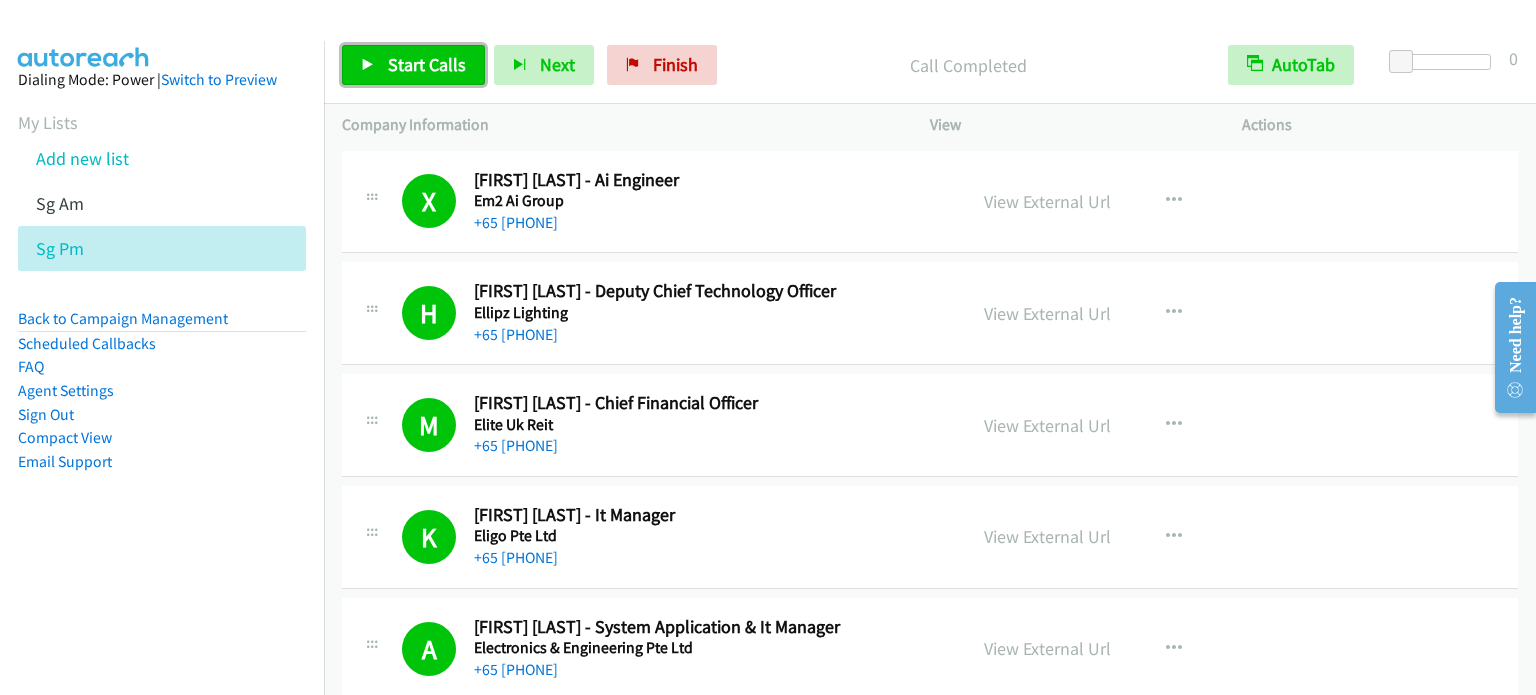 click on "Start Calls" at bounding box center [413, 65] 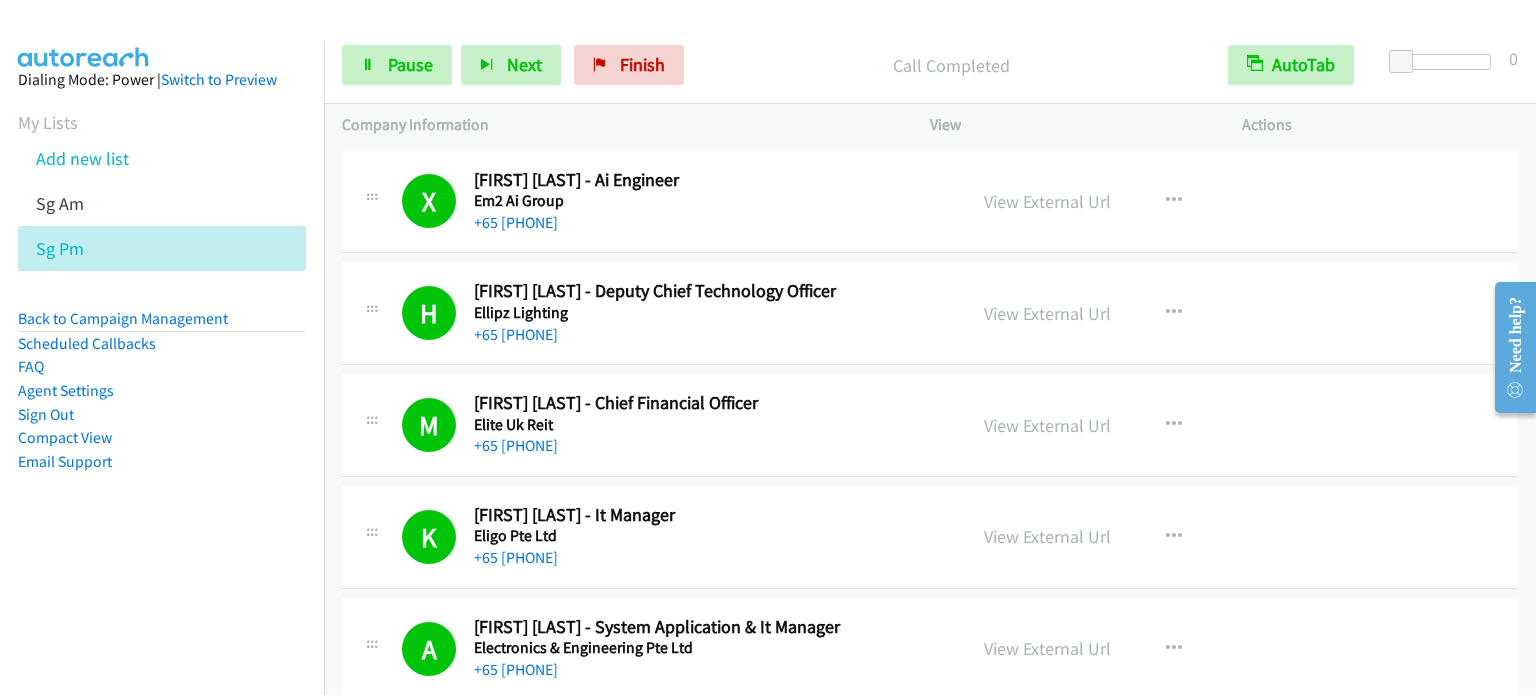 drag, startPoint x: 288, startPoint y: 473, endPoint x: 592, endPoint y: 7, distance: 556.39197 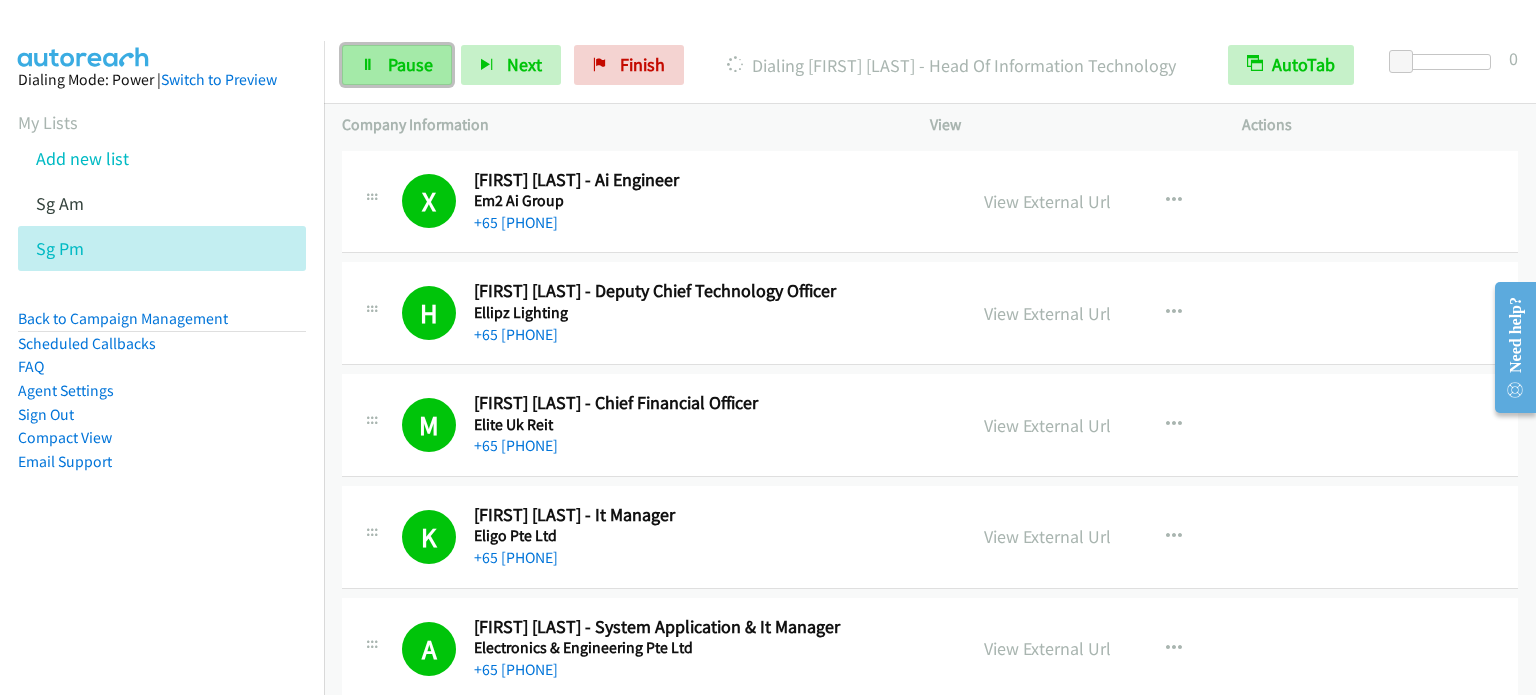 click on "Pause" at bounding box center [410, 64] 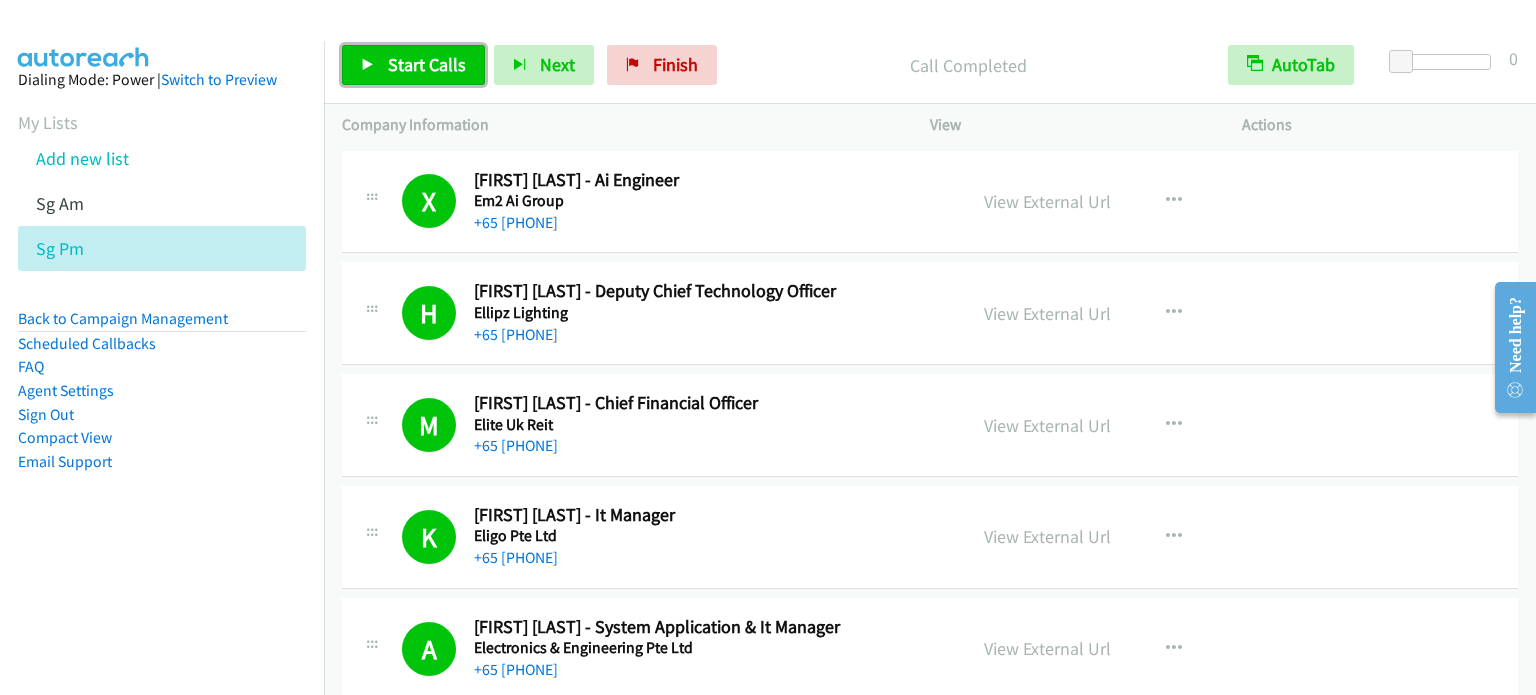 click on "Start Calls" at bounding box center (427, 64) 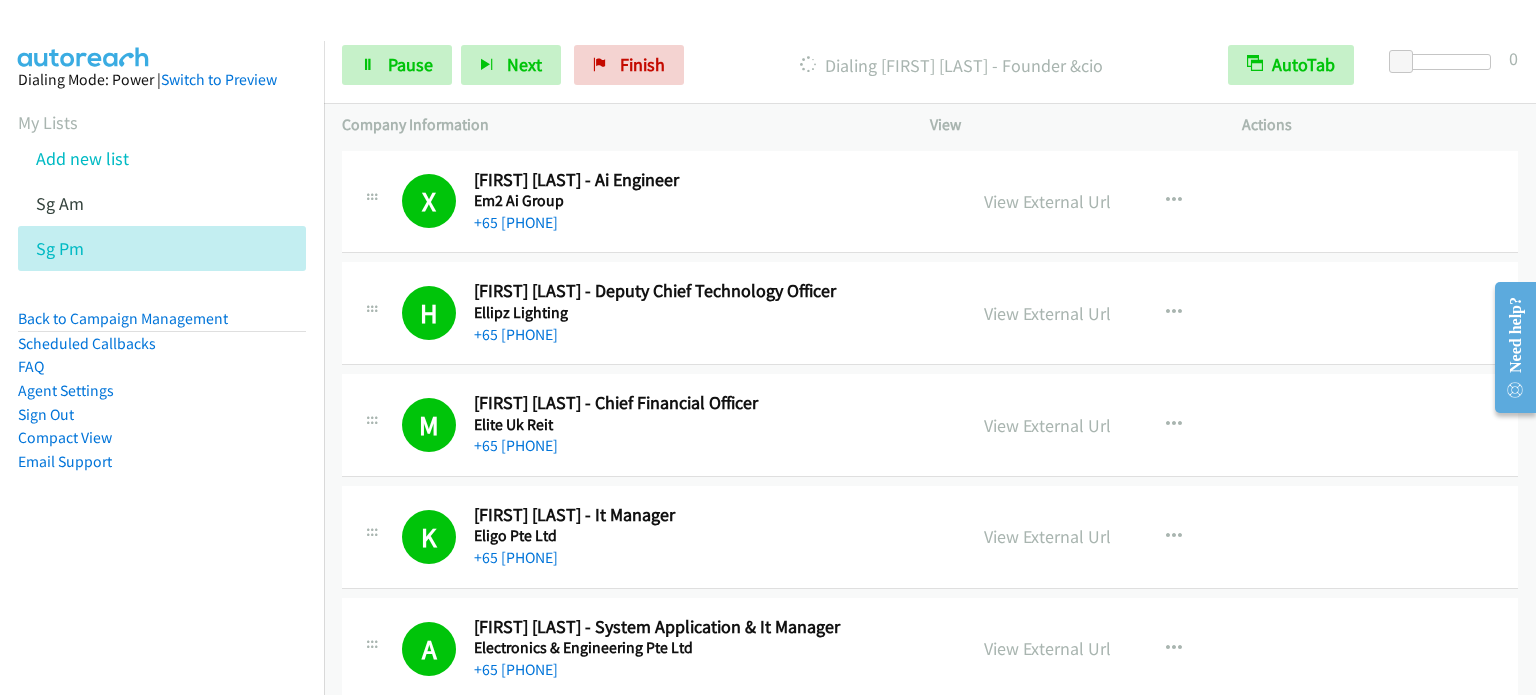 click on "Dialing Mode: Power
|
Switch to Preview
My Lists
Add new list
Sg Am
Sg Pm
Back to Campaign Management
Scheduled Callbacks
FAQ
Agent Settings
Sign Out
Compact View
Email Support" at bounding box center [162, 388] 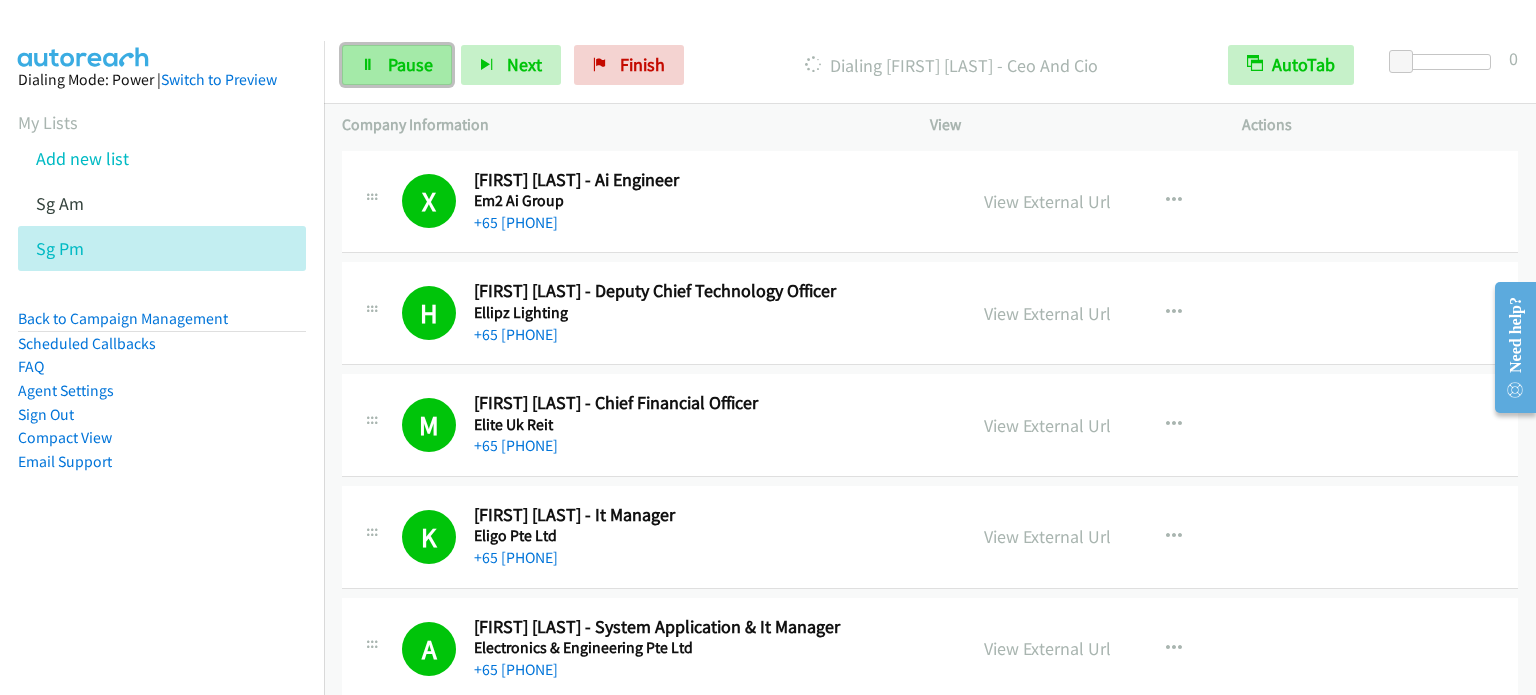 click on "Pause" at bounding box center [410, 64] 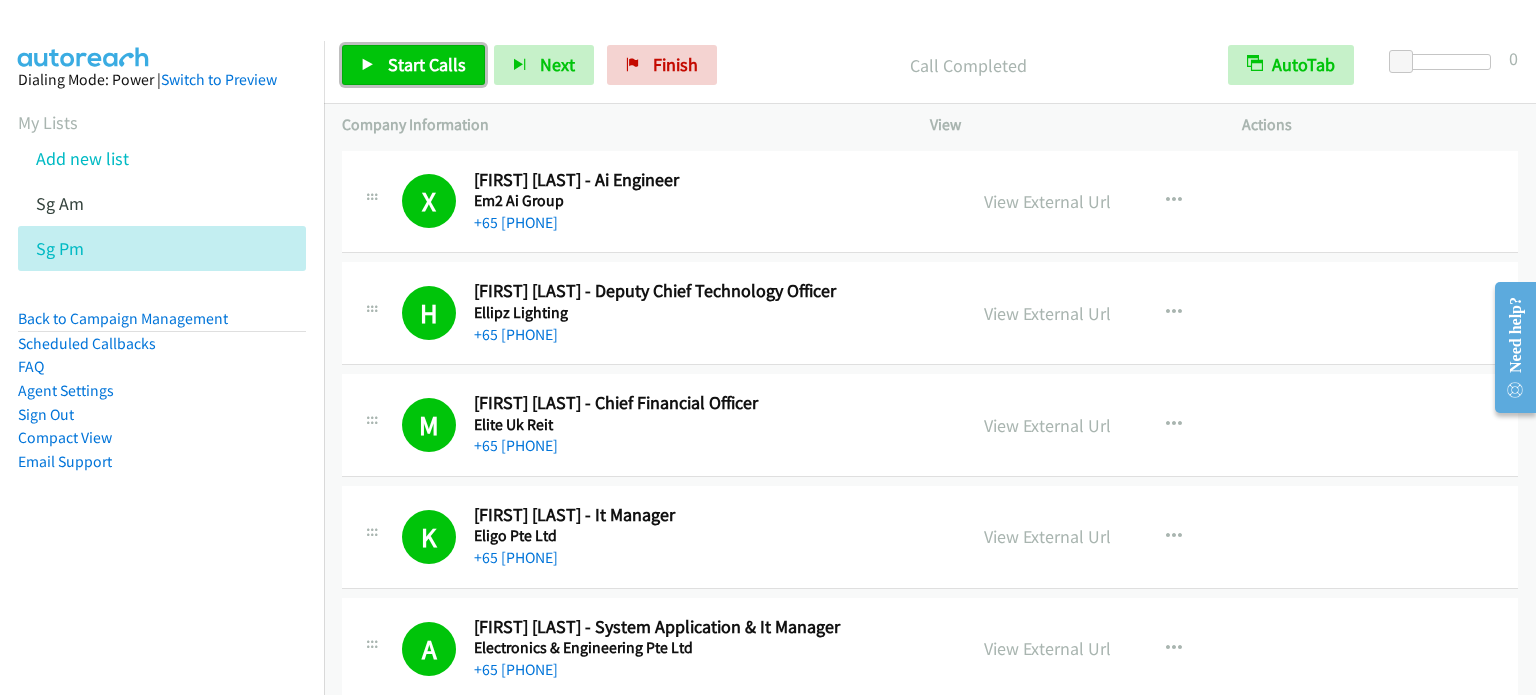 click on "Start Calls" at bounding box center [427, 64] 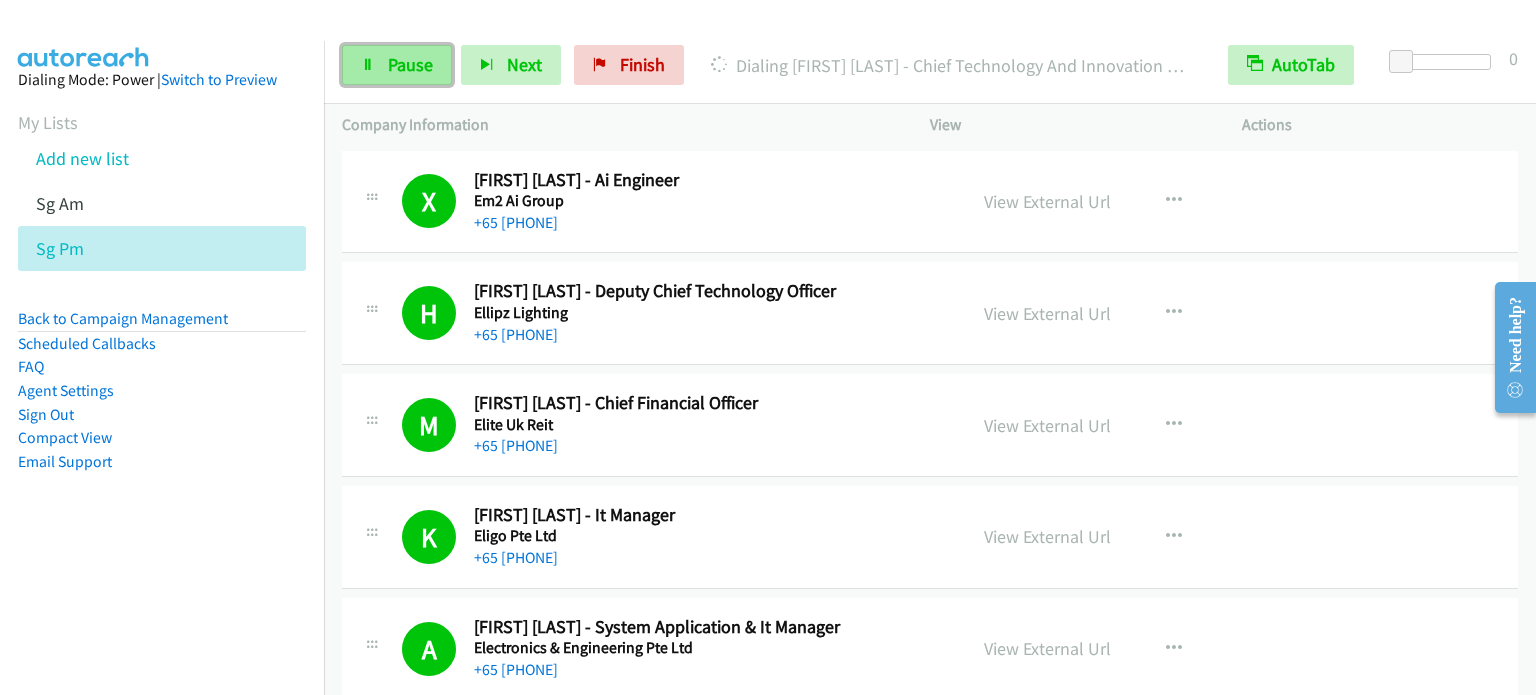 click on "Pause" at bounding box center [410, 64] 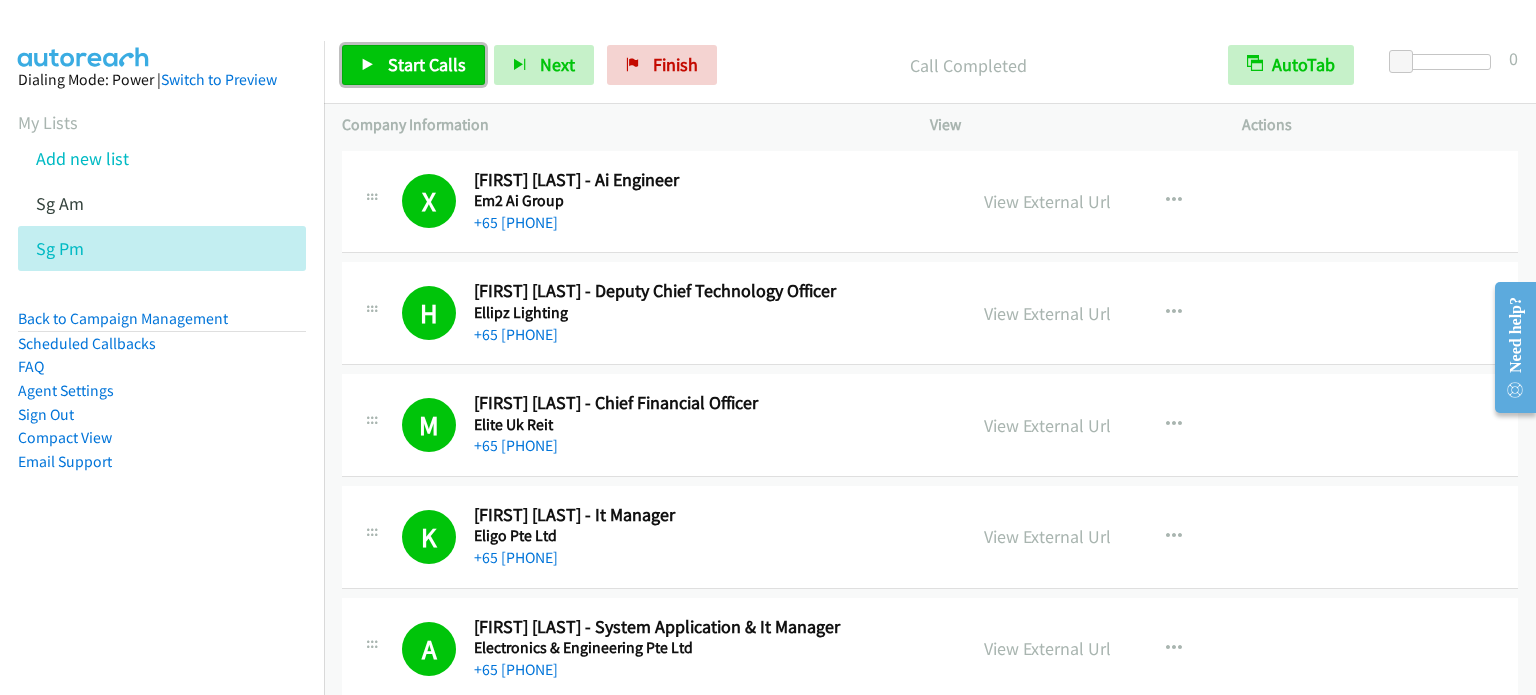 click on "Start Calls" at bounding box center [427, 64] 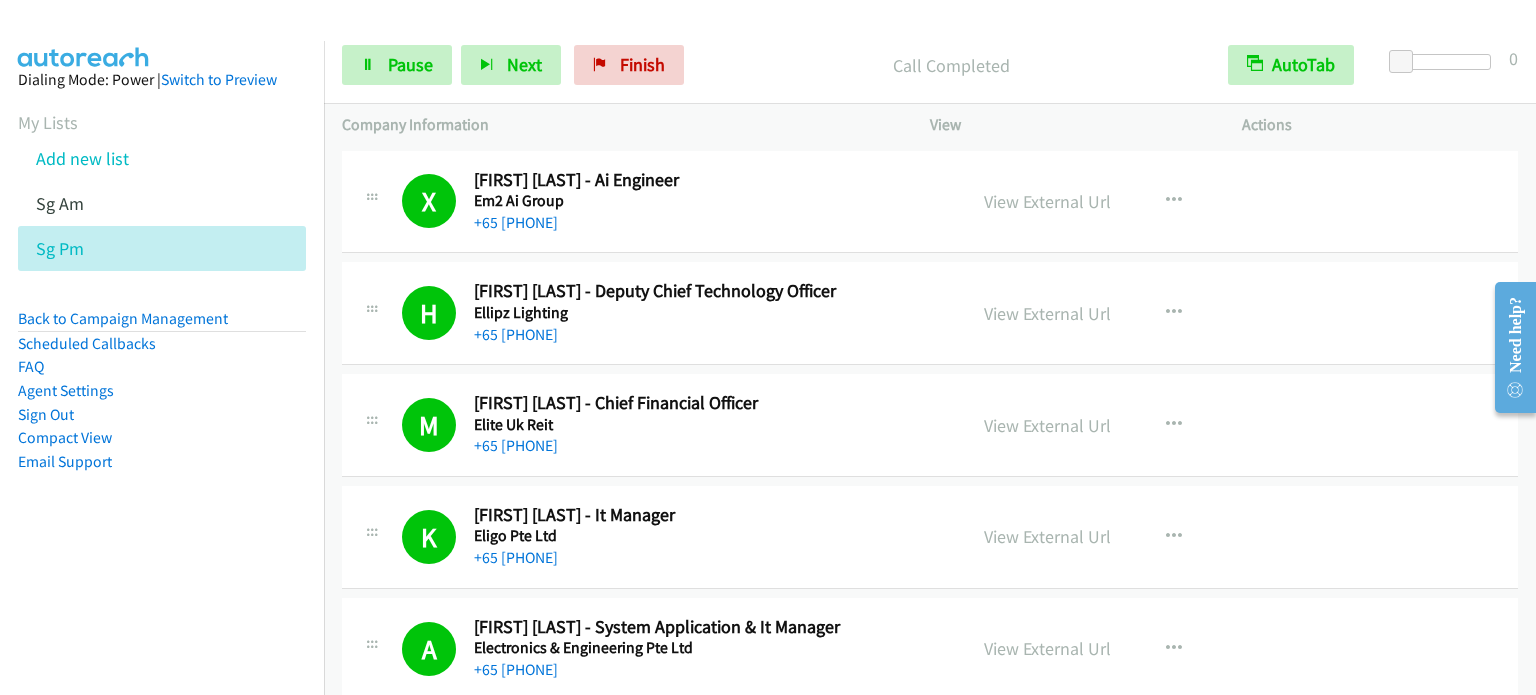 click on "Dialing Mode: Power
|
Switch to Preview
My Lists
Add new list
Sg Am
Sg Pm
Back to Campaign Management
Scheduled Callbacks
FAQ
Agent Settings
Sign Out
Compact View
Email Support" at bounding box center (162, 302) 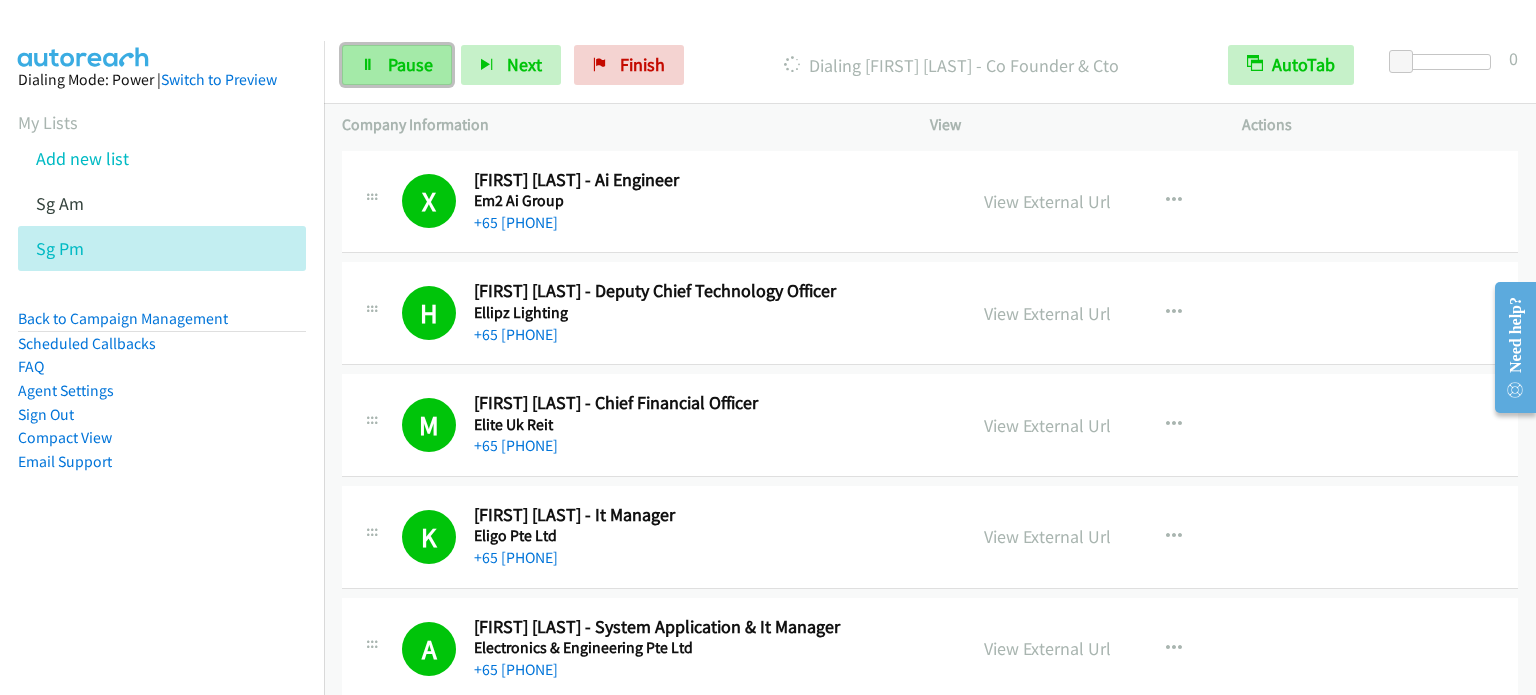 click on "Pause" at bounding box center [397, 65] 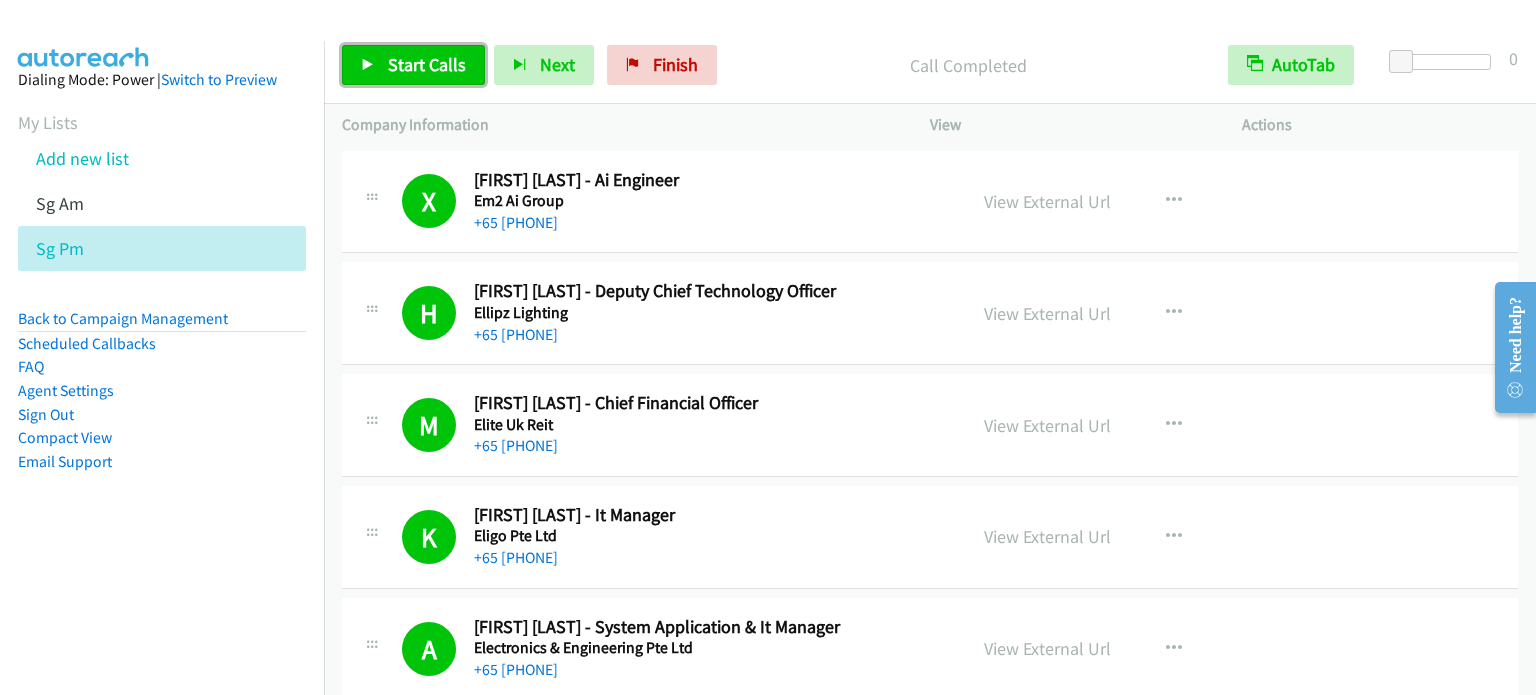 click on "Start Calls" at bounding box center [413, 65] 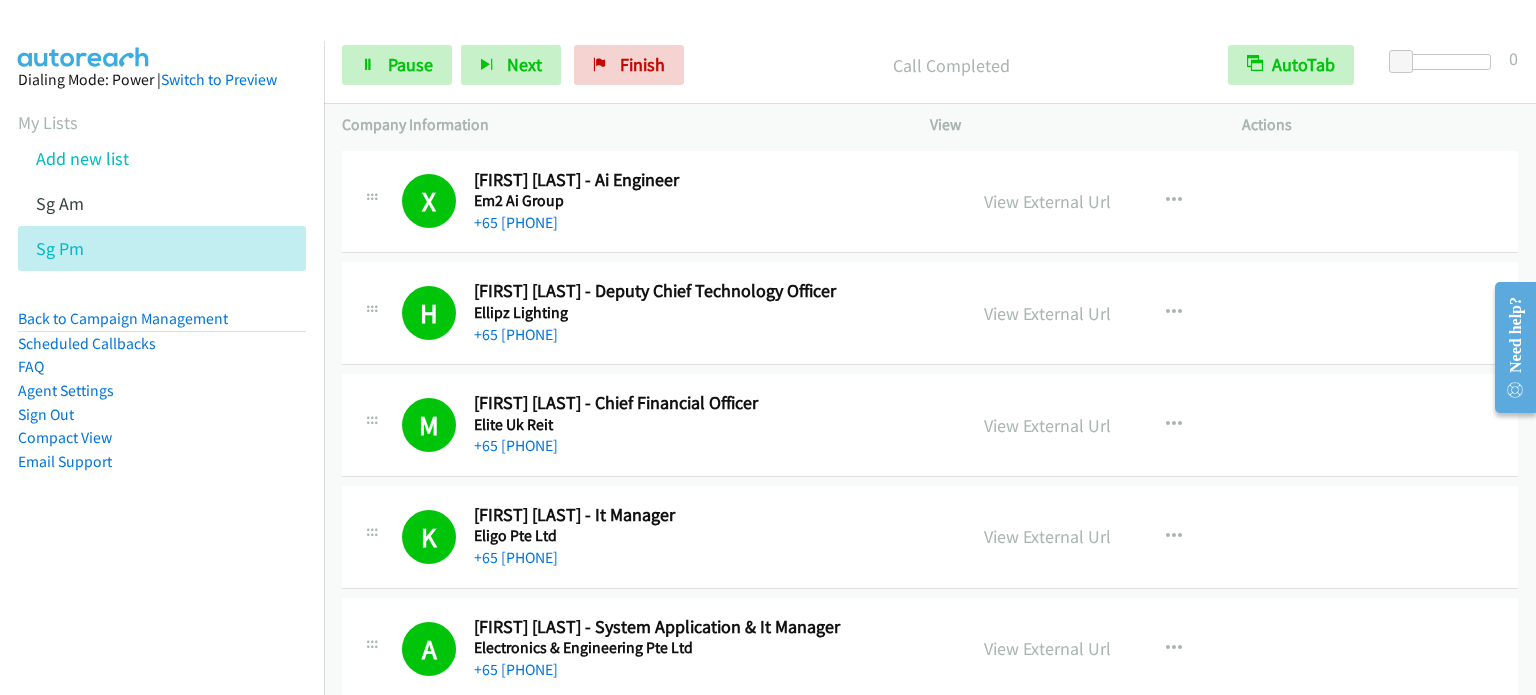 drag, startPoint x: 267, startPoint y: 500, endPoint x: 274, endPoint y: 480, distance: 21.189621 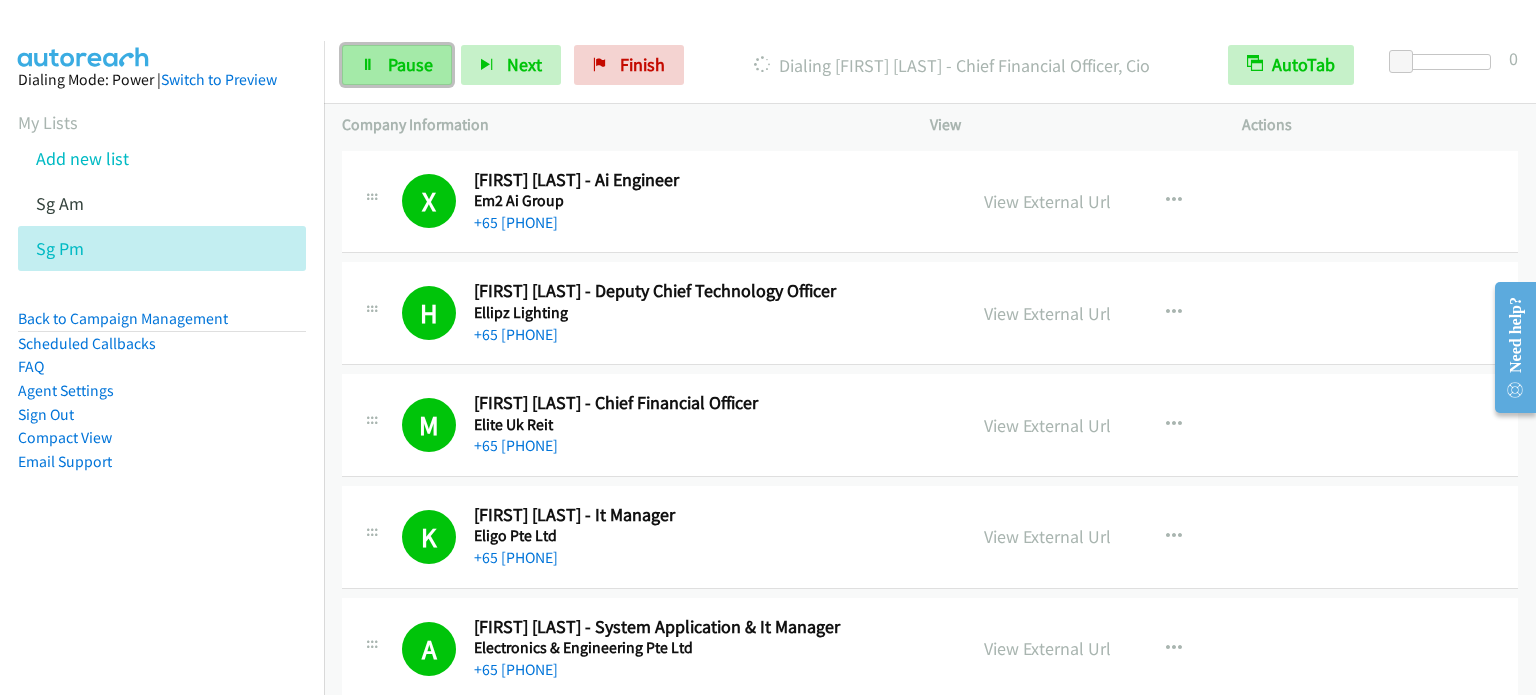 click on "Pause" at bounding box center (410, 64) 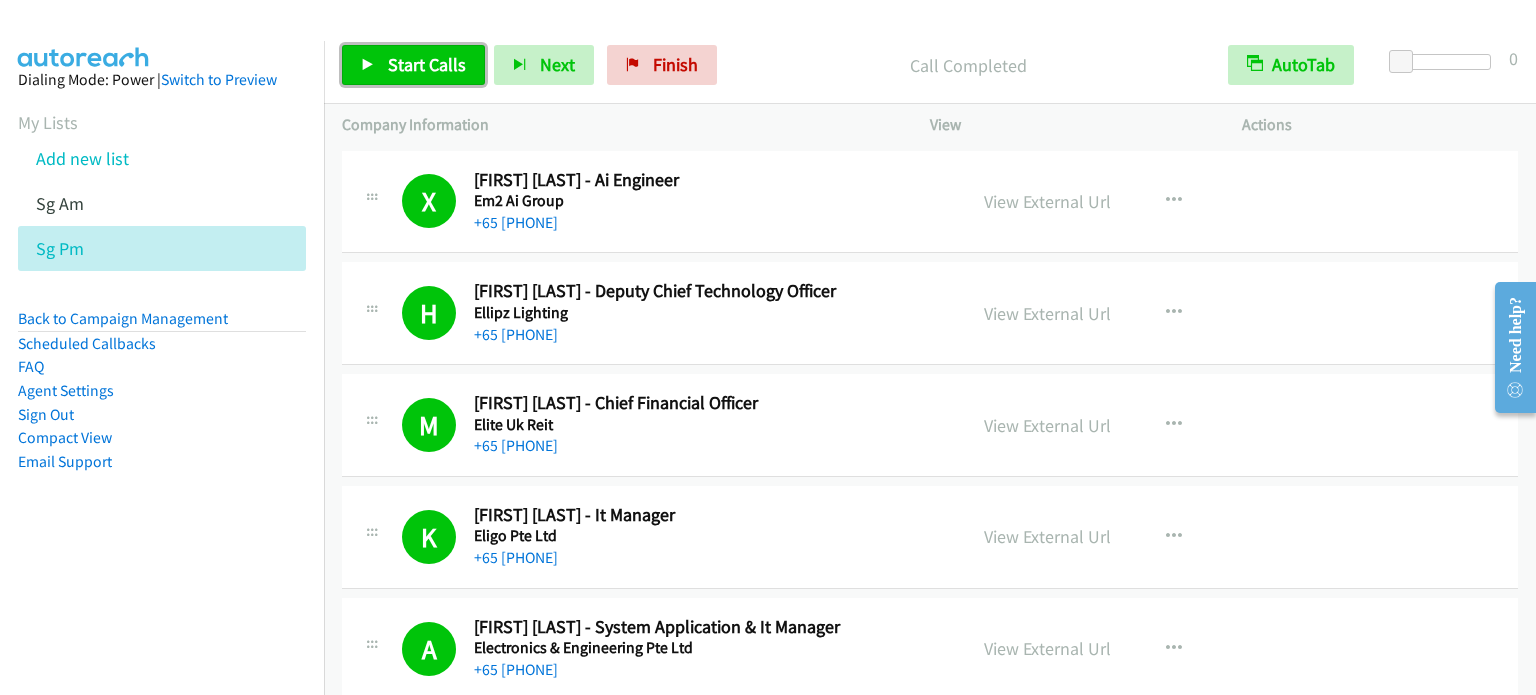 click on "Start Calls" at bounding box center [427, 64] 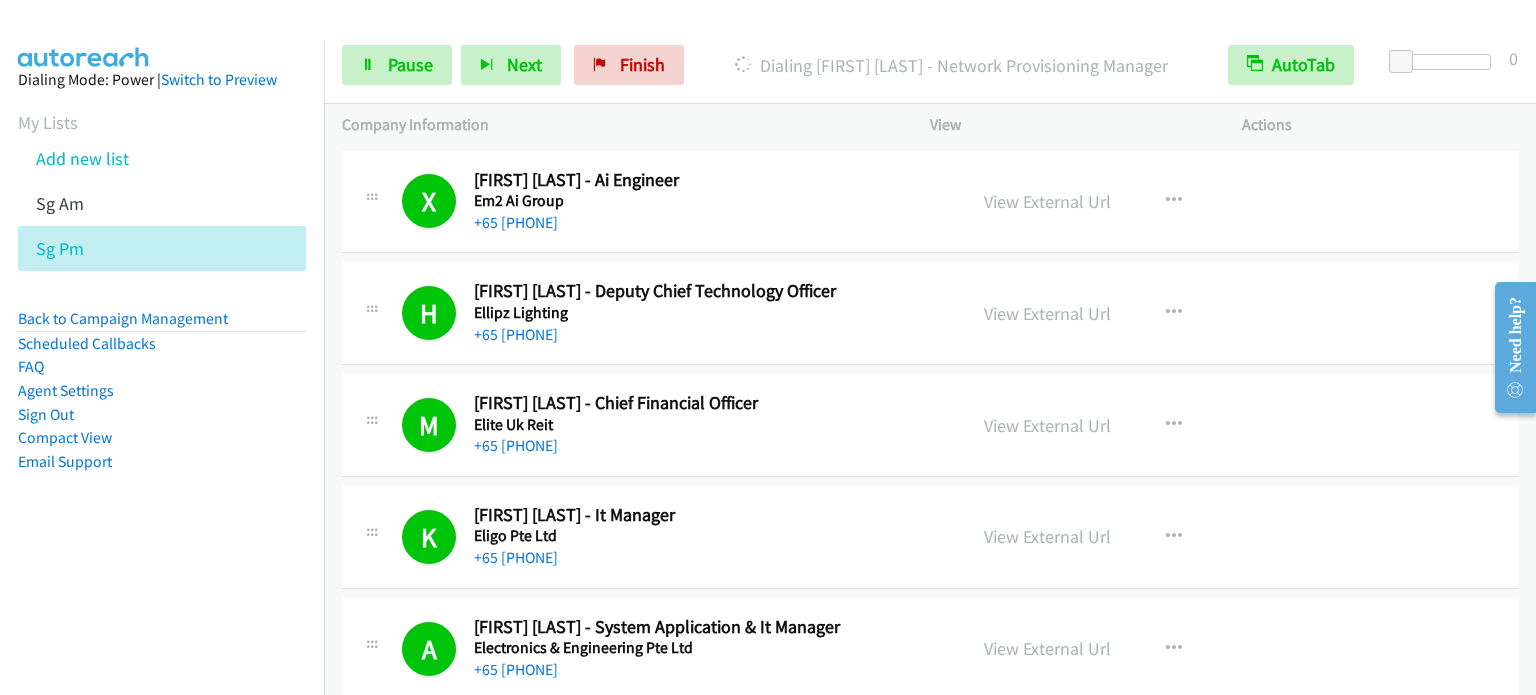 drag, startPoint x: 166, startPoint y: 659, endPoint x: 166, endPoint y: 642, distance: 17 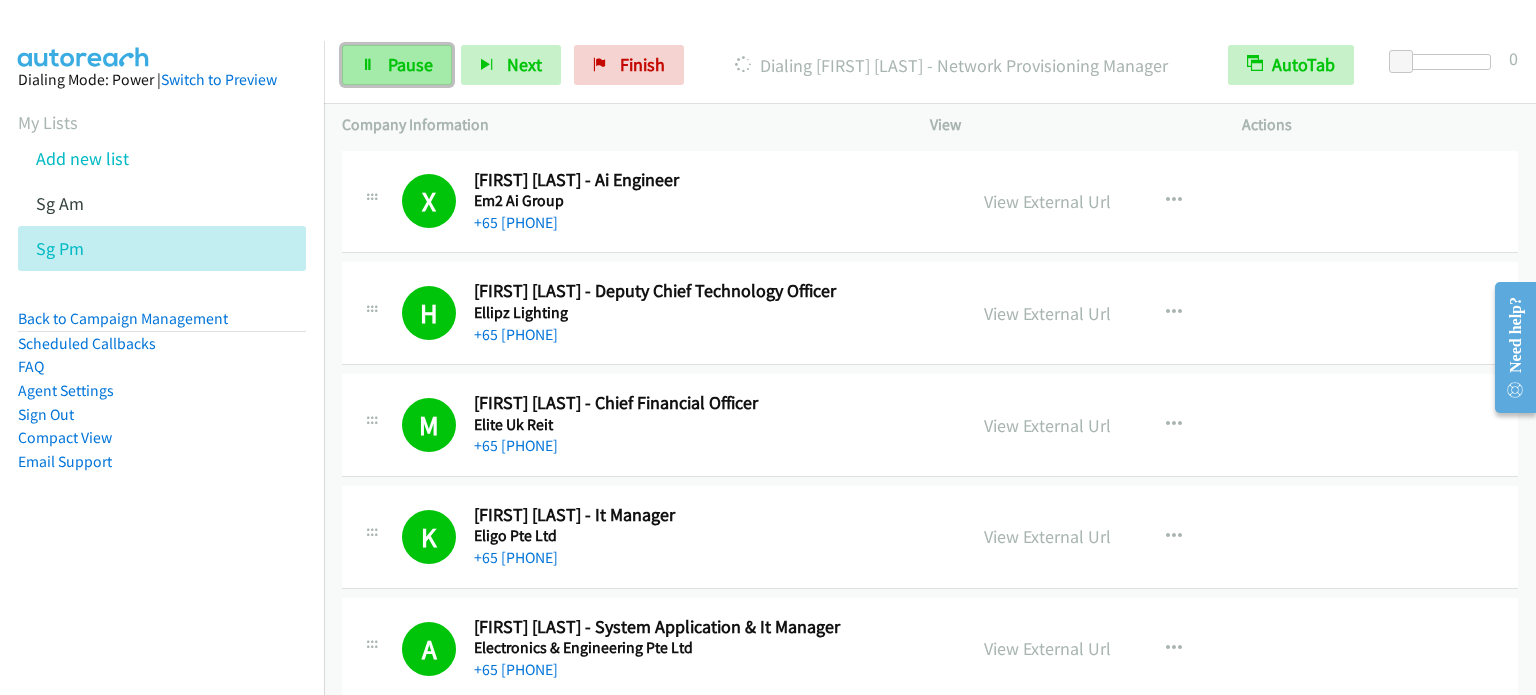click on "Pause" at bounding box center (410, 64) 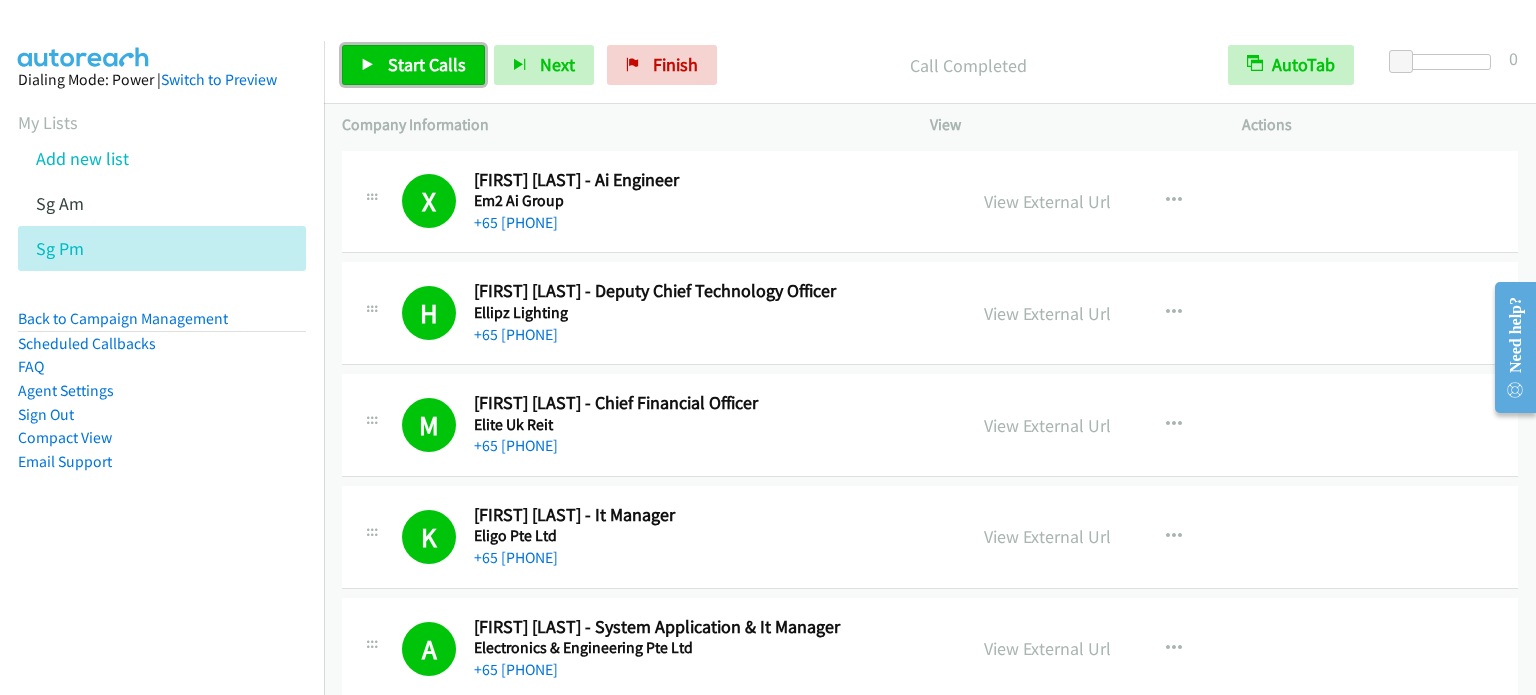 click on "Start Calls" at bounding box center [427, 64] 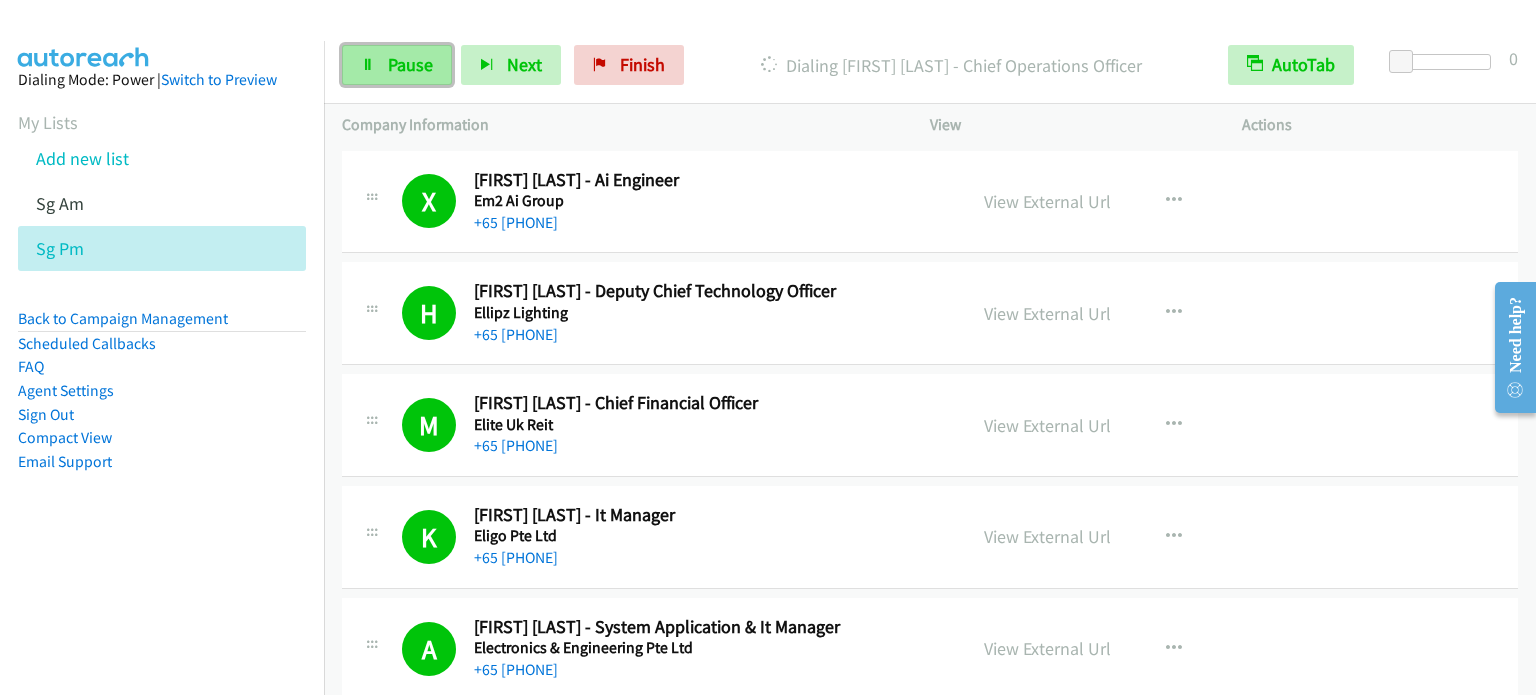 click on "Pause" at bounding box center (410, 64) 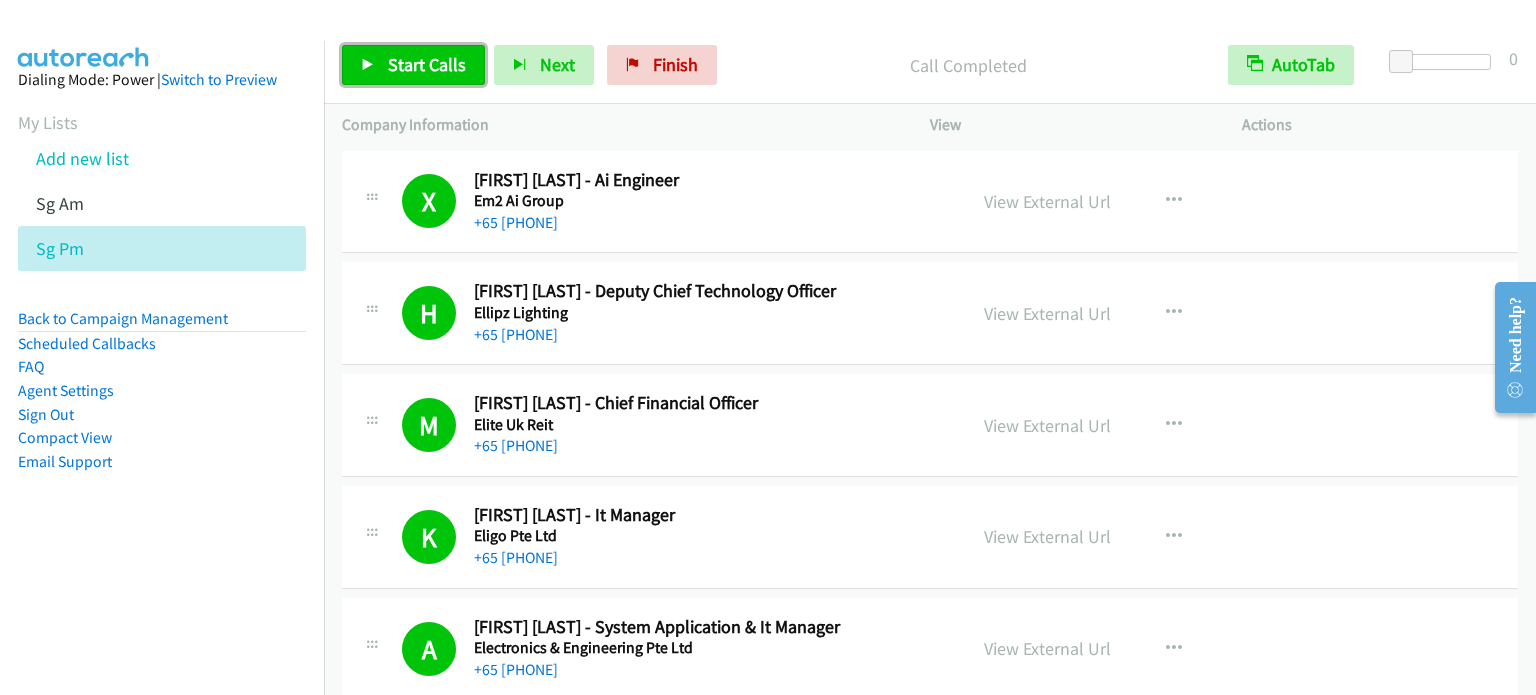 click on "Start Calls" at bounding box center [427, 64] 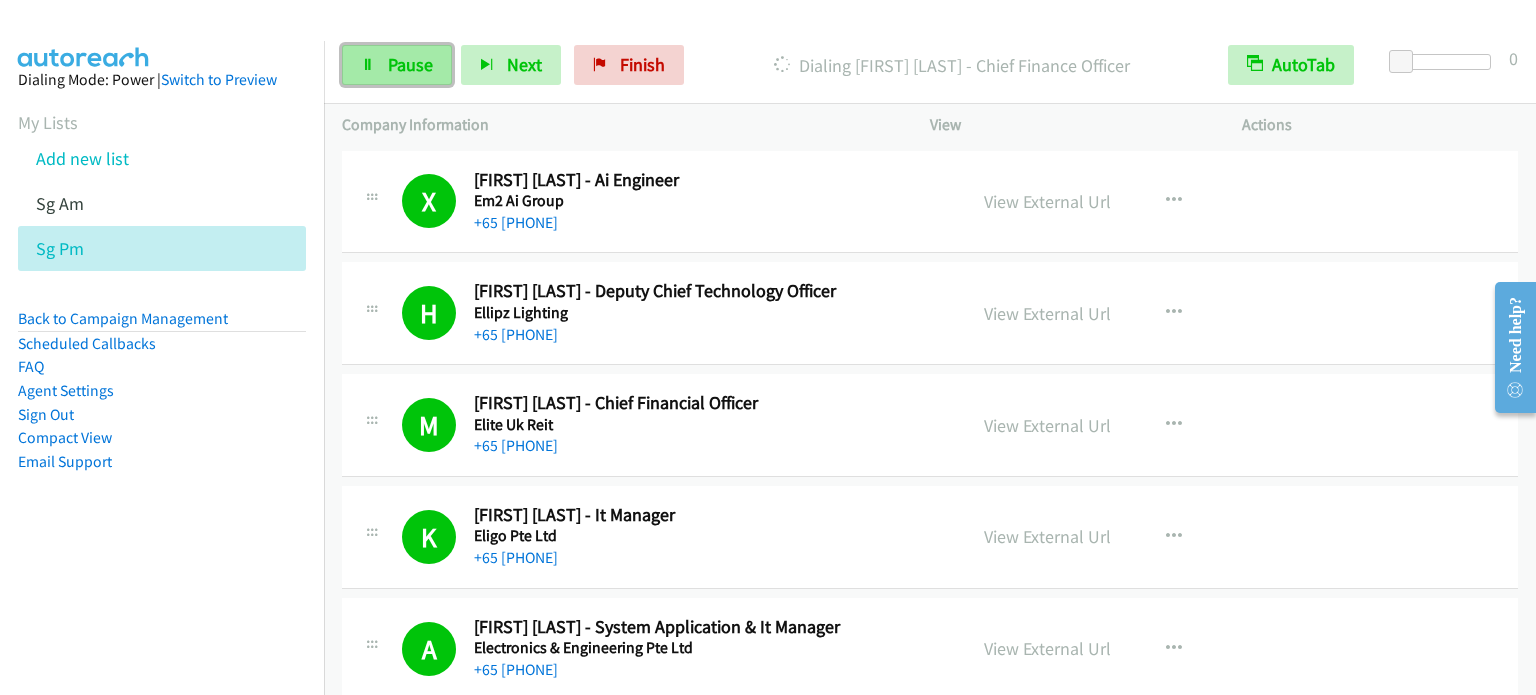 click on "Pause" at bounding box center [410, 64] 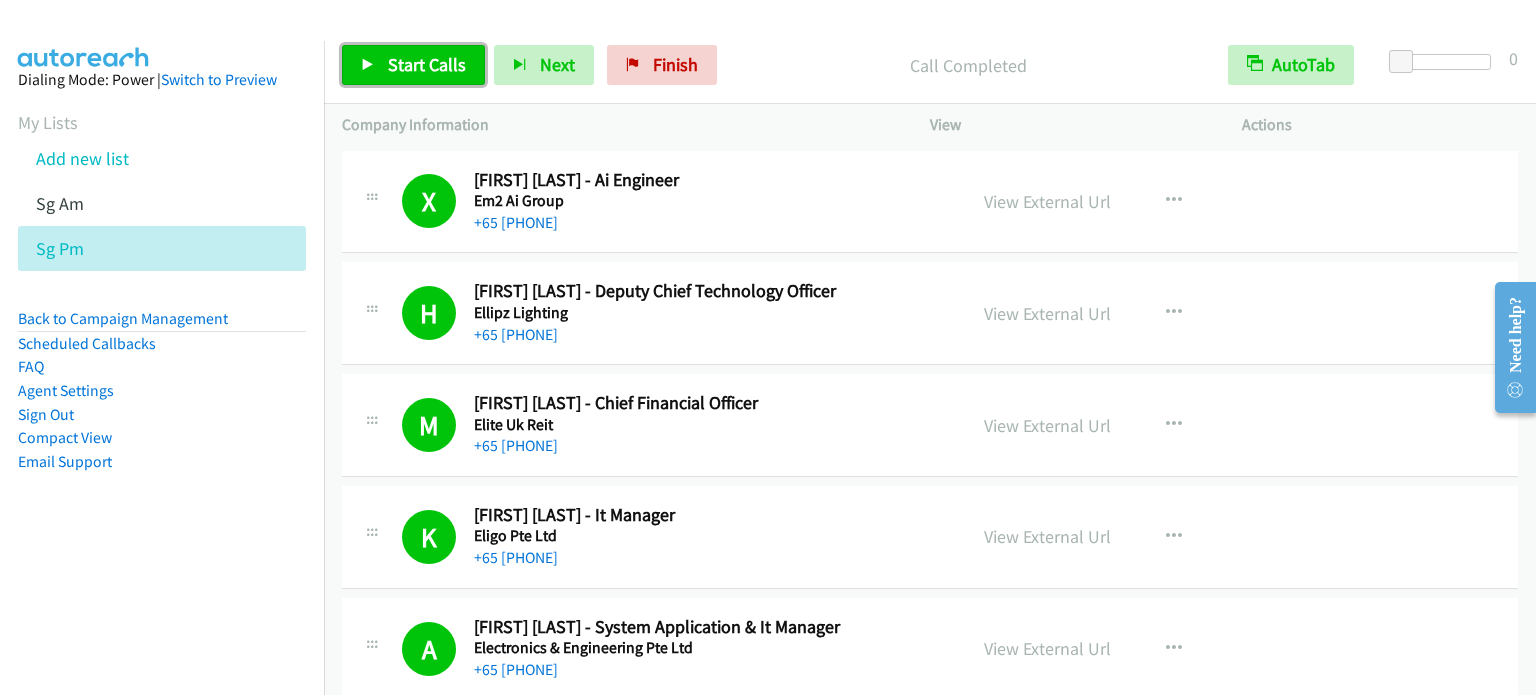click on "Start Calls" at bounding box center (413, 65) 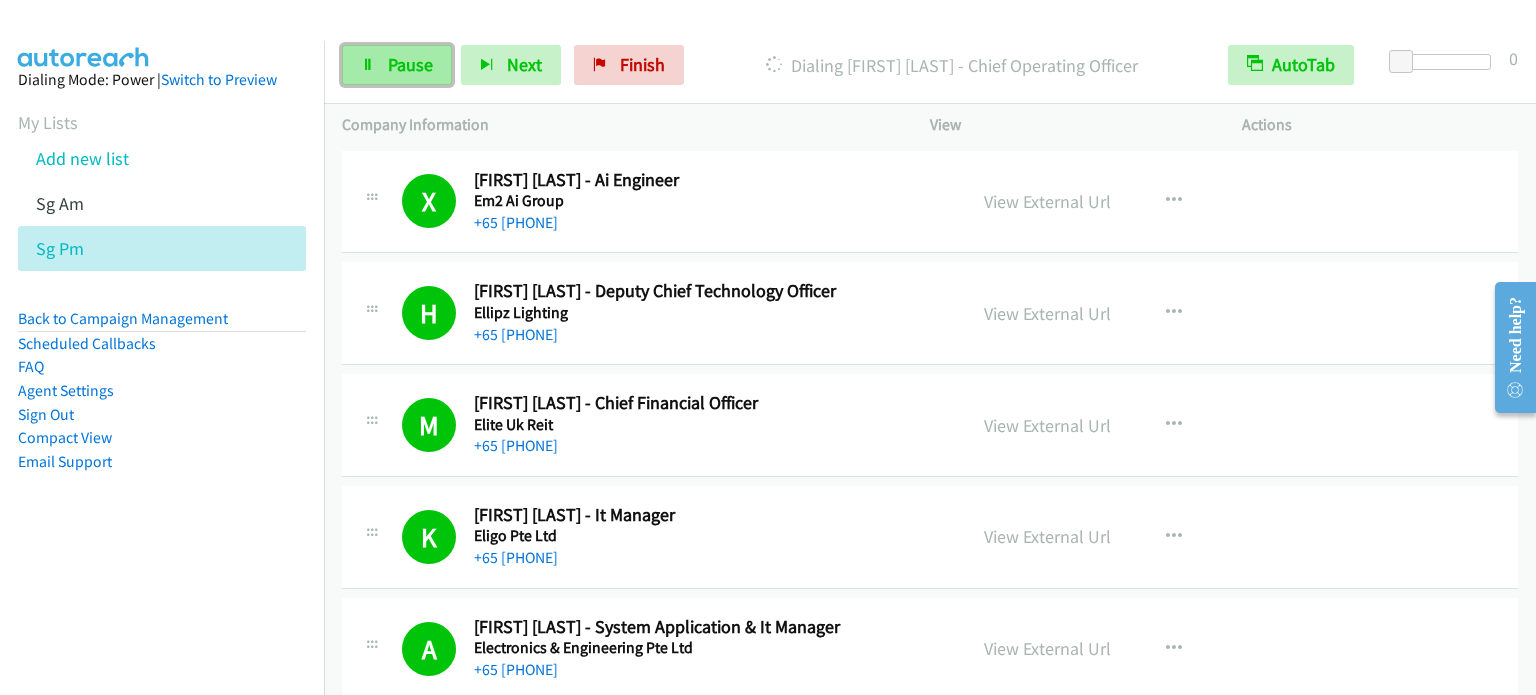 click on "Pause" at bounding box center [410, 64] 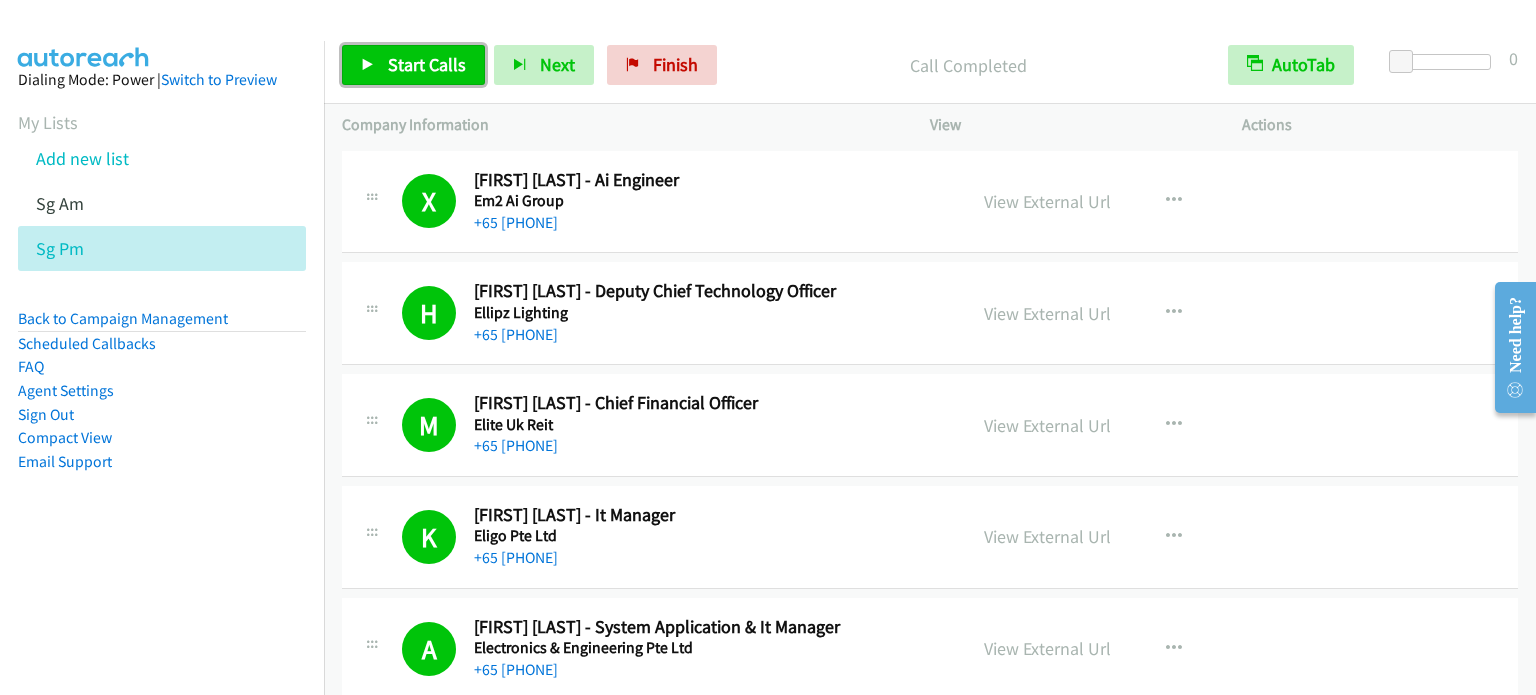 click on "Start Calls" at bounding box center [427, 64] 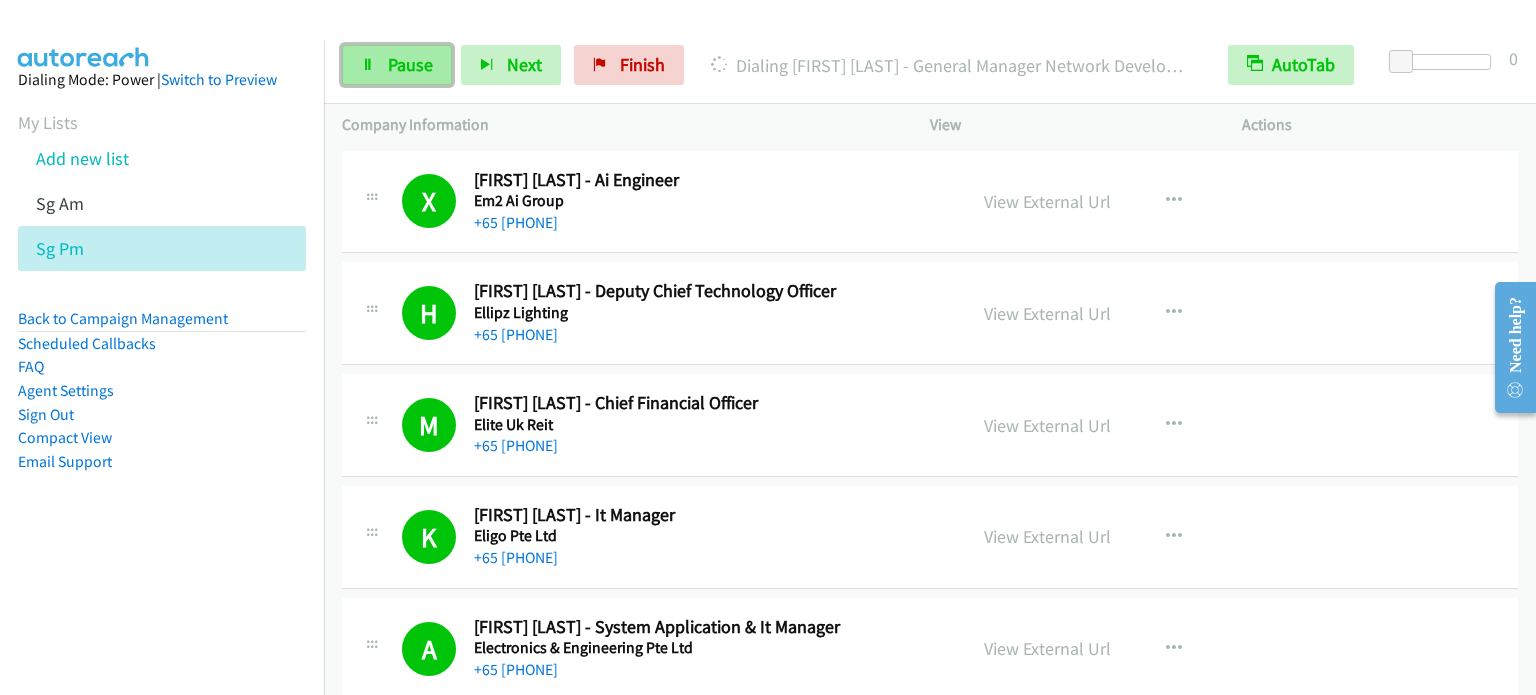 click on "Pause" at bounding box center (410, 64) 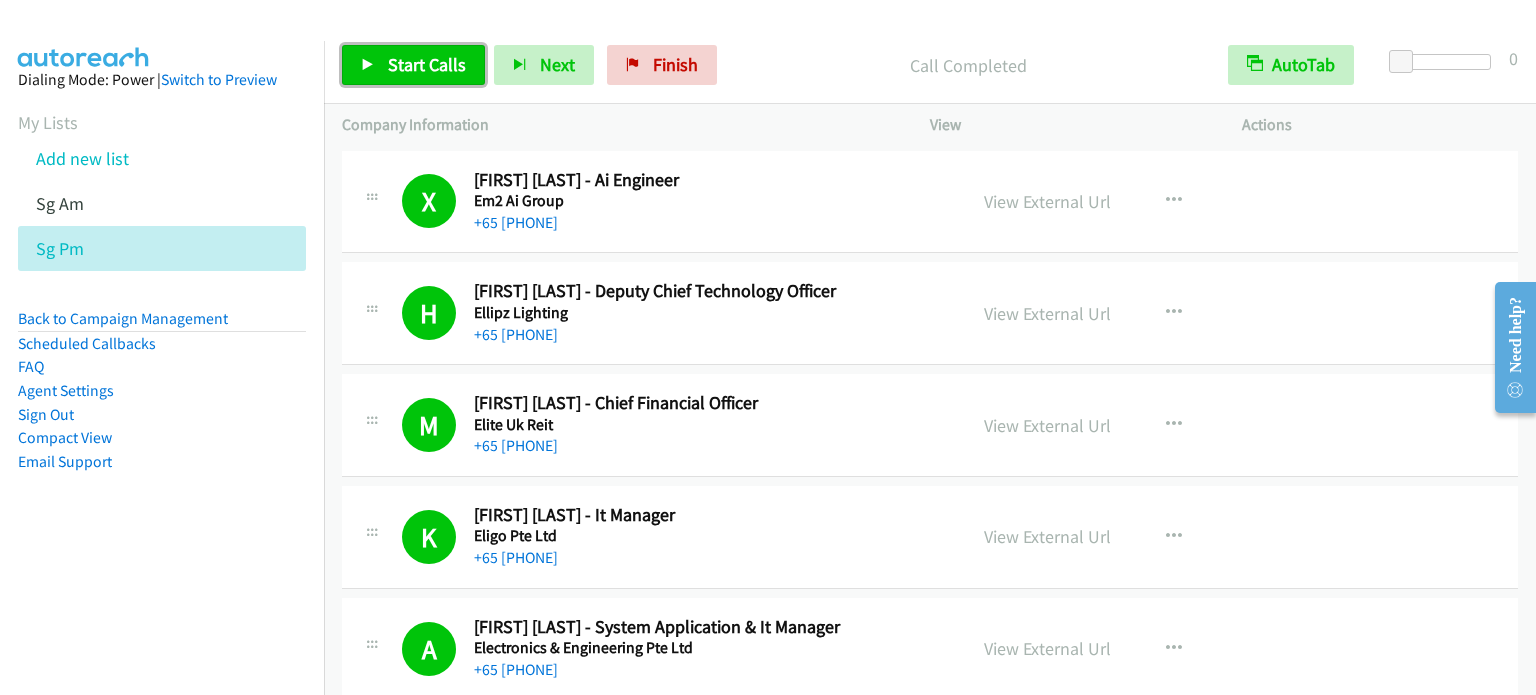 click on "Start Calls" at bounding box center [427, 64] 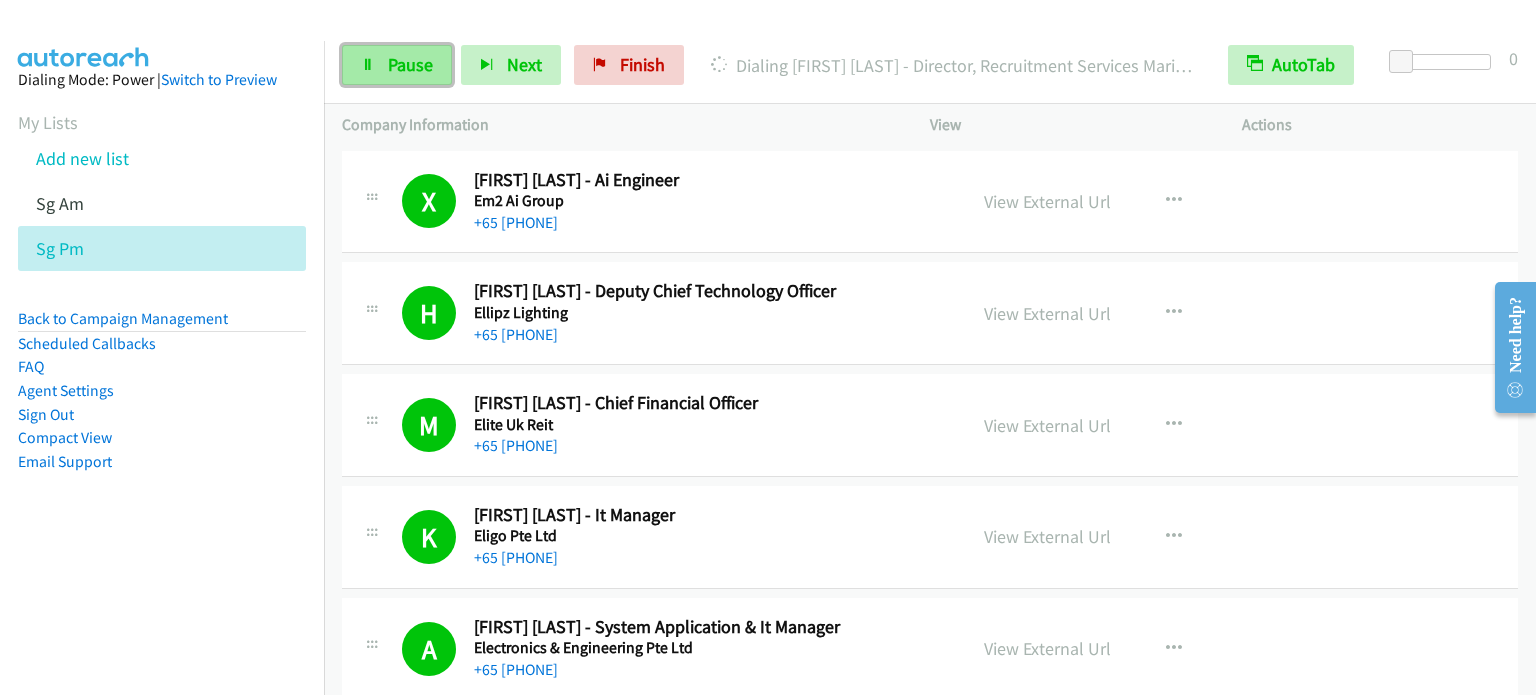 click on "Pause" at bounding box center (410, 64) 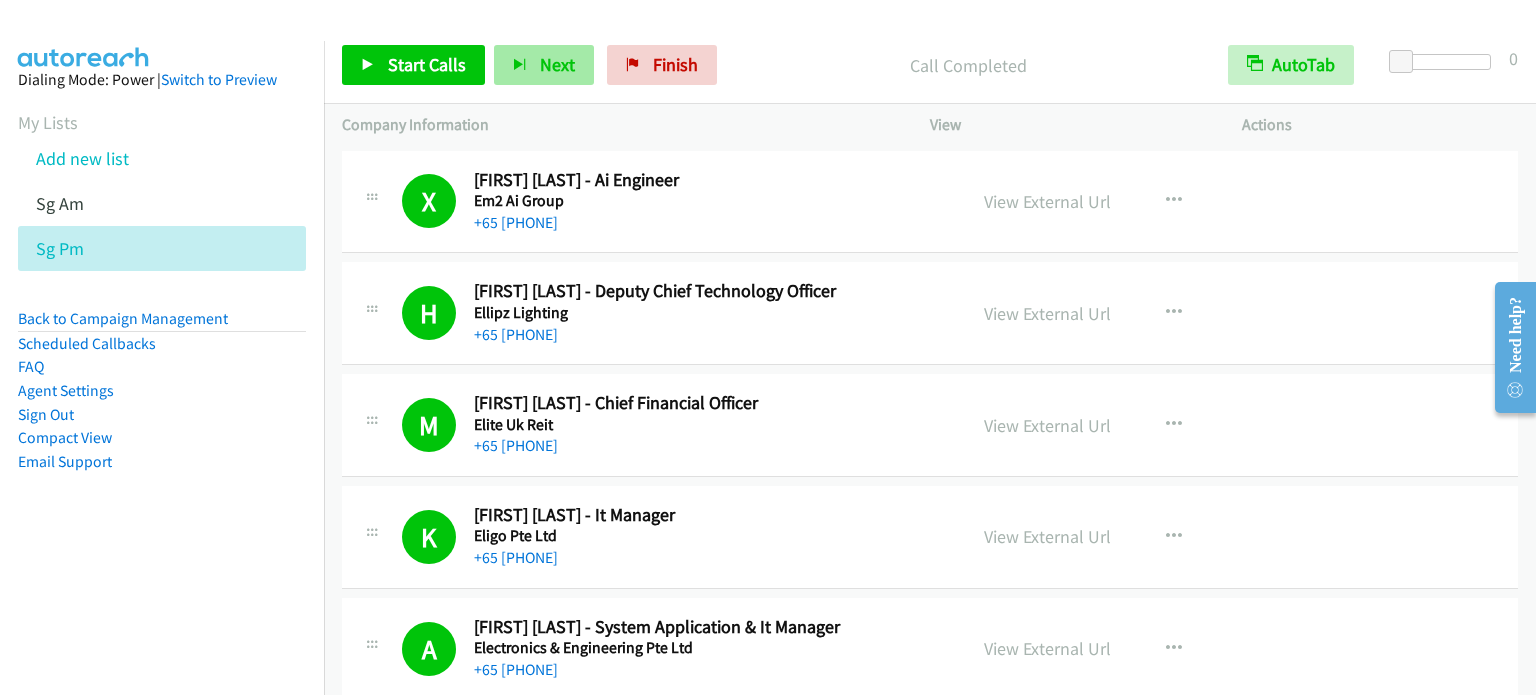 drag, startPoint x: 224, startPoint y: 483, endPoint x: 513, endPoint y: 53, distance: 518.0936 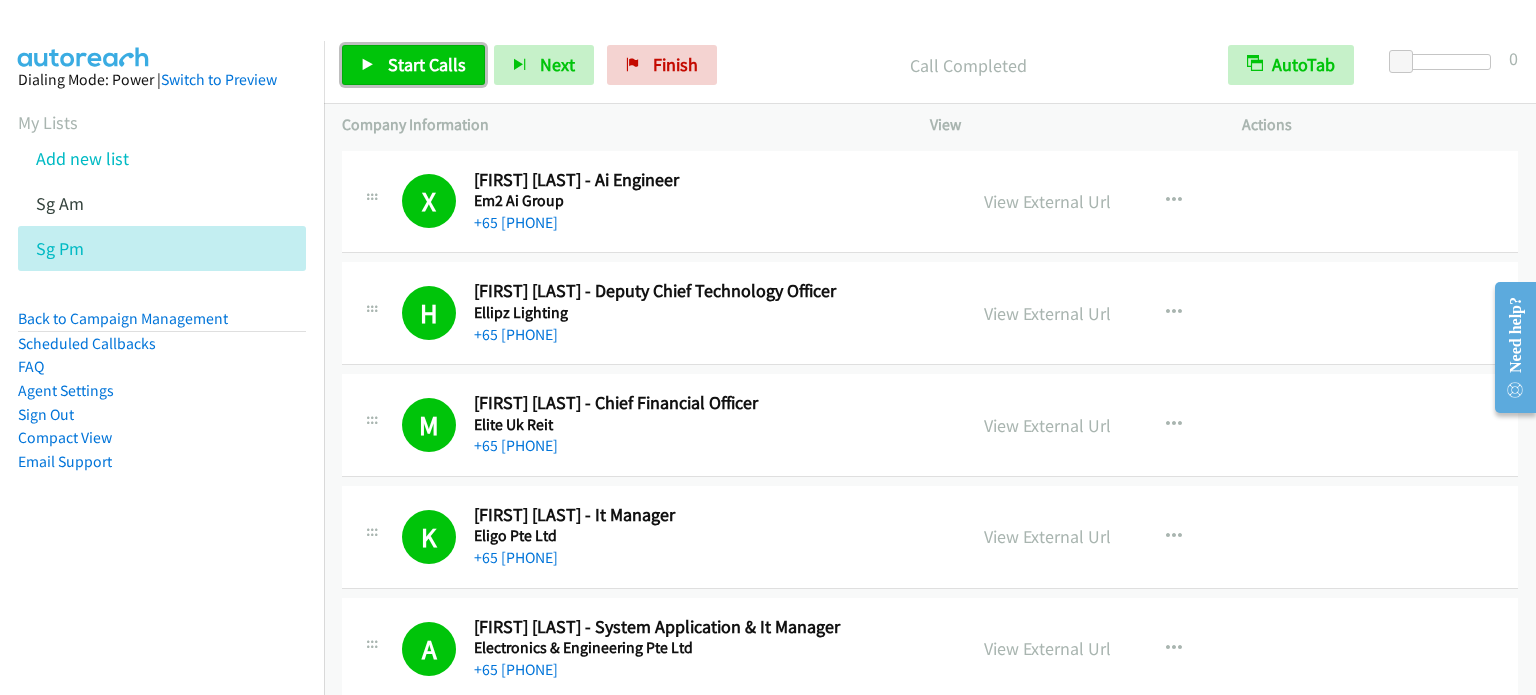 click on "Start Calls" at bounding box center (413, 65) 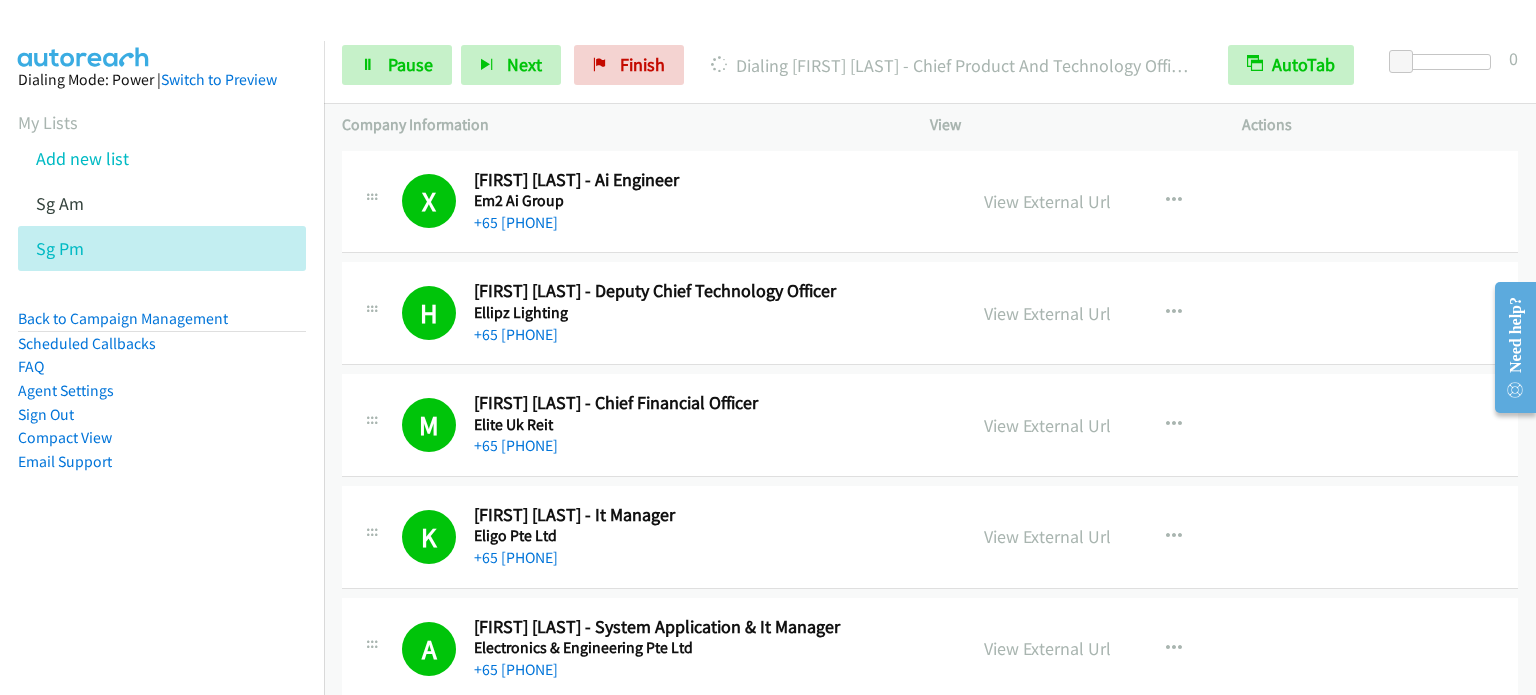 click on "Email Support" at bounding box center [162, 462] 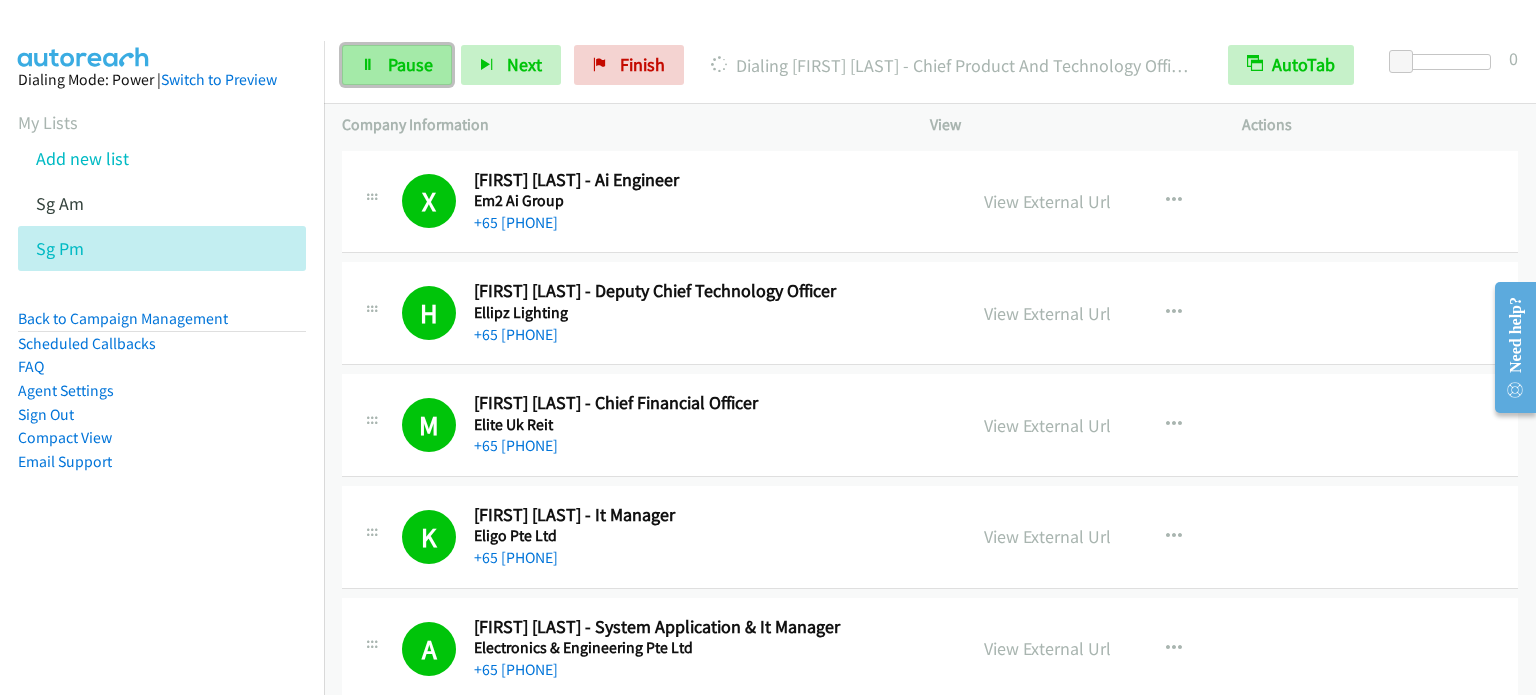 click on "Pause" at bounding box center (410, 64) 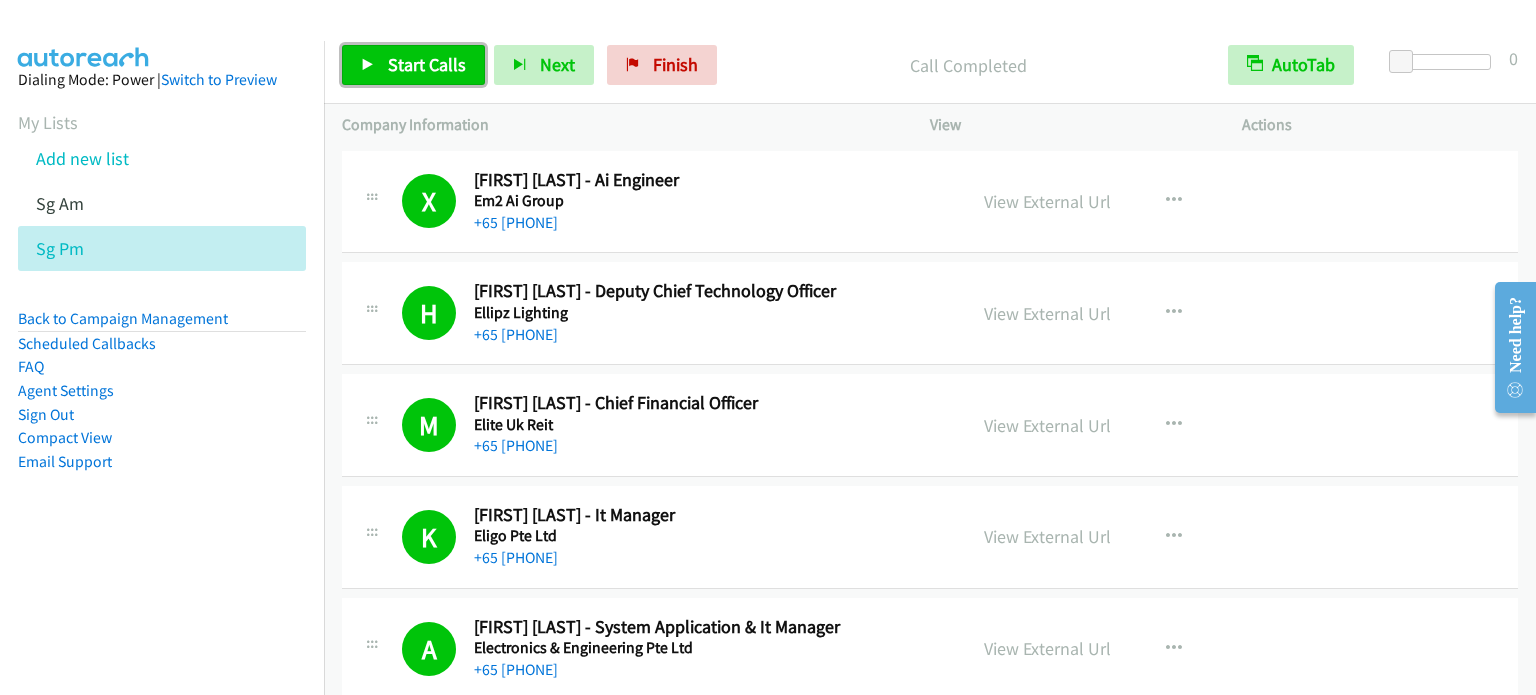 click on "Start Calls" at bounding box center [427, 64] 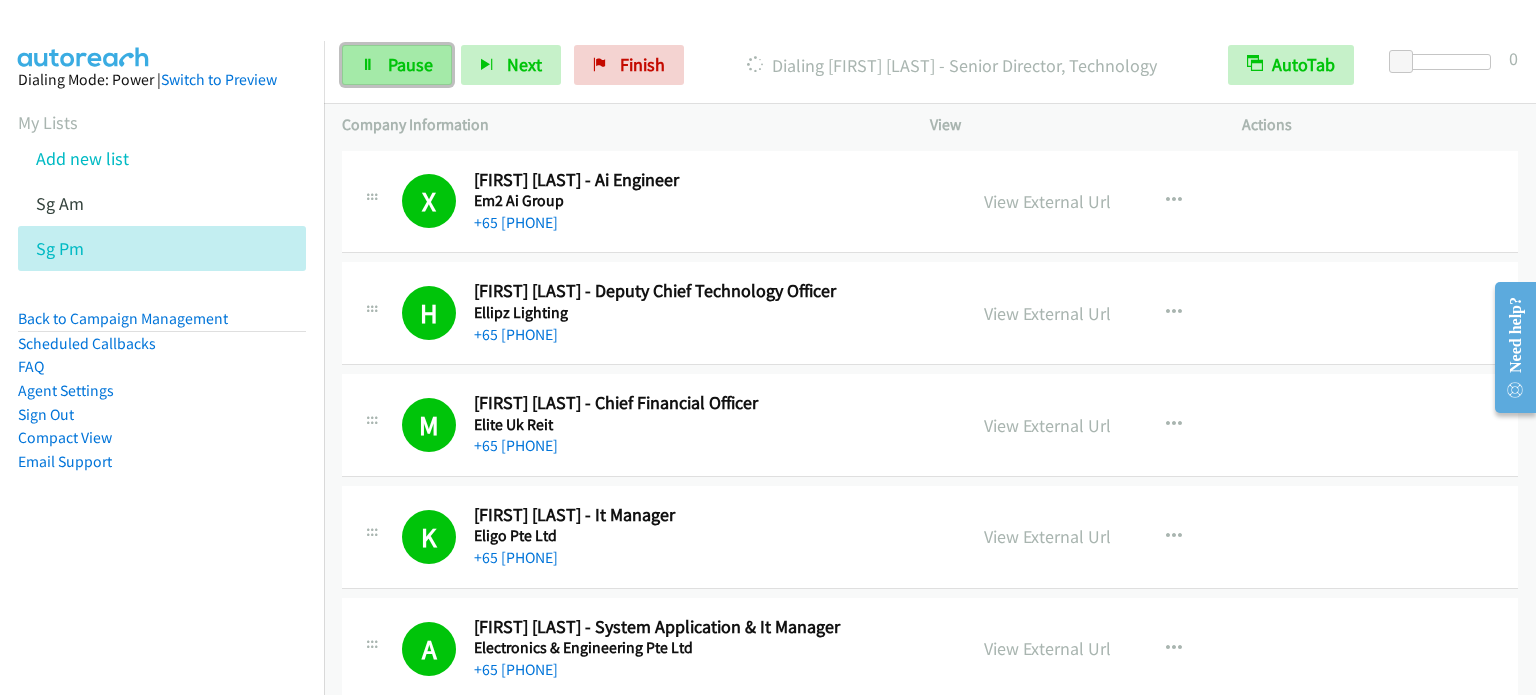 click at bounding box center (368, 66) 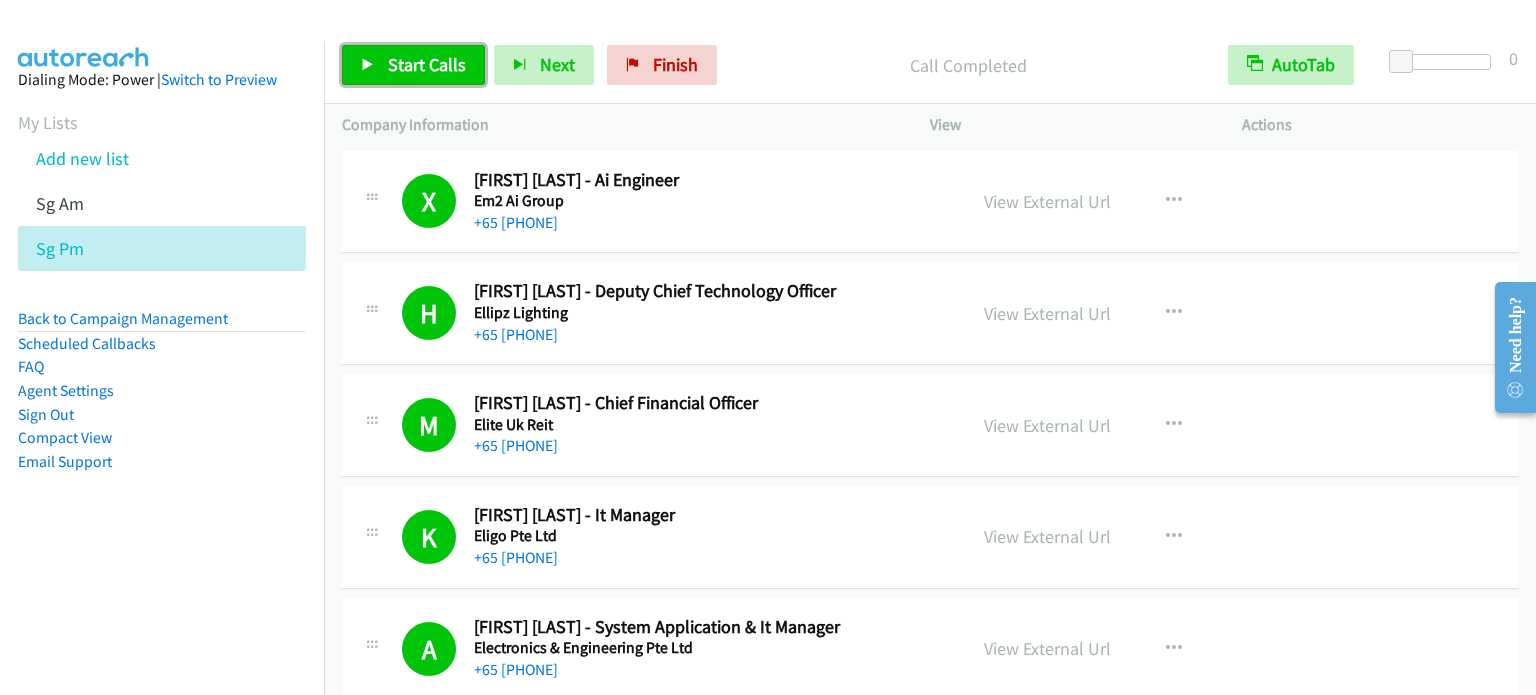 click on "Start Calls" at bounding box center [427, 64] 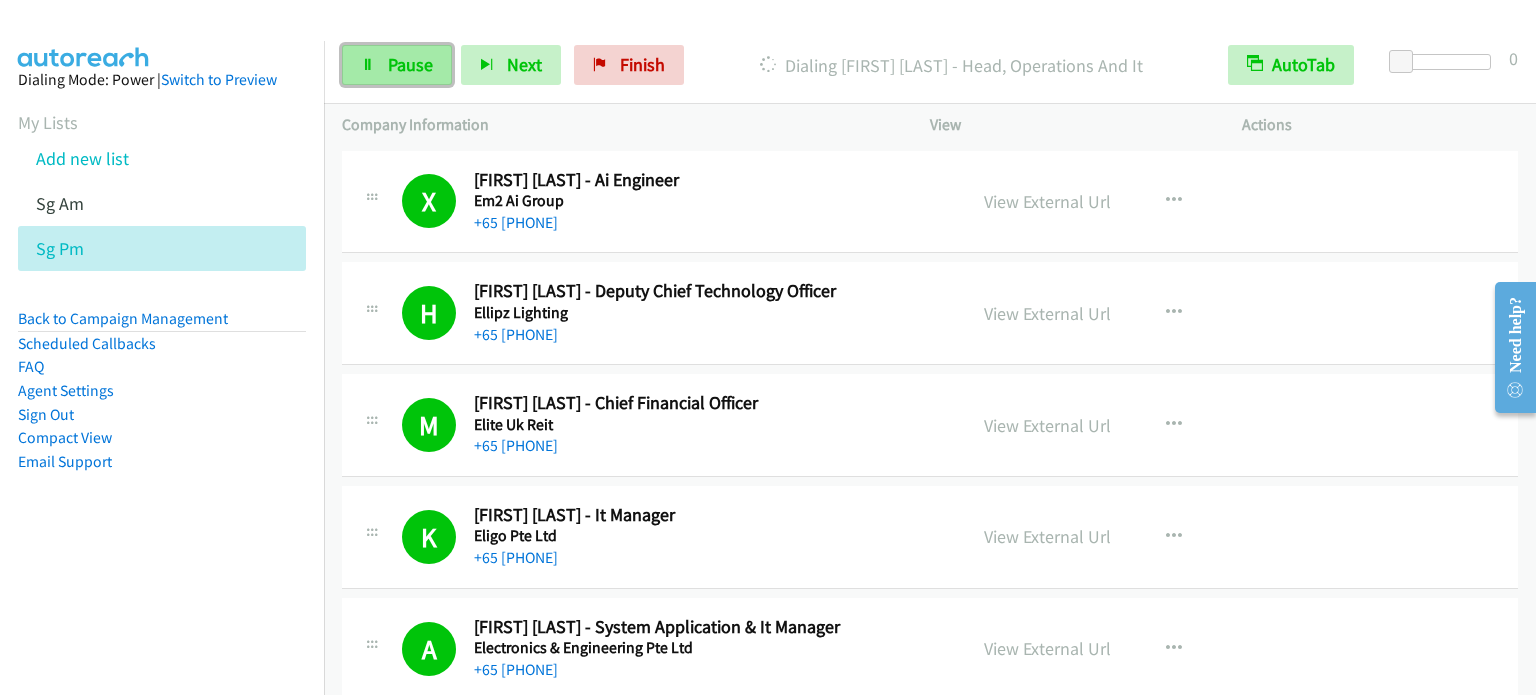 click on "Pause" at bounding box center [410, 64] 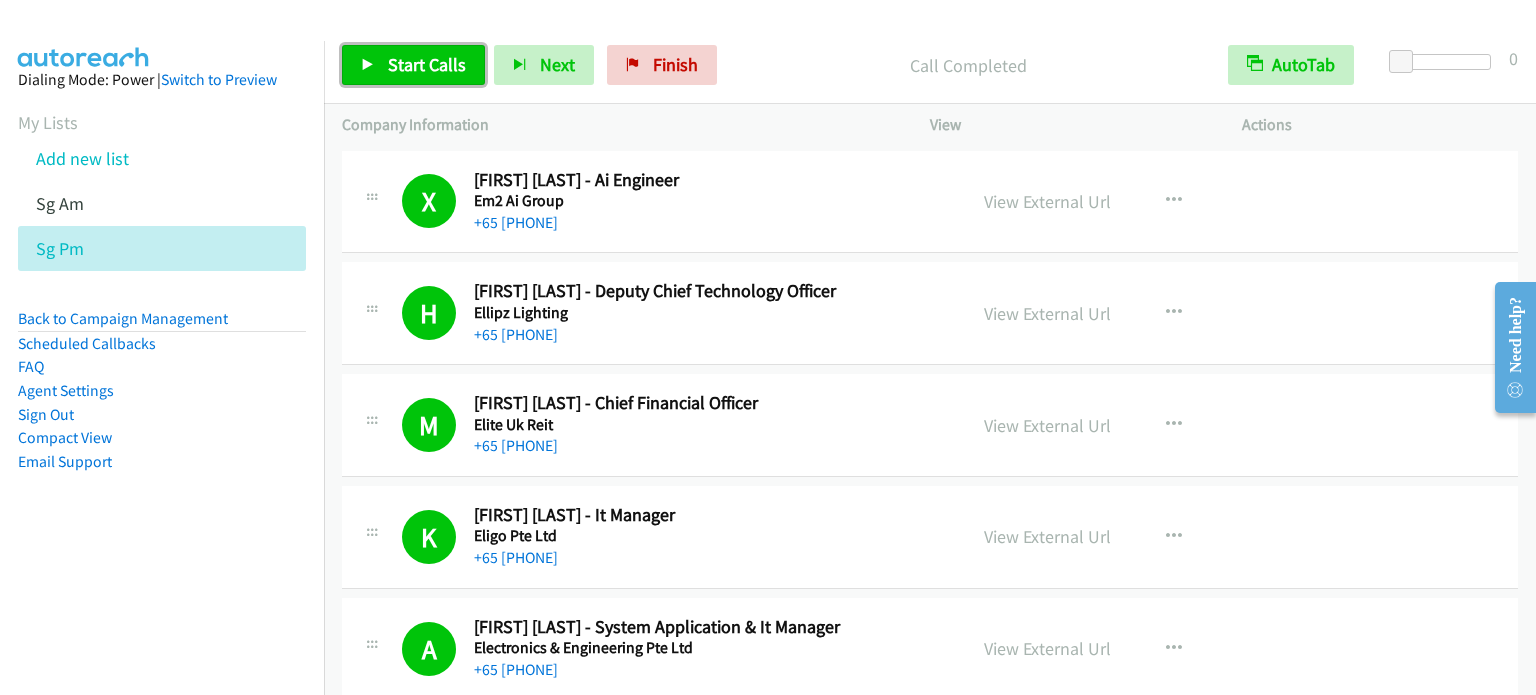 click on "Start Calls" at bounding box center (427, 64) 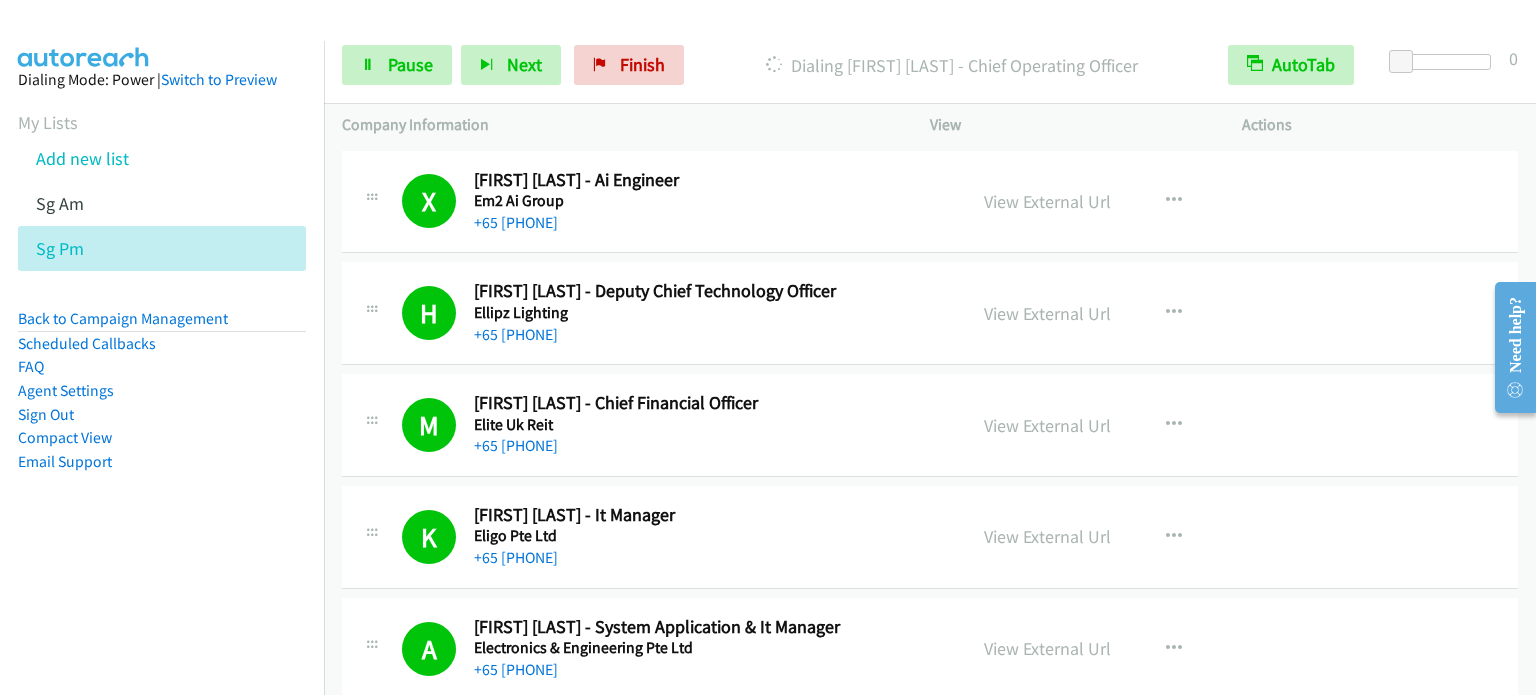 click on "Dialing Mode: Power
|
Switch to Preview
My Lists
Add new list
Sg Am
Sg Pm
Back to Campaign Management
Scheduled Callbacks
FAQ
Agent Settings
Sign Out
Compact View
Email Support" at bounding box center [162, 302] 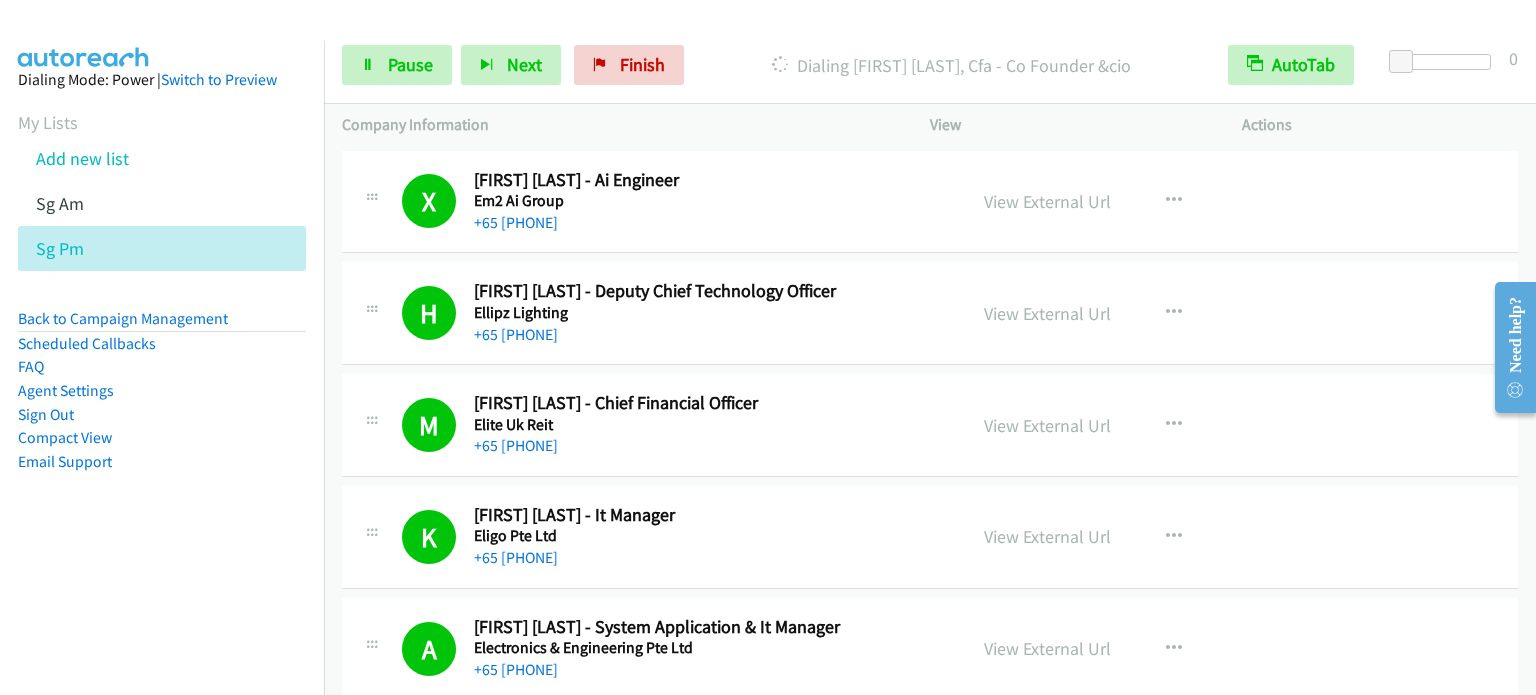 click on "Dialing Mode: Power
|
Switch to Preview
My Lists
Add new list
Sg Am
Sg Pm
Back to Campaign Management
Scheduled Callbacks
FAQ
Agent Settings
Sign Out
Compact View
Email Support" at bounding box center (162, 302) 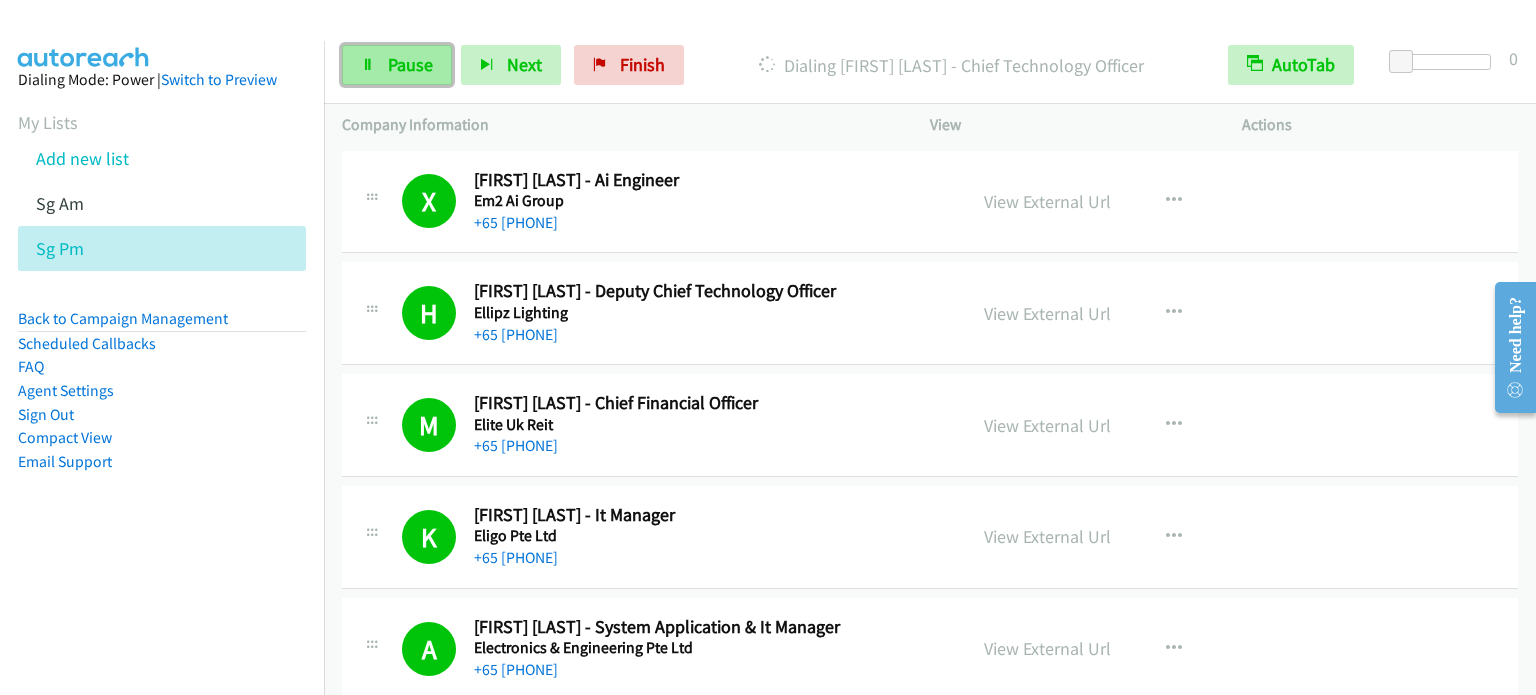 click on "Pause" at bounding box center [410, 64] 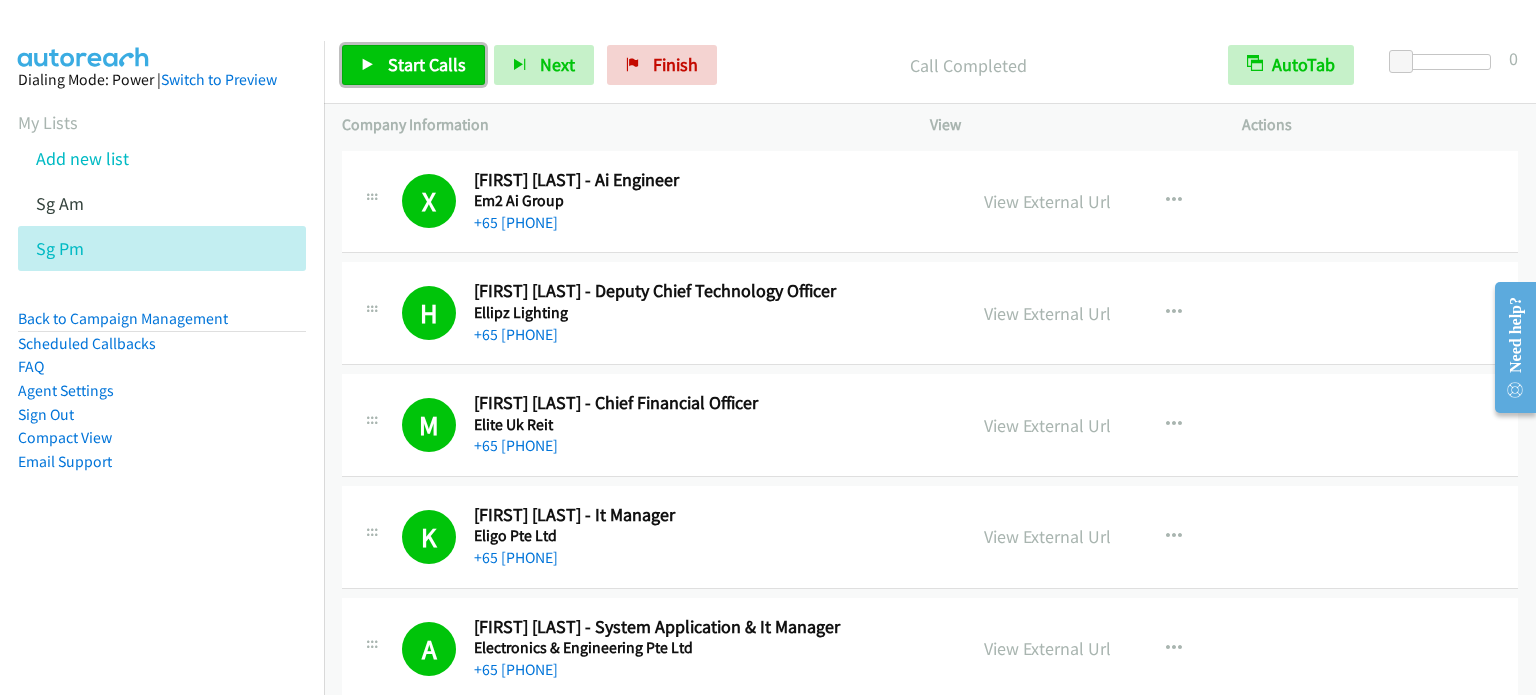 click on "Start Calls" at bounding box center [427, 64] 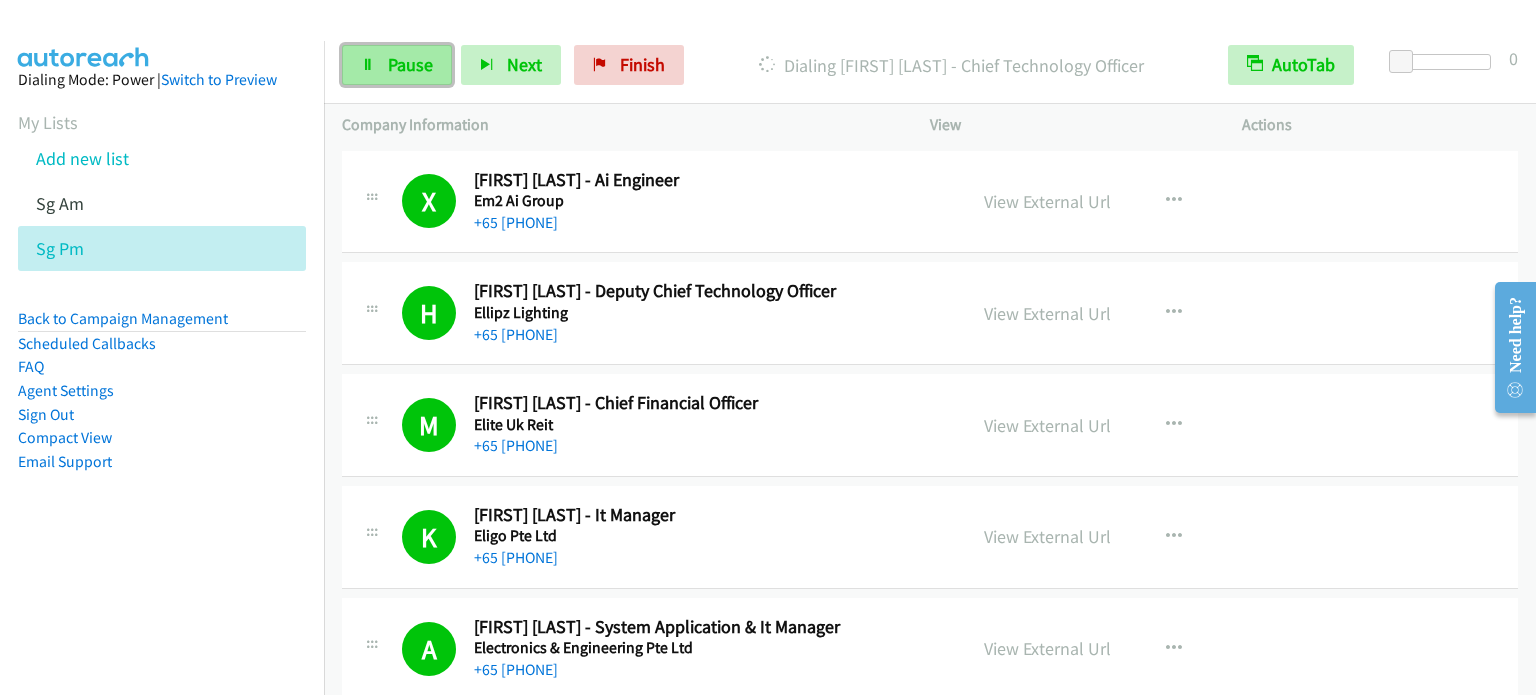 click on "Pause" at bounding box center [397, 65] 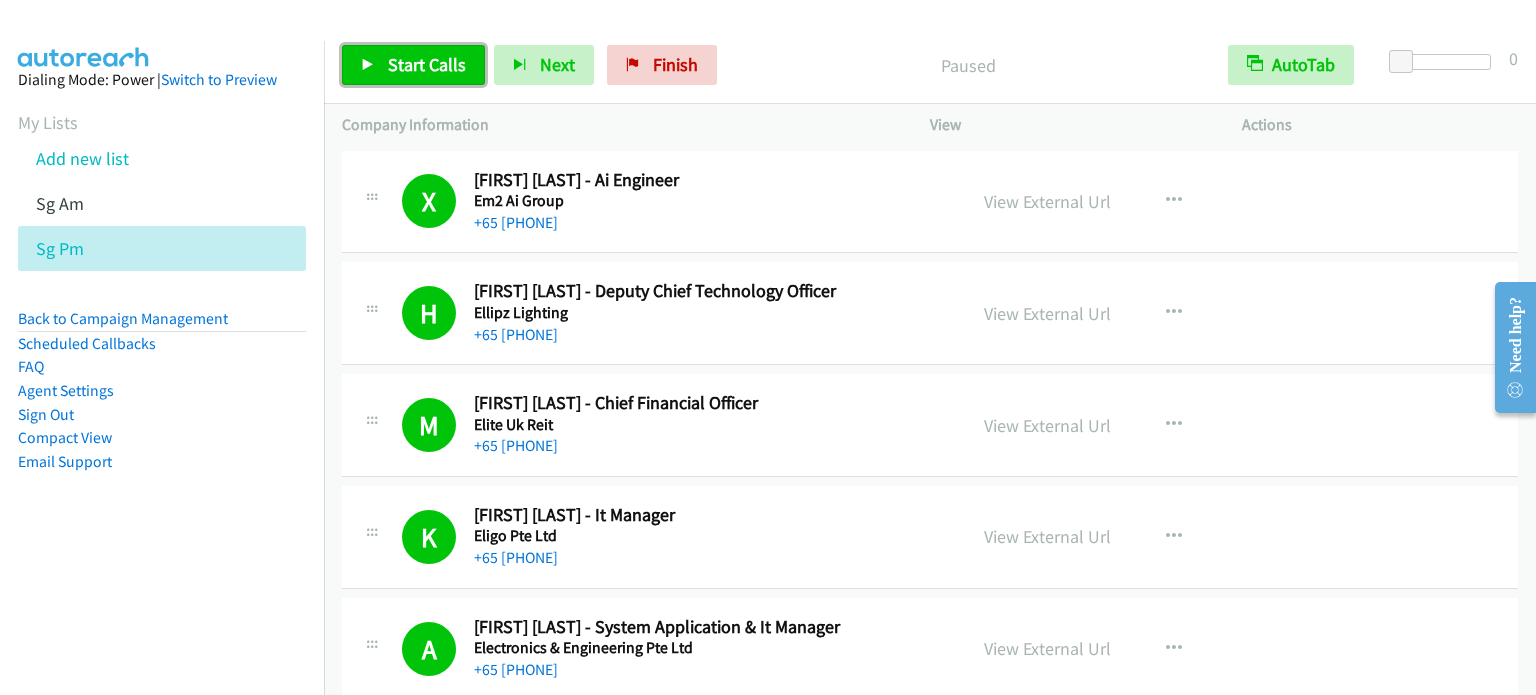 click on "Start Calls" at bounding box center (427, 64) 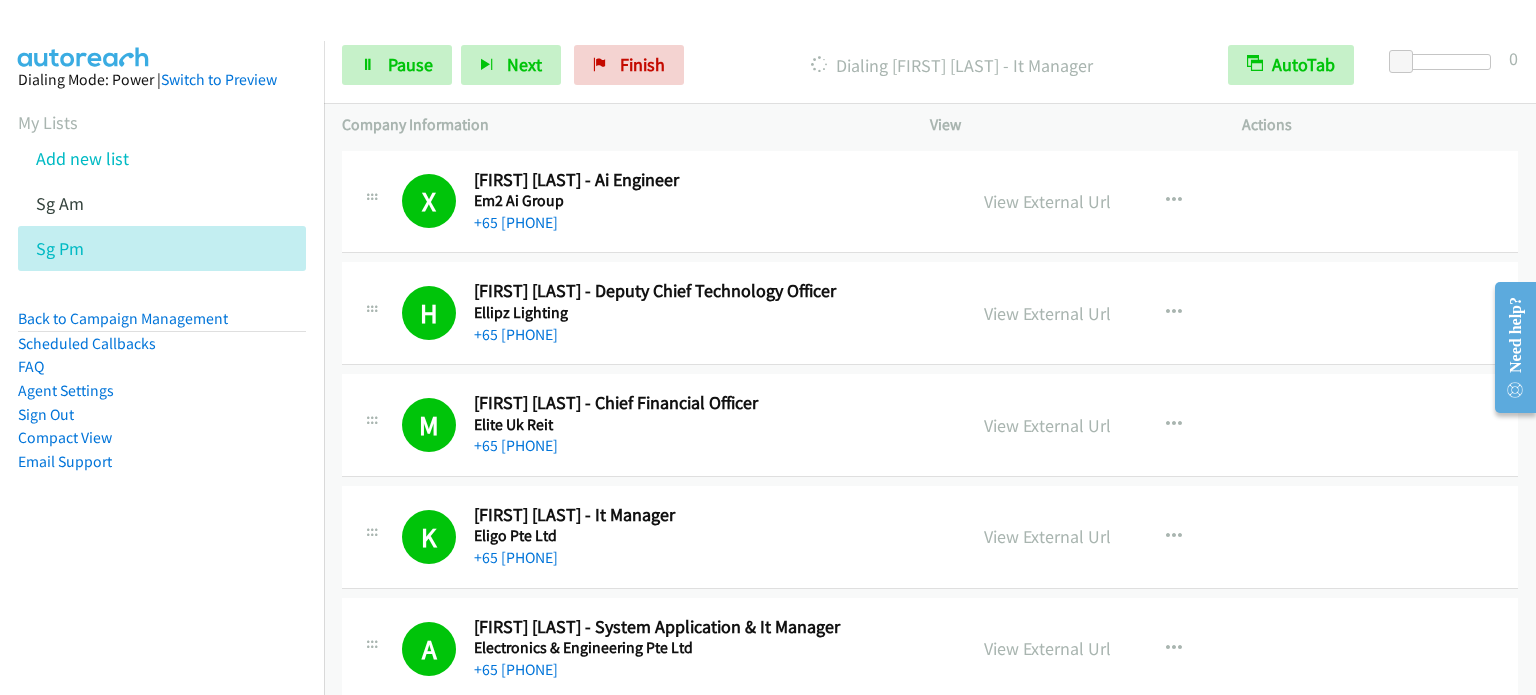 click on "Dialing Mode: Power
|
Switch to Preview
My Lists
Add new list
Sg Am
Sg Pm
Back to Campaign Management
Scheduled Callbacks
FAQ
Agent Settings
Sign Out
Compact View
Email Support" at bounding box center (162, 302) 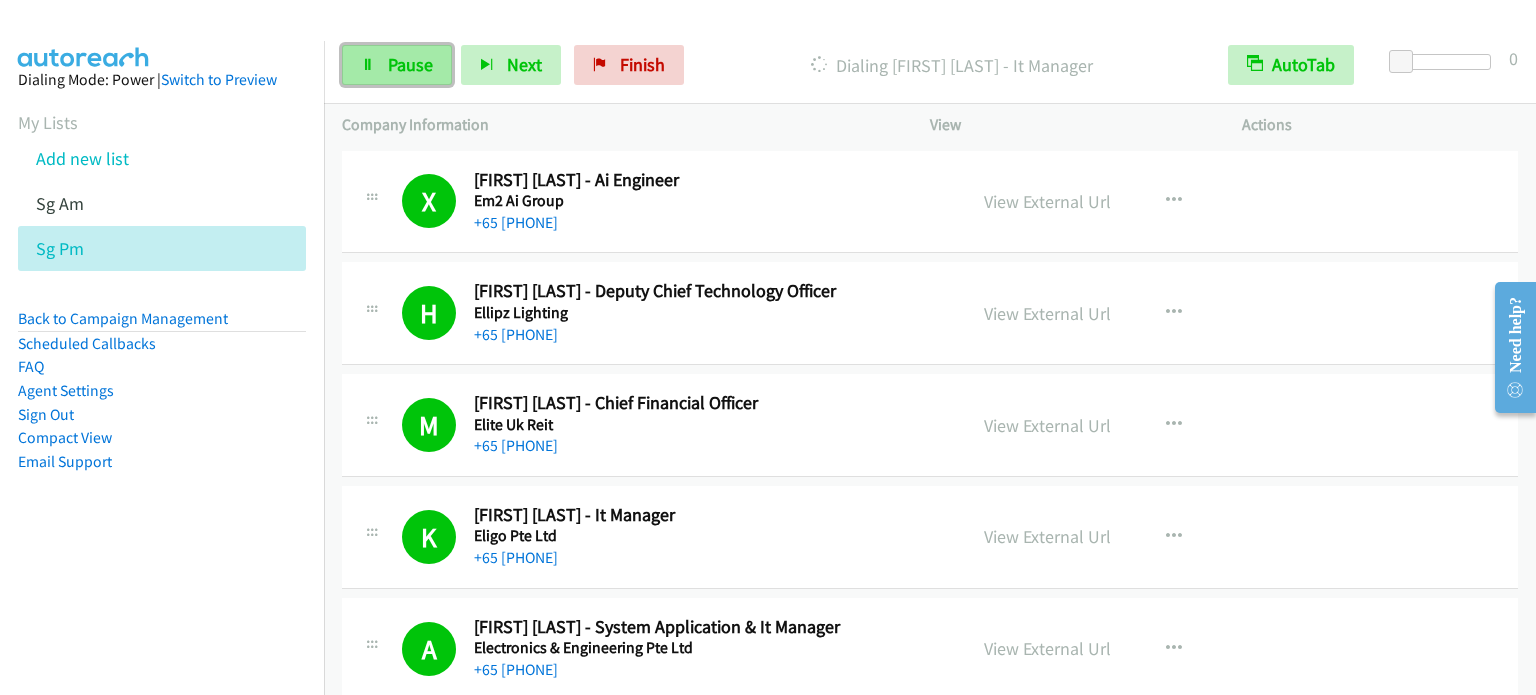 click on "Pause" at bounding box center (397, 65) 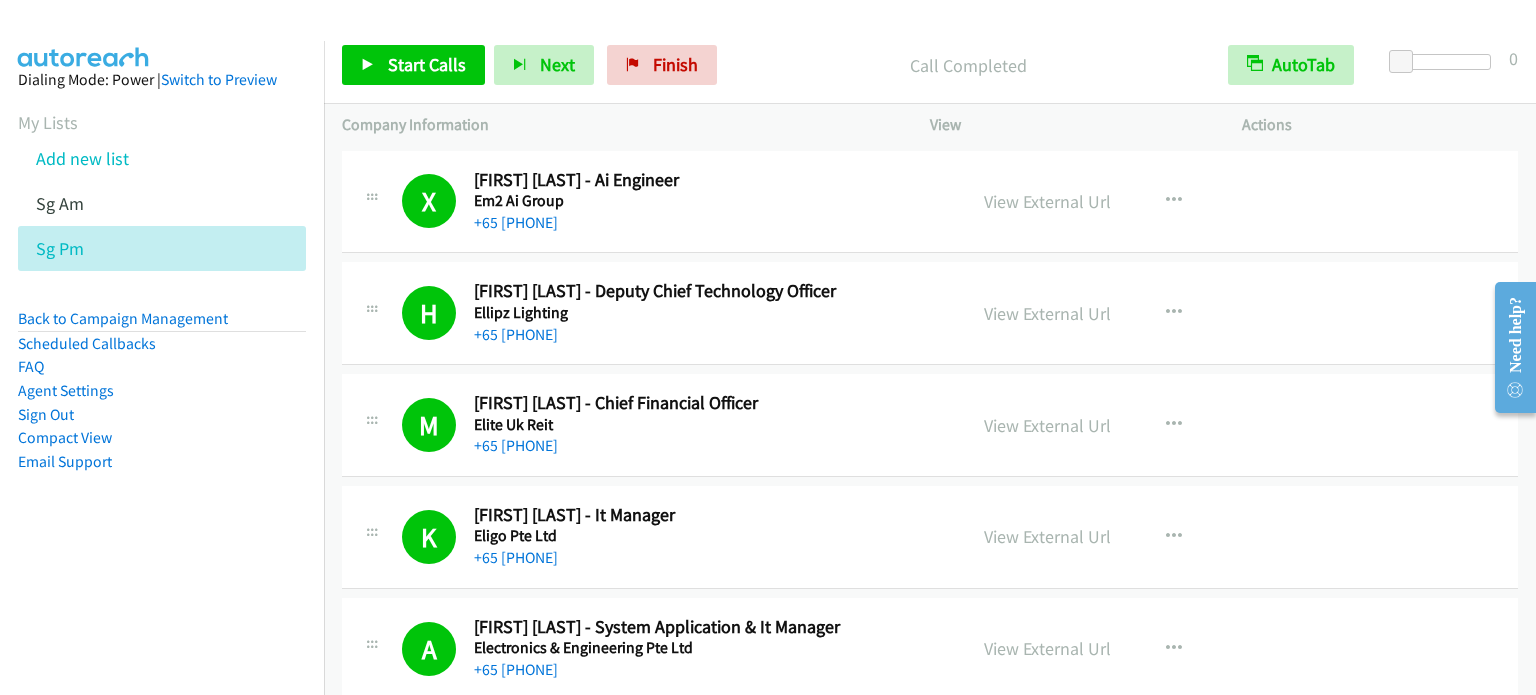 drag, startPoint x: 205, startPoint y: 600, endPoint x: 337, endPoint y: 243, distance: 380.62186 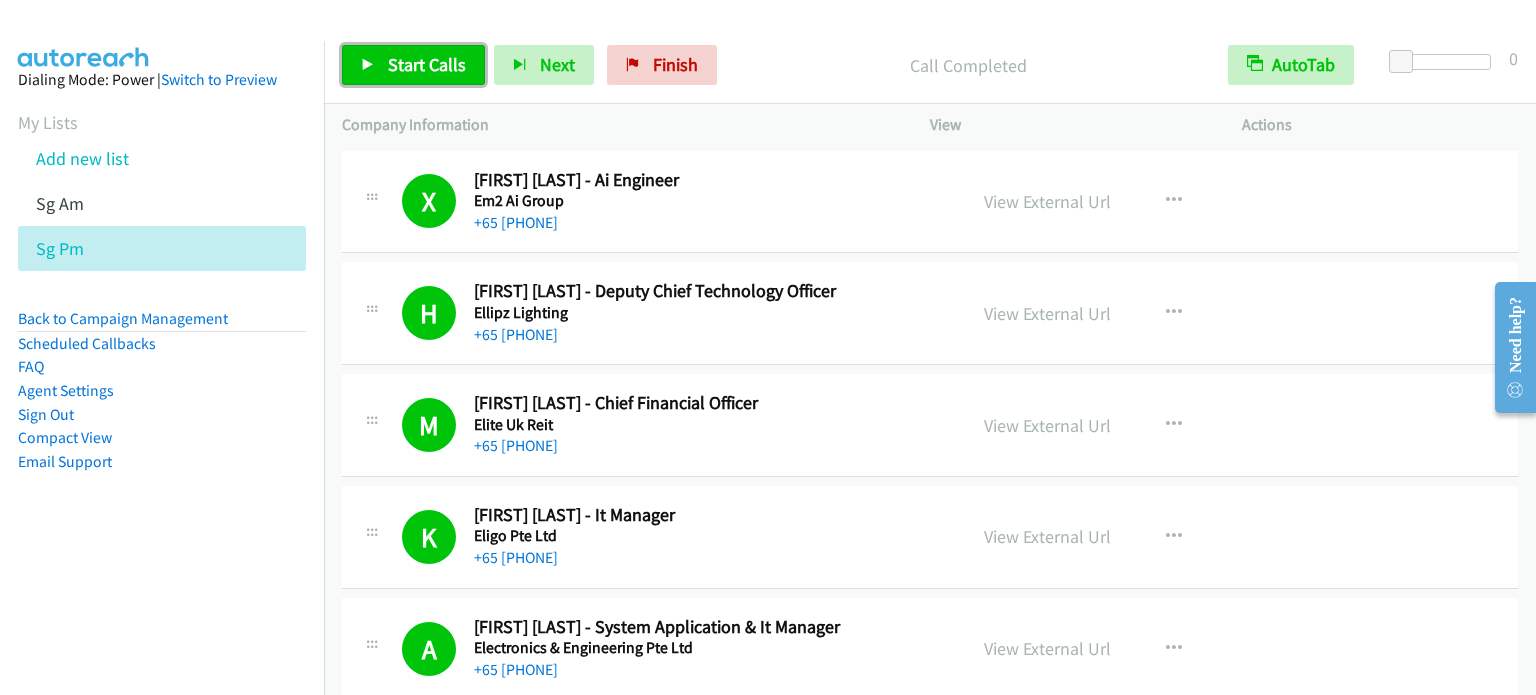 click on "Start Calls" at bounding box center (427, 64) 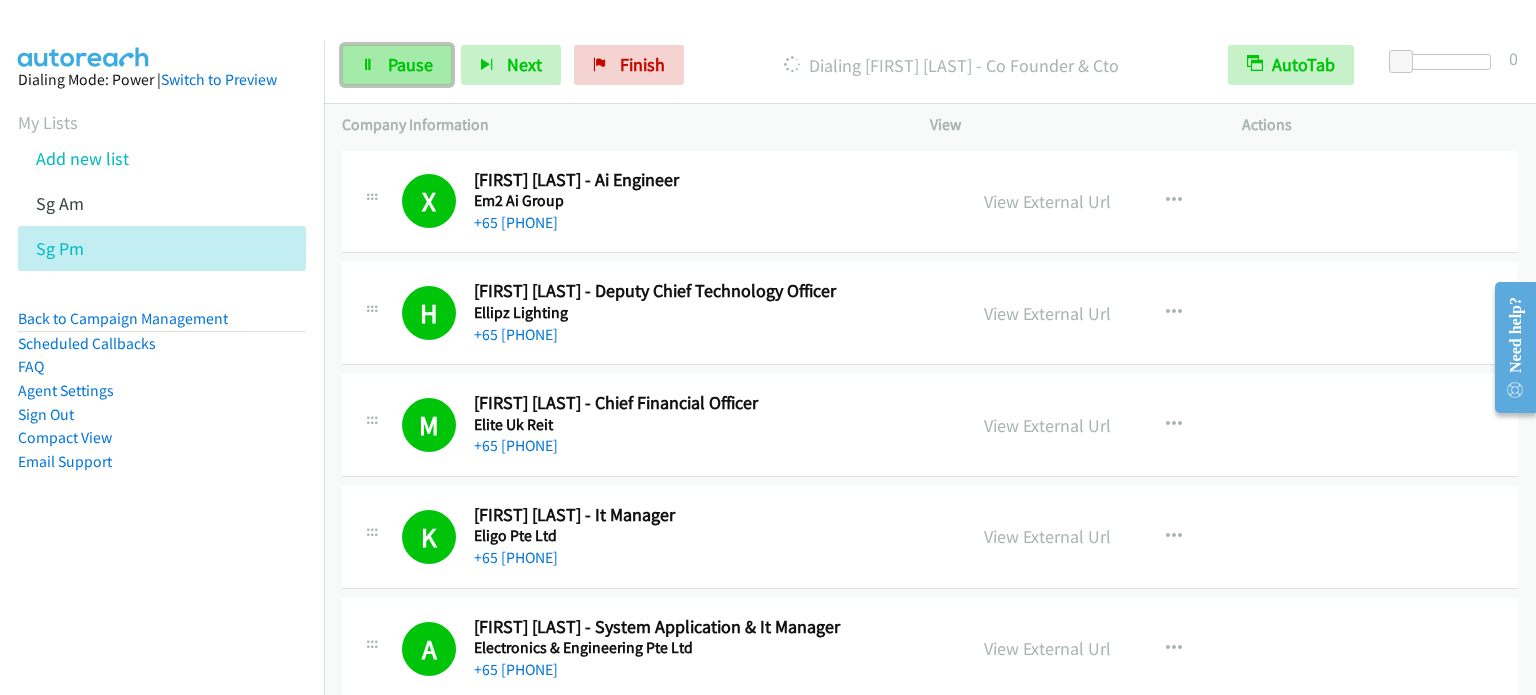 click on "Pause" at bounding box center [410, 64] 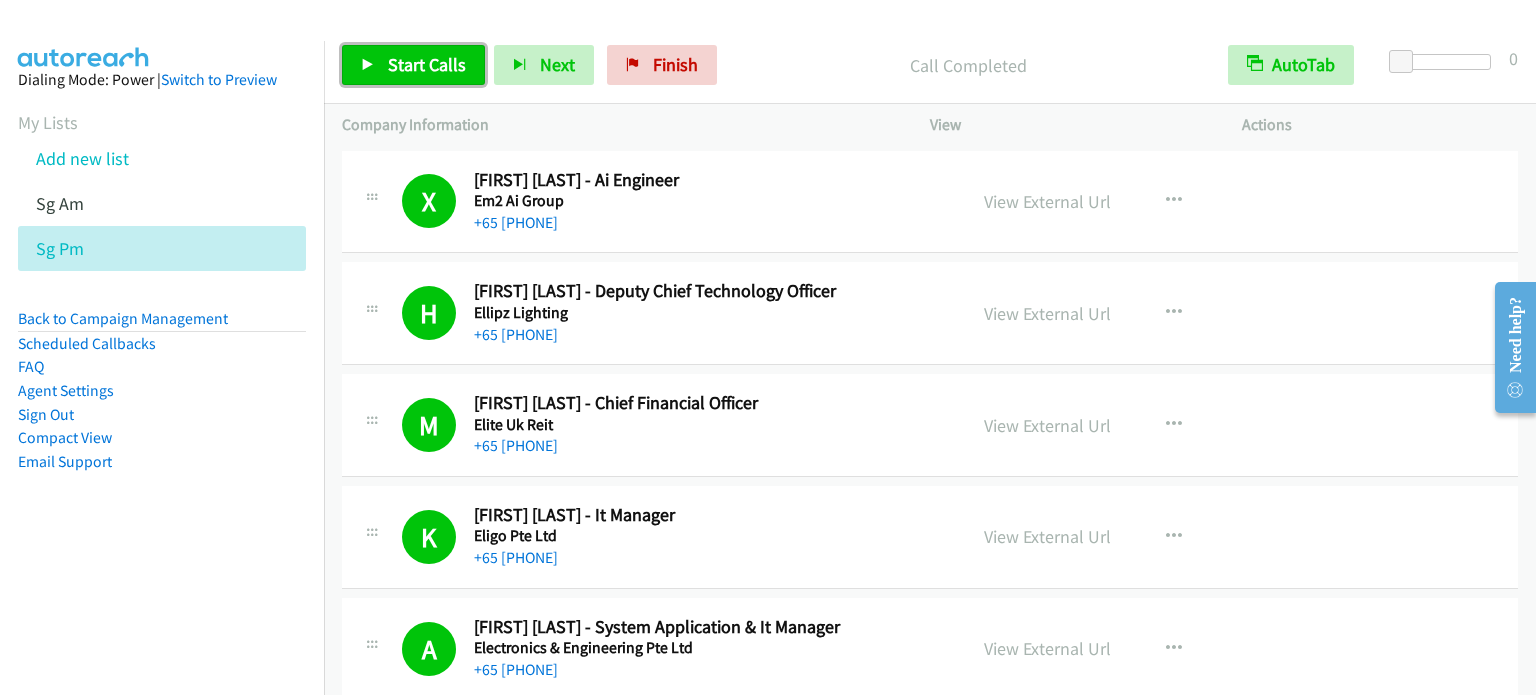 click on "Start Calls" at bounding box center (427, 64) 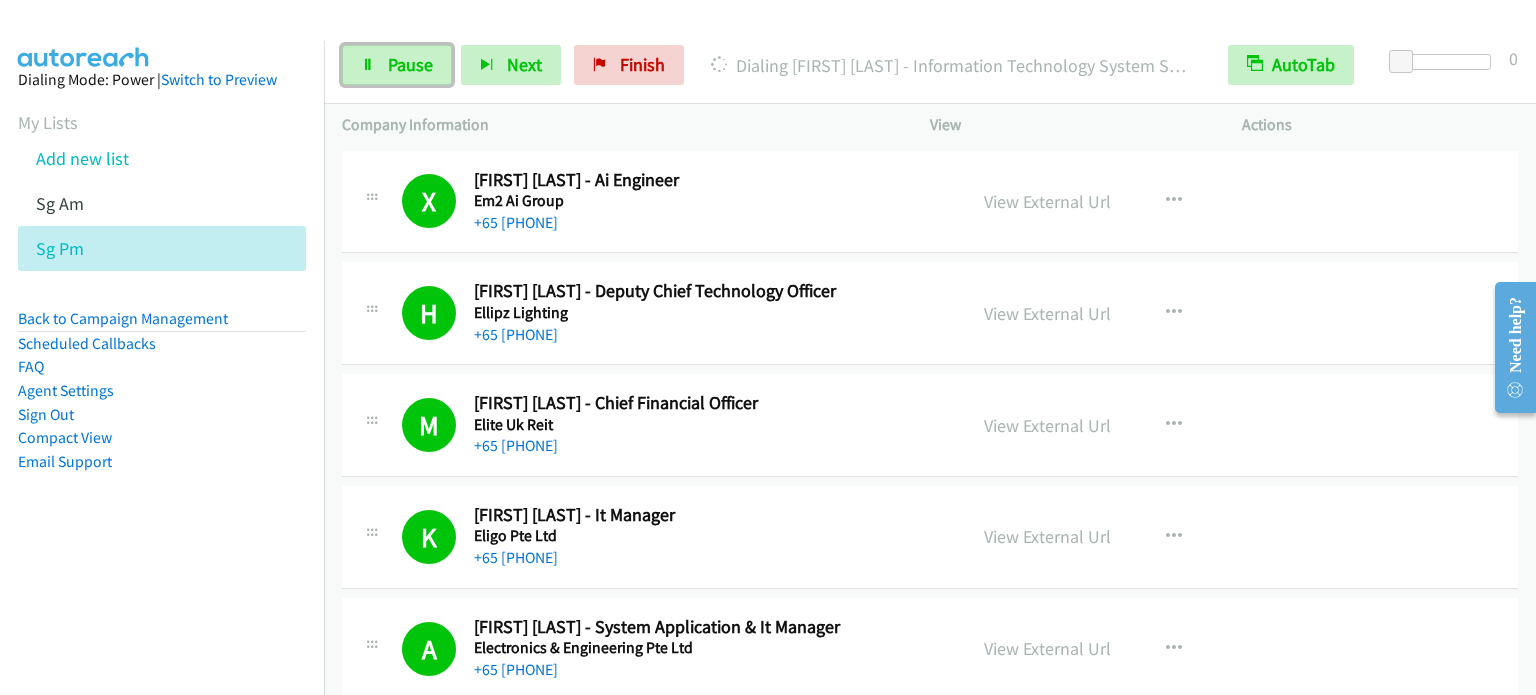 drag, startPoint x: 398, startPoint y: 65, endPoint x: 433, endPoint y: 3, distance: 71.19691 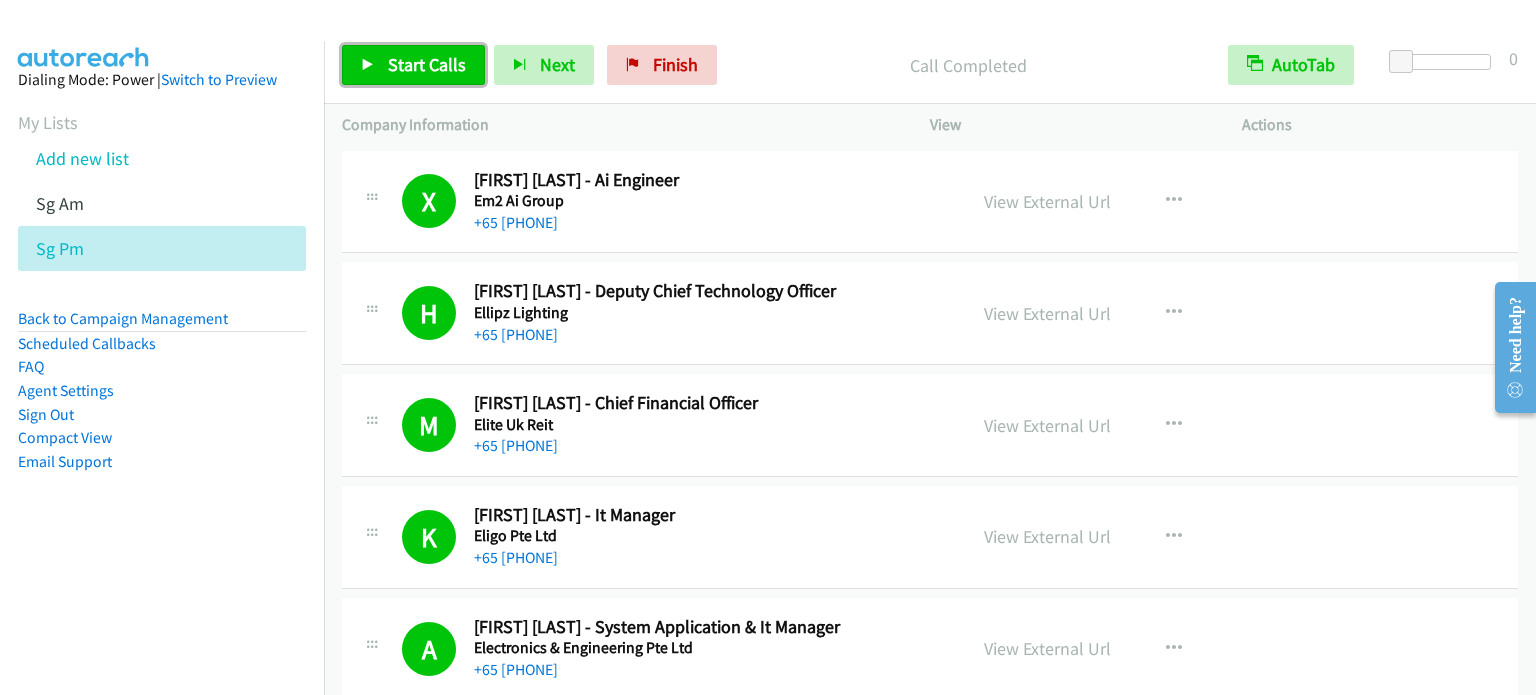 click on "Start Calls" at bounding box center [427, 64] 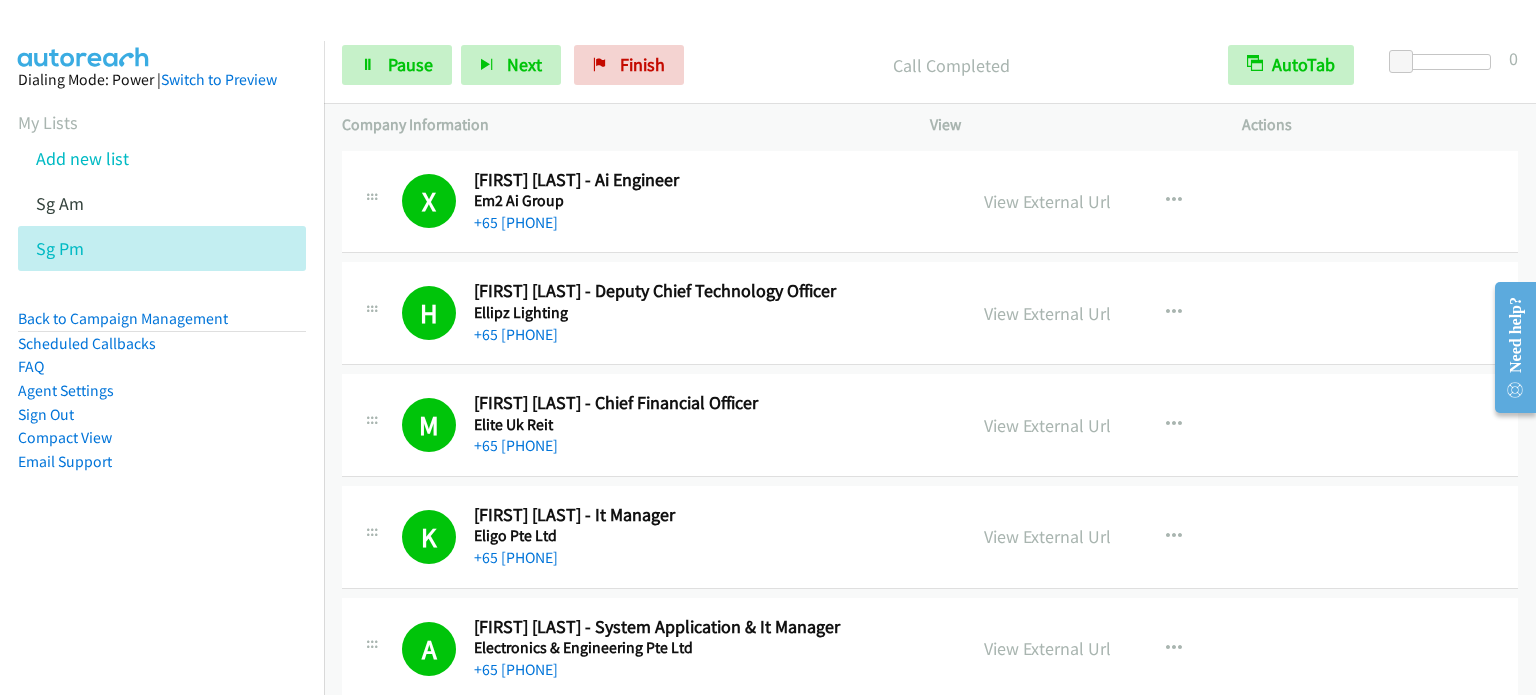 click on "Dialing Mode: Power
|
Switch to Preview
My Lists
Add new list
Sg Am
Sg Pm
Back to Campaign Management
Scheduled Callbacks
FAQ
Agent Settings
Sign Out
Compact View
Email Support" at bounding box center (162, 302) 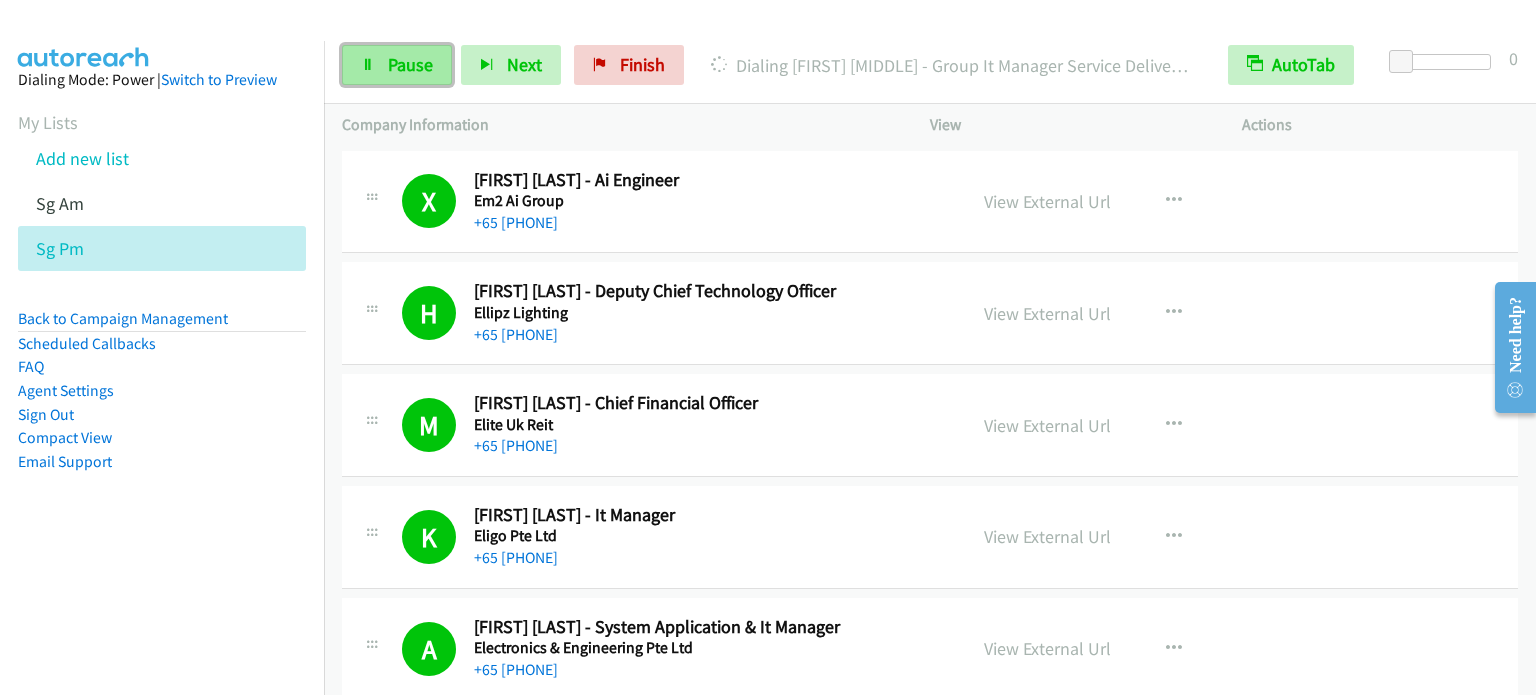 click on "Pause" at bounding box center [410, 64] 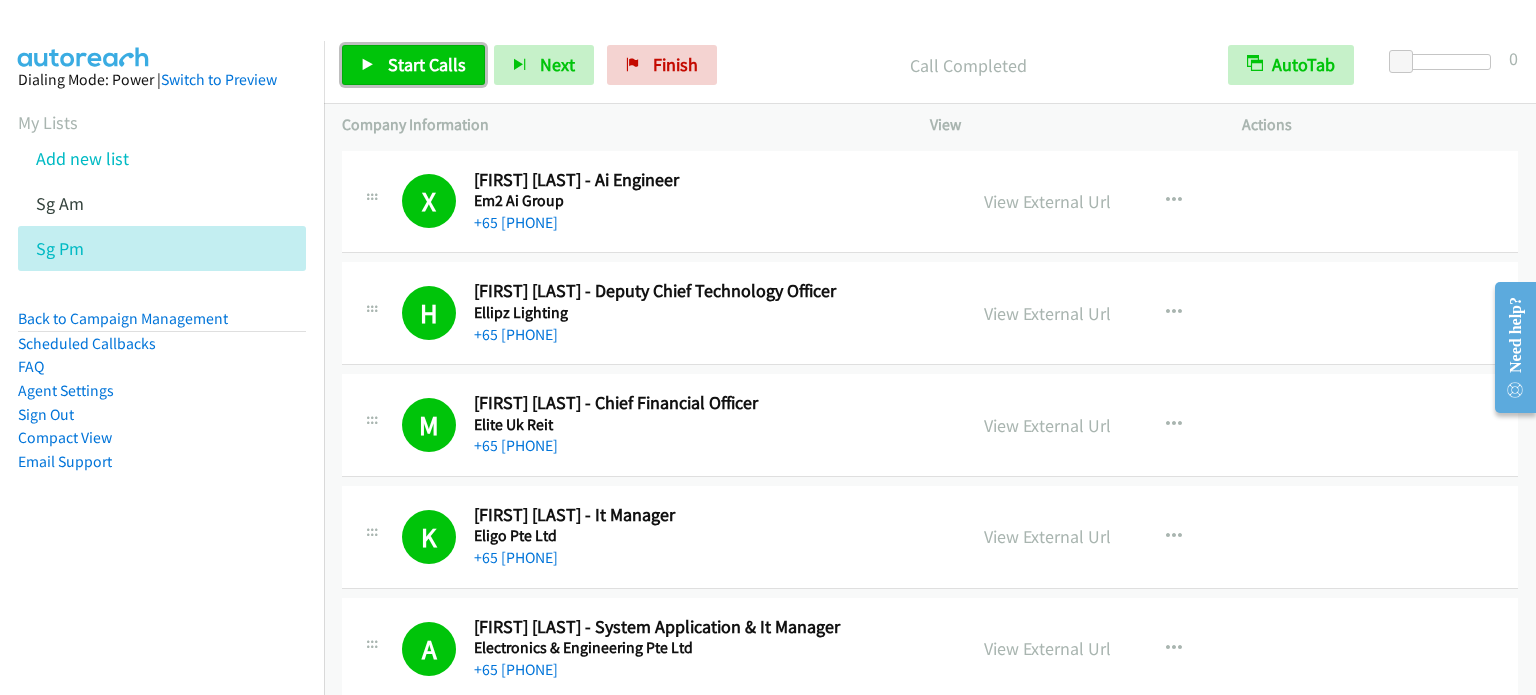 click on "Start Calls" at bounding box center (413, 65) 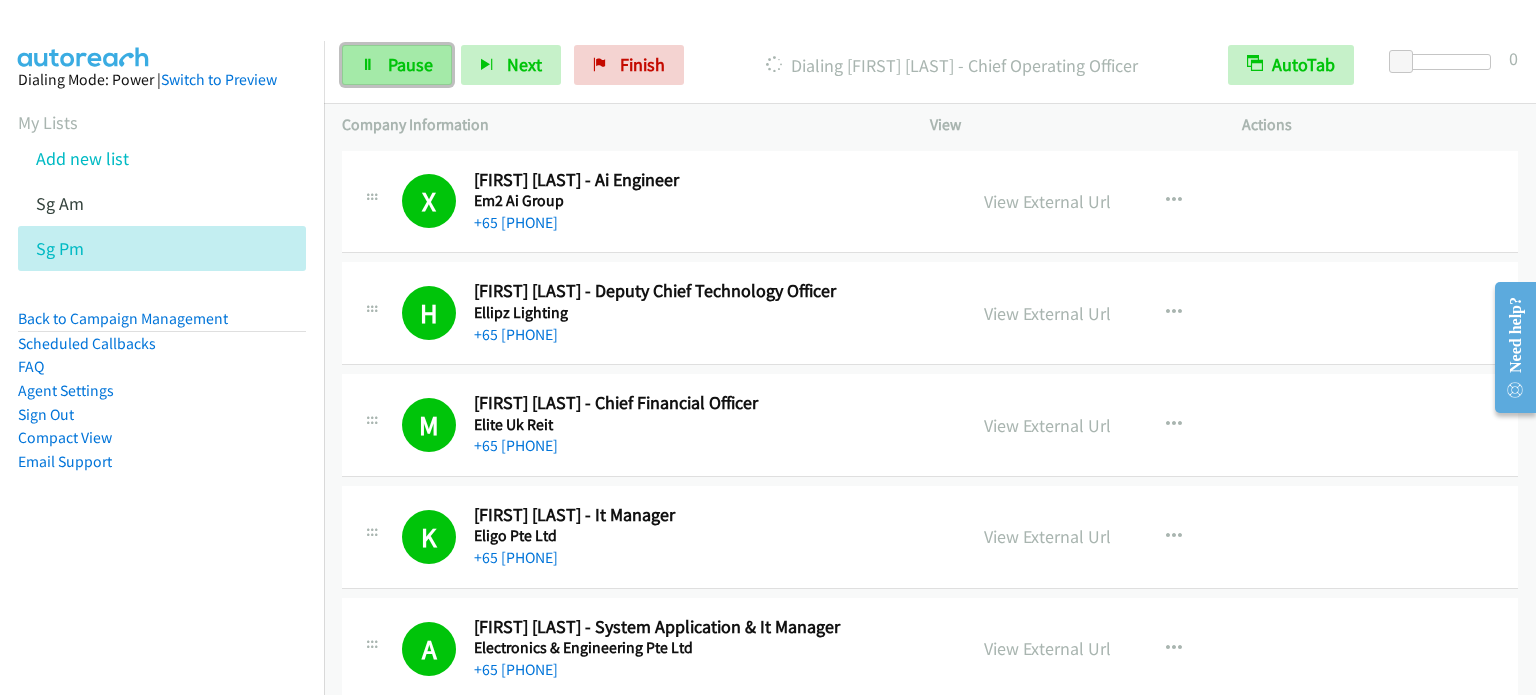 click on "Pause" at bounding box center [410, 64] 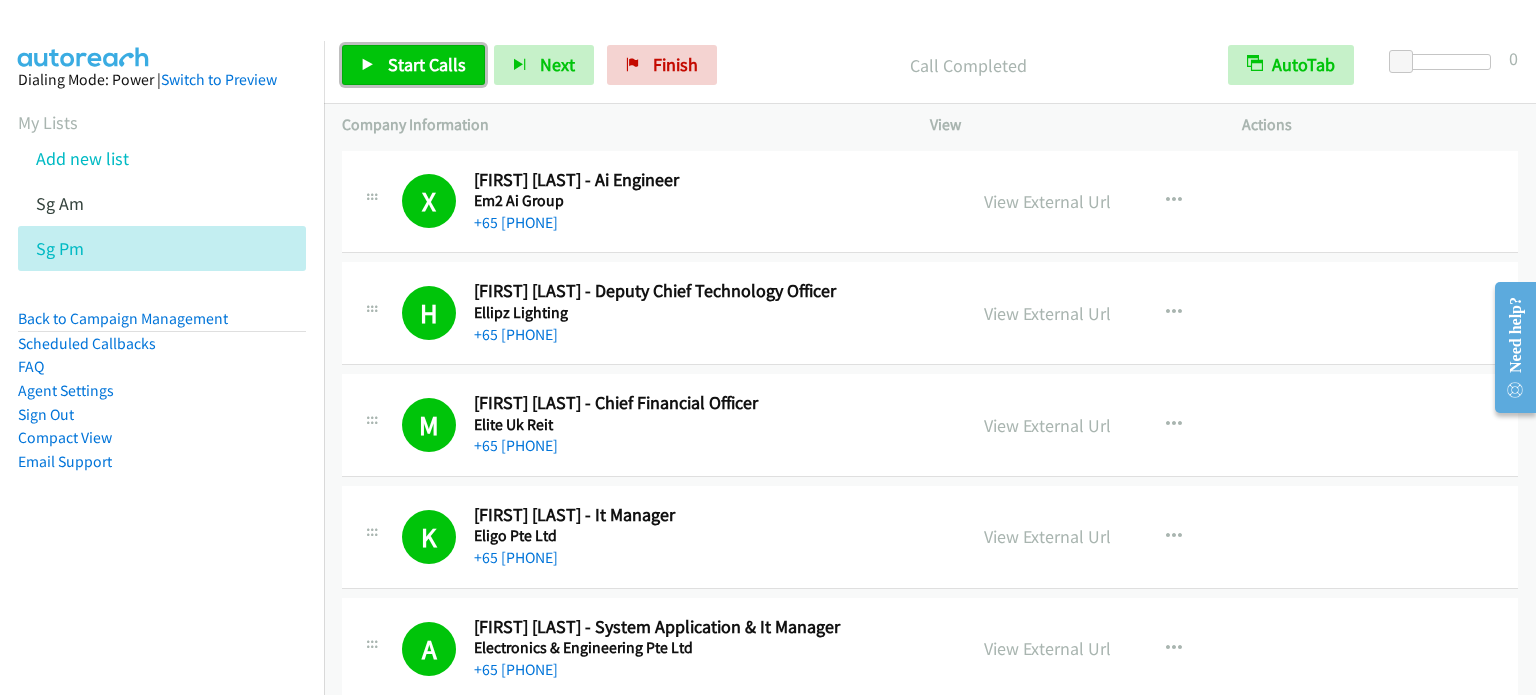 click on "Start Calls" at bounding box center [427, 64] 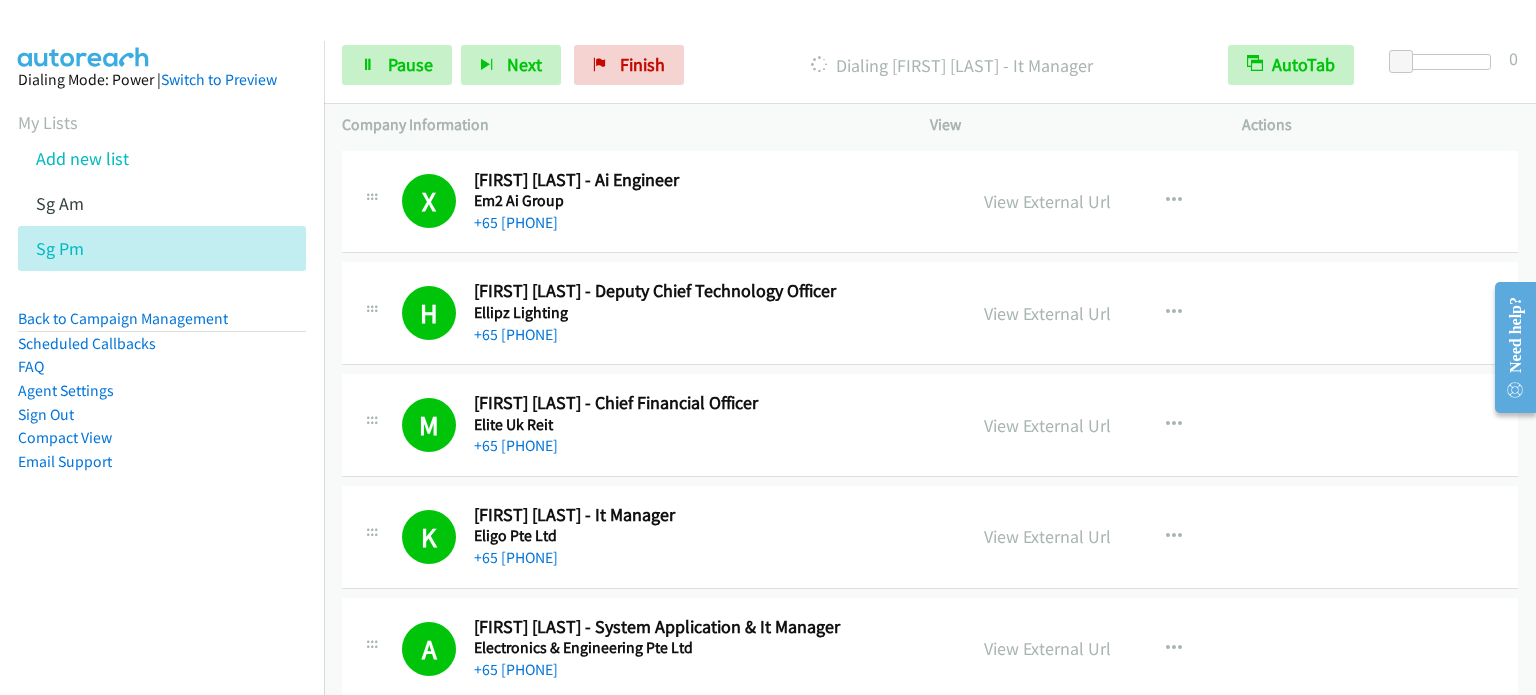 click on "Dialing Mode: Power
|
Switch to Preview
My Lists
Add new list
Sg Am
Sg Pm
Back to Campaign Management
Scheduled Callbacks
FAQ
Agent Settings
Sign Out
Compact View
Email Support" at bounding box center (162, 388) 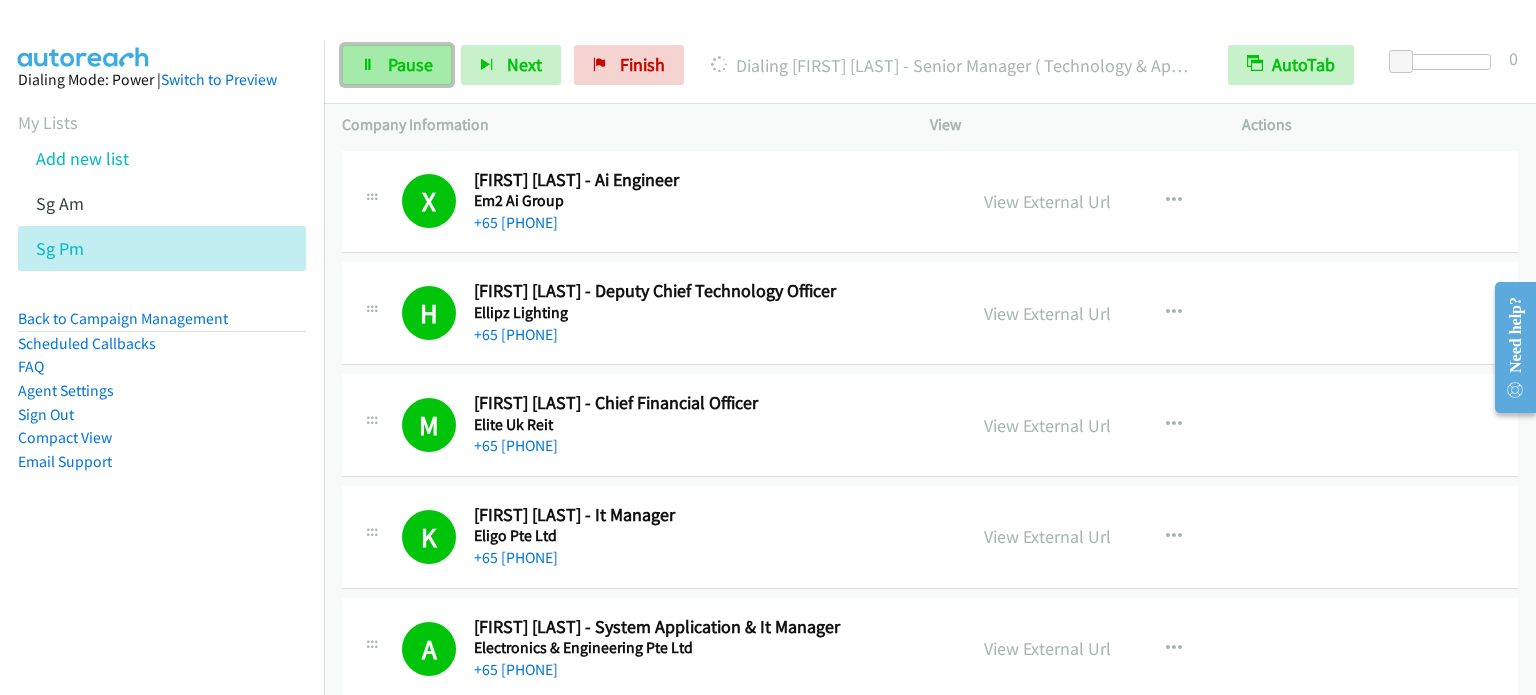click on "Pause" at bounding box center (410, 64) 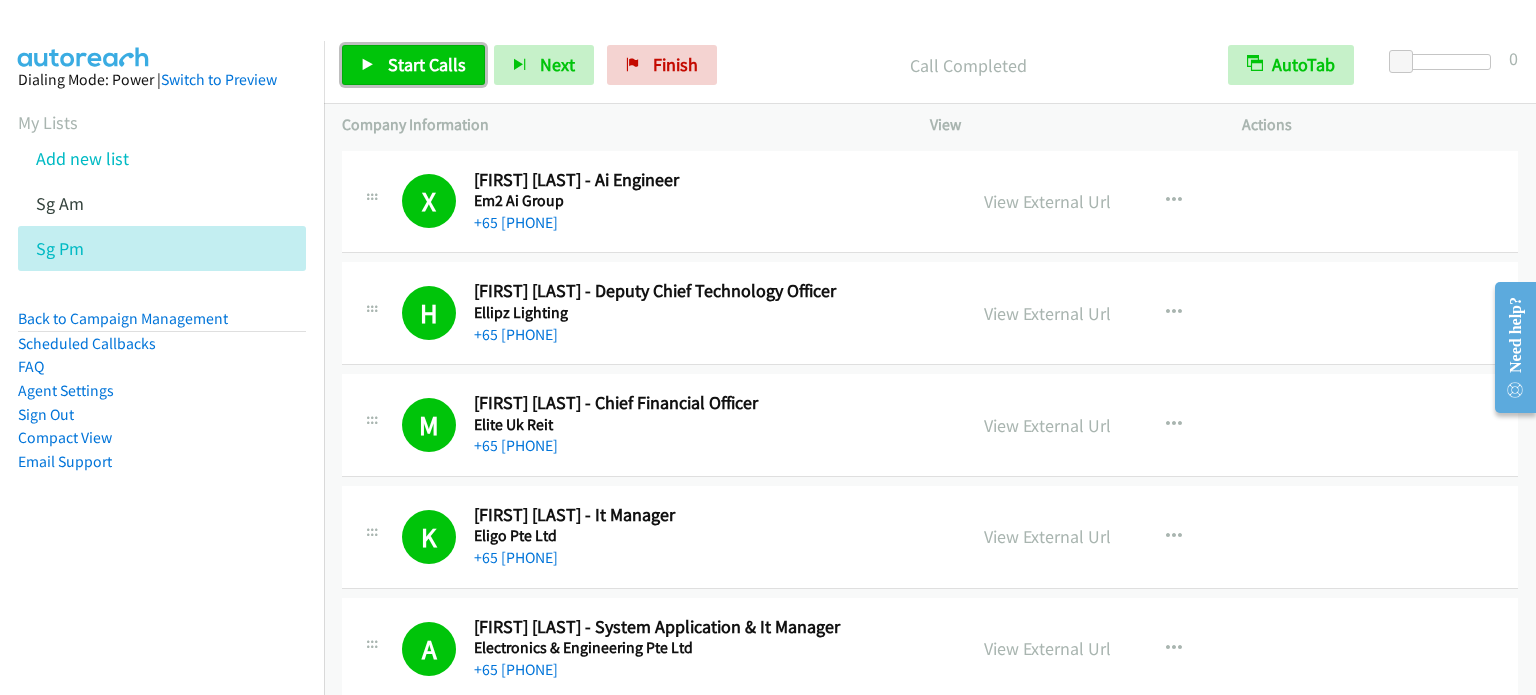 click on "Start Calls" at bounding box center (427, 64) 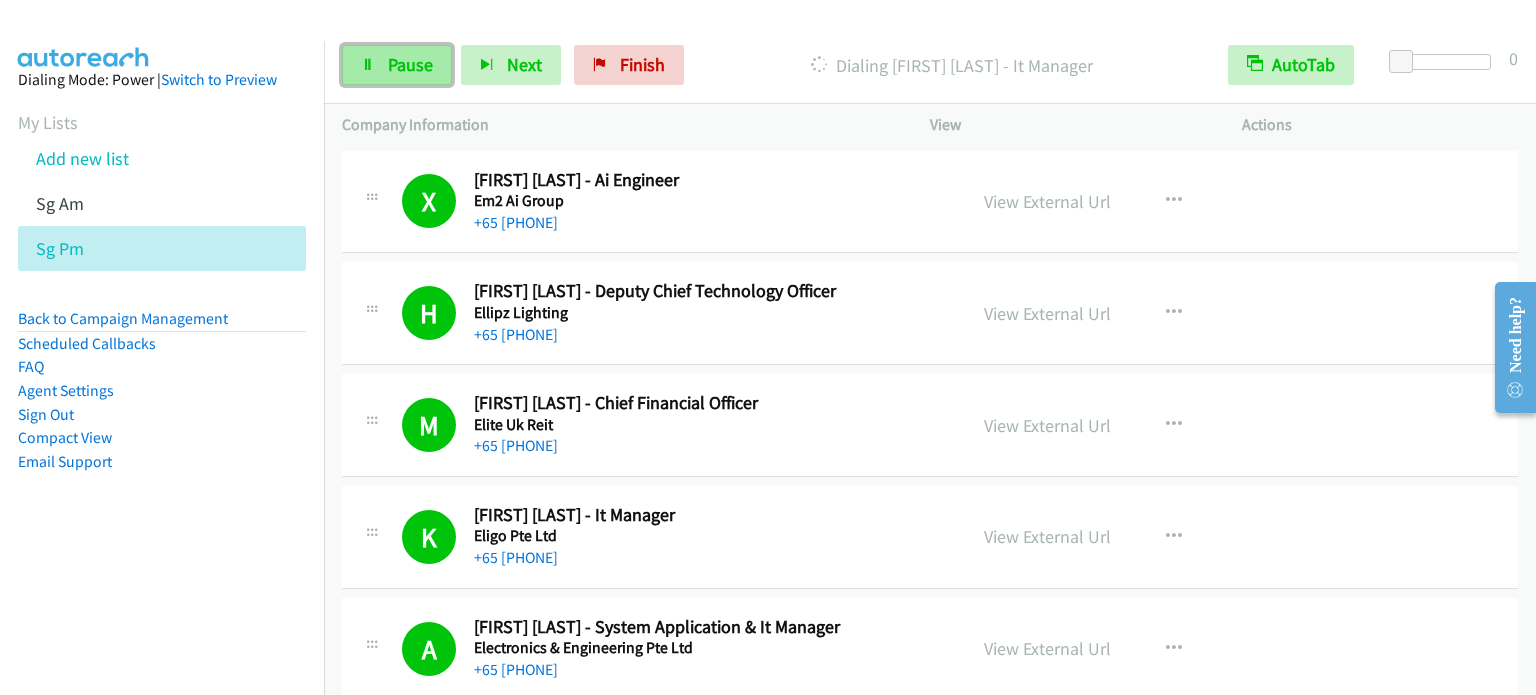 click on "Pause" at bounding box center (410, 64) 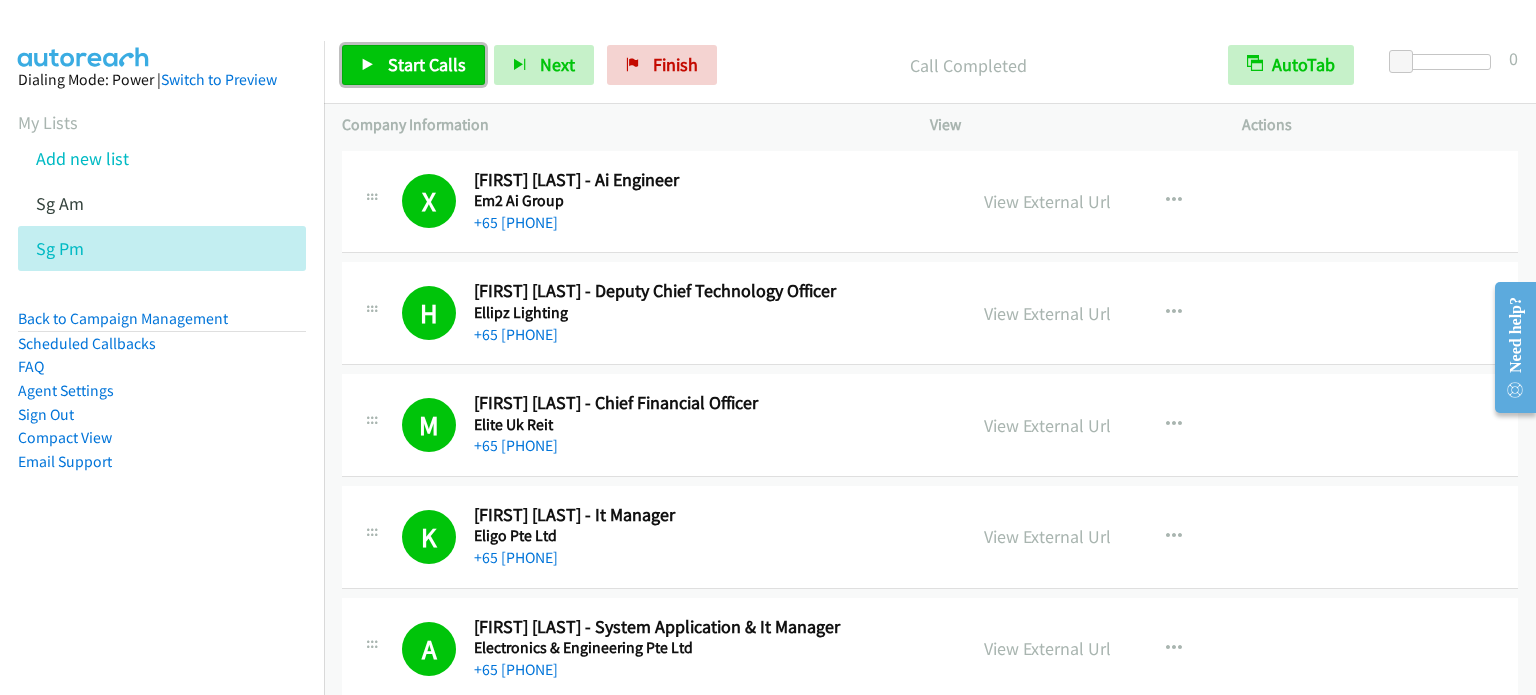 click on "Start Calls" at bounding box center [427, 64] 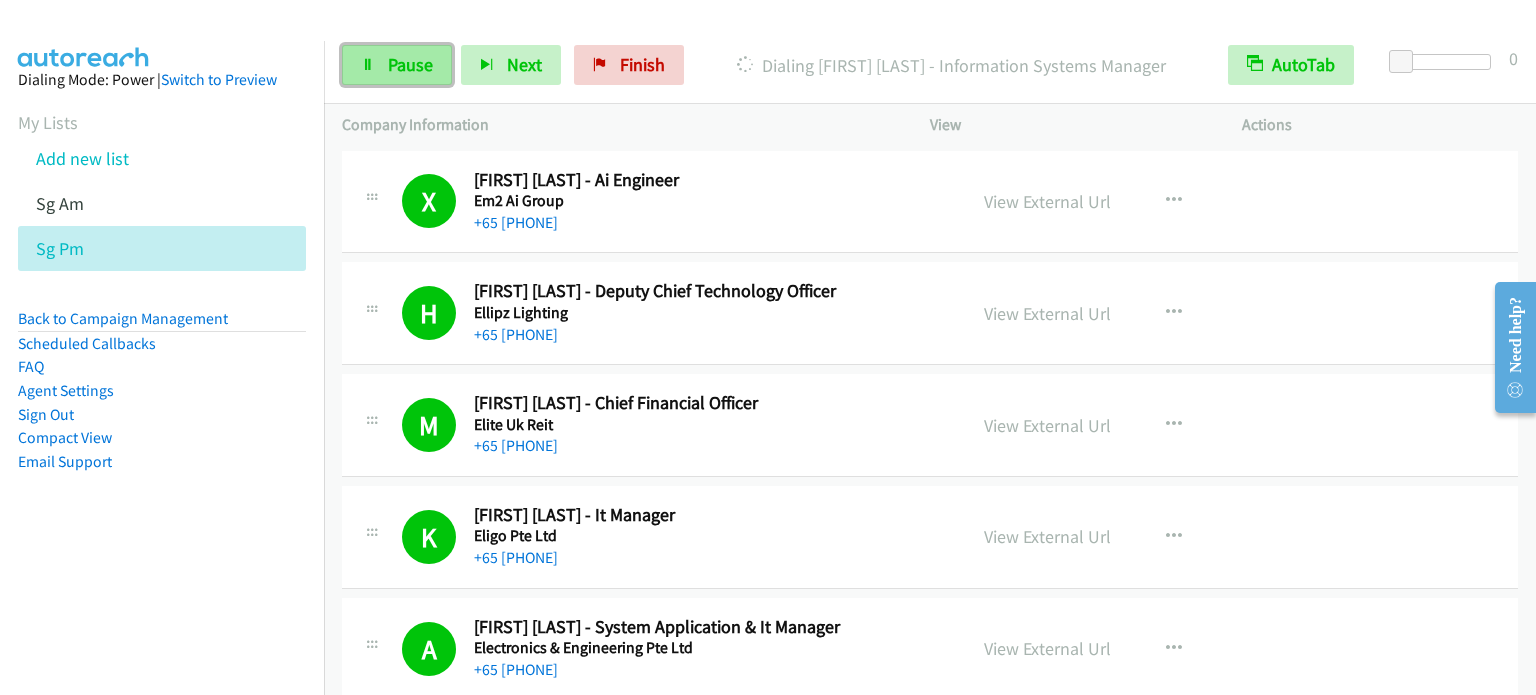 click on "Pause" at bounding box center [397, 65] 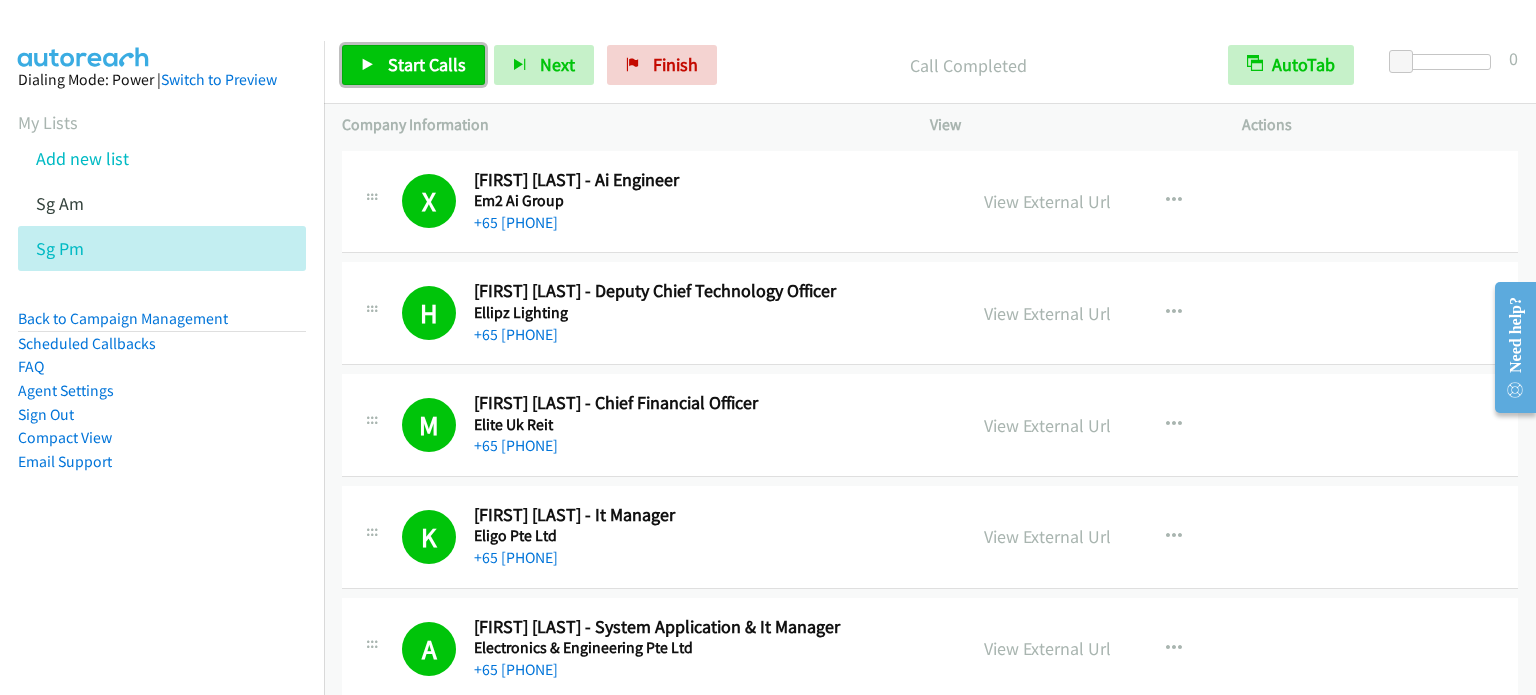 click on "Start Calls" at bounding box center [427, 64] 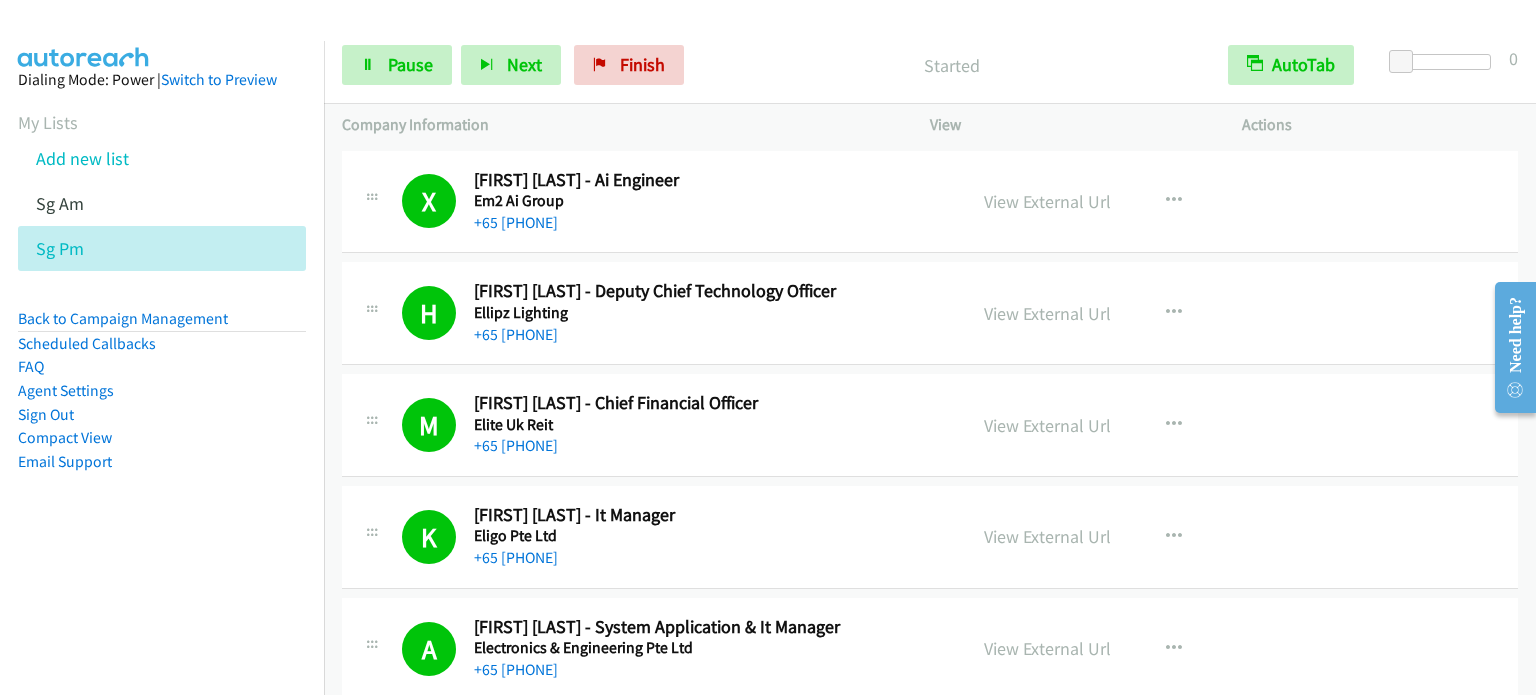 click at bounding box center [759, 38] 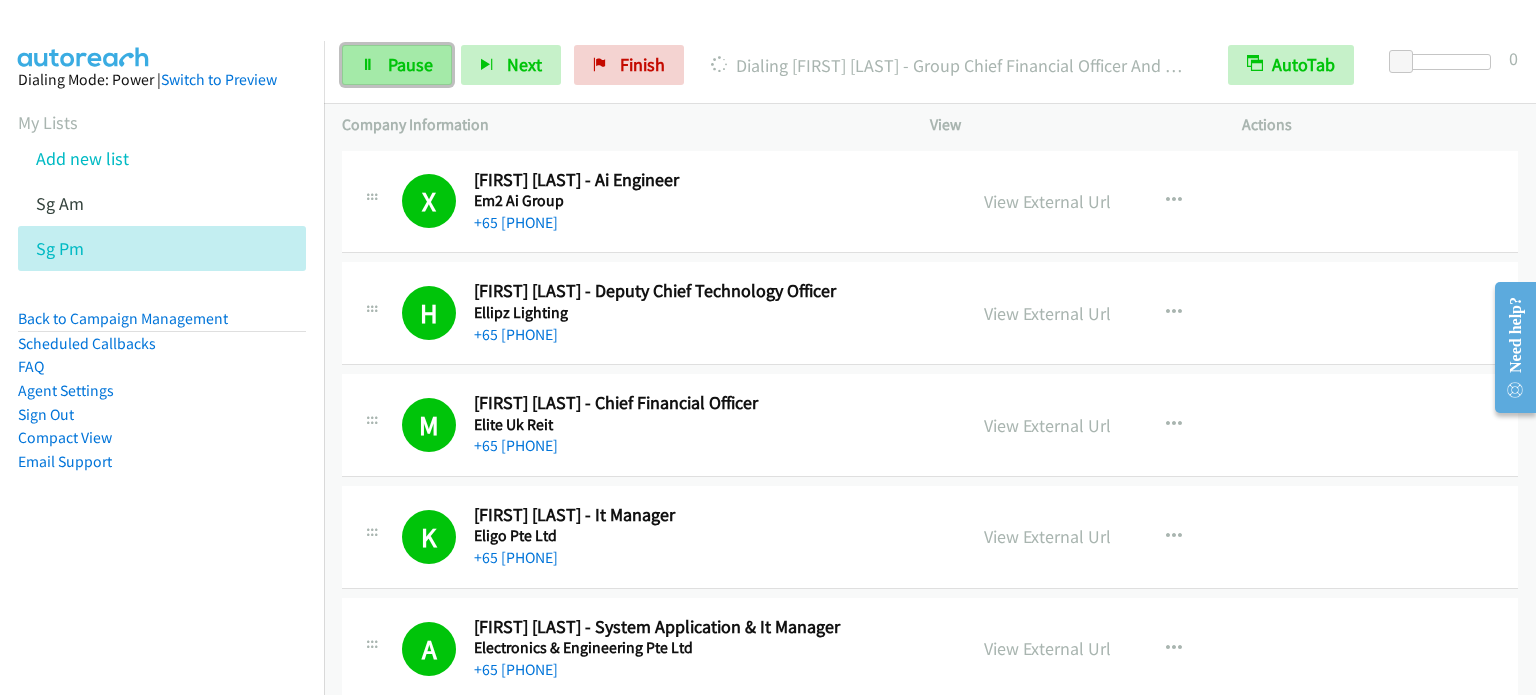 click on "Pause" at bounding box center (410, 64) 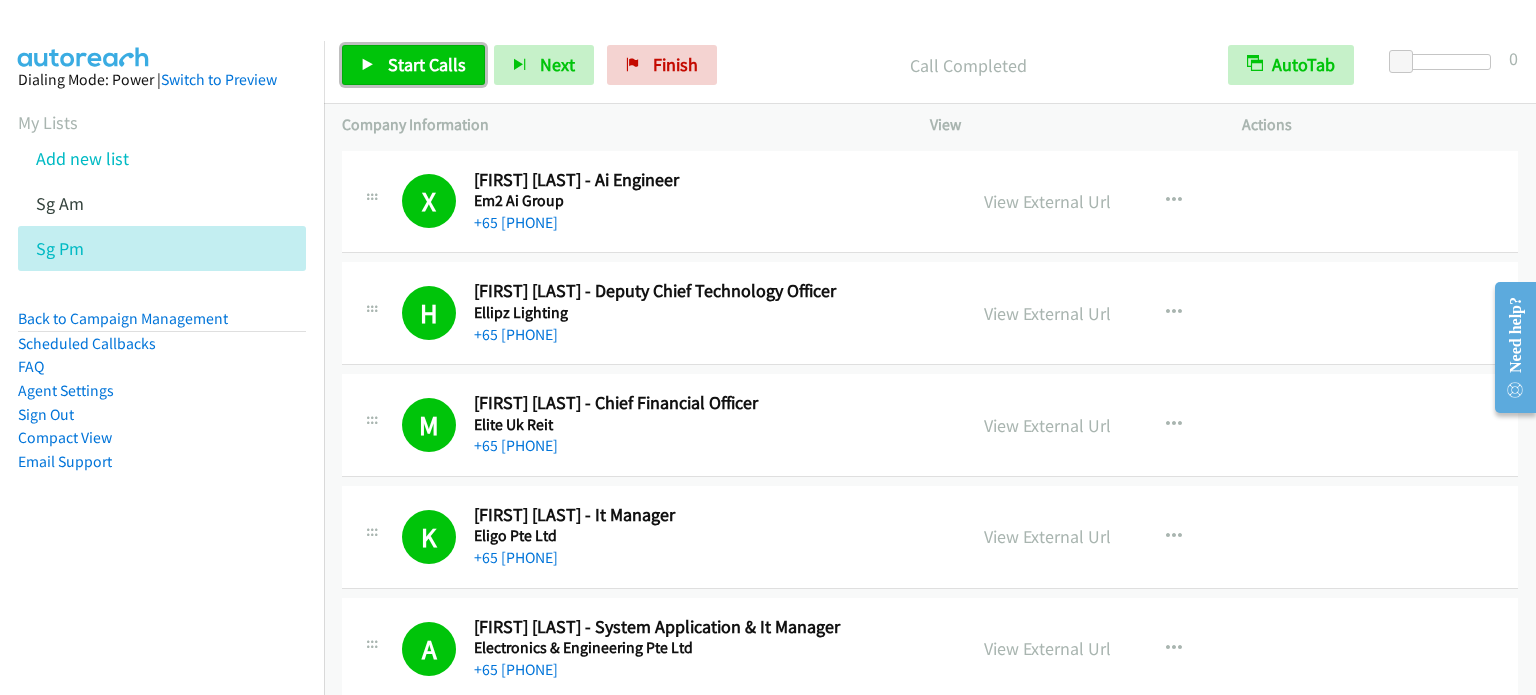 click on "Start Calls" at bounding box center (413, 65) 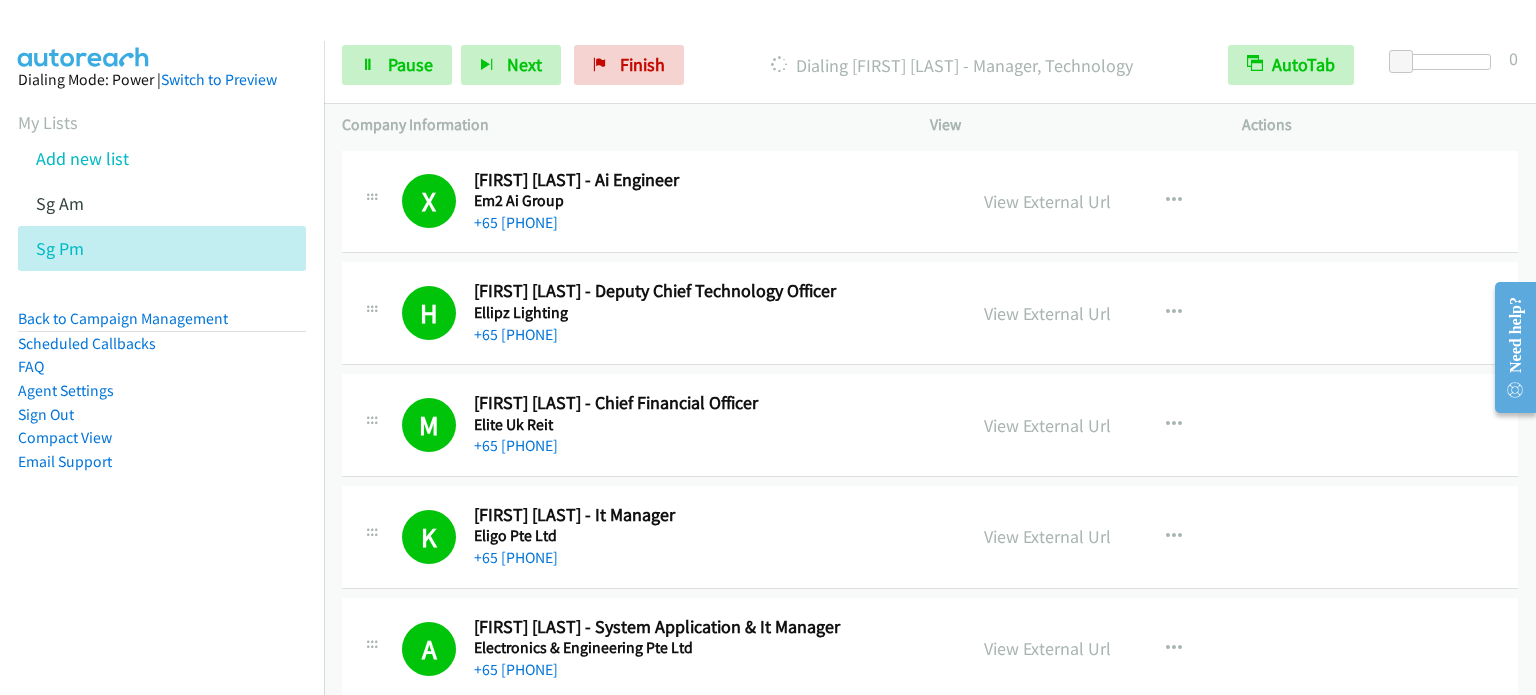 click on "Compact View" at bounding box center (162, 438) 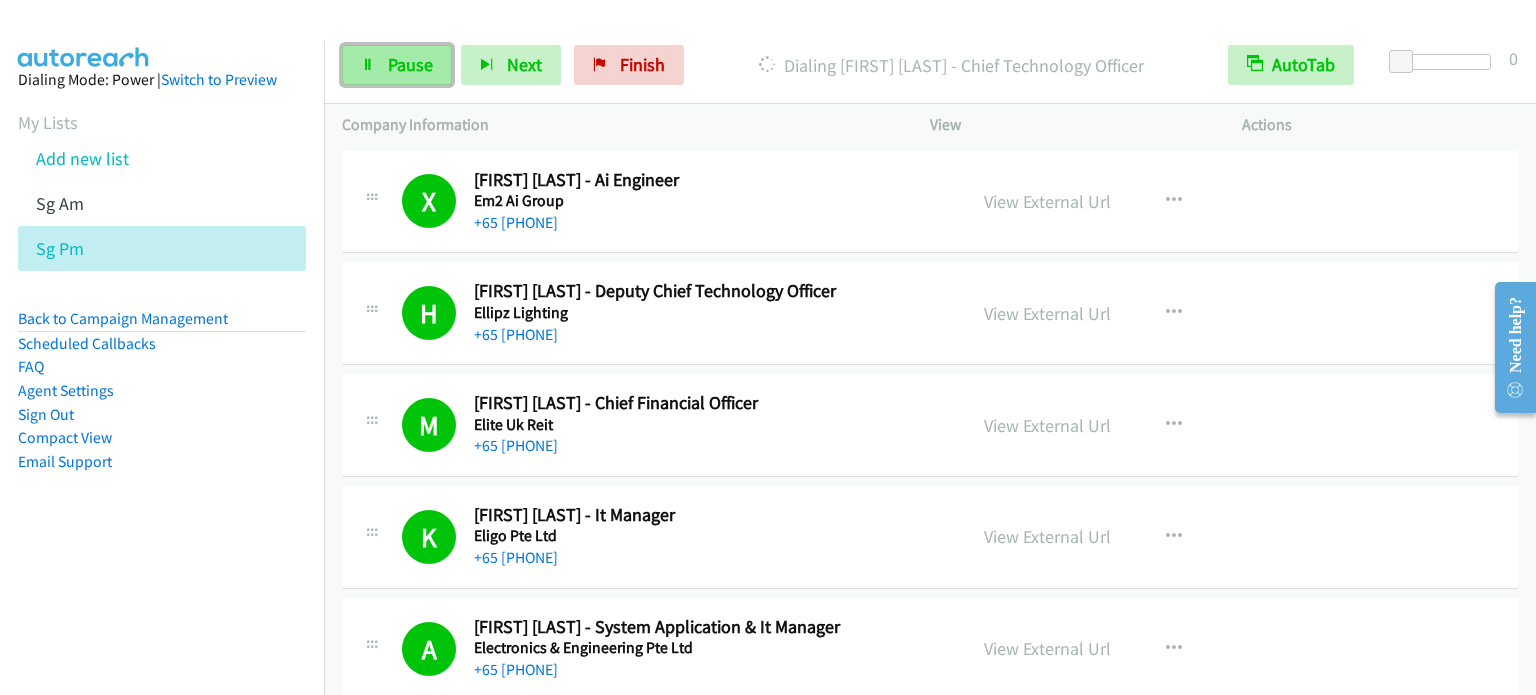 click on "Pause" at bounding box center (410, 64) 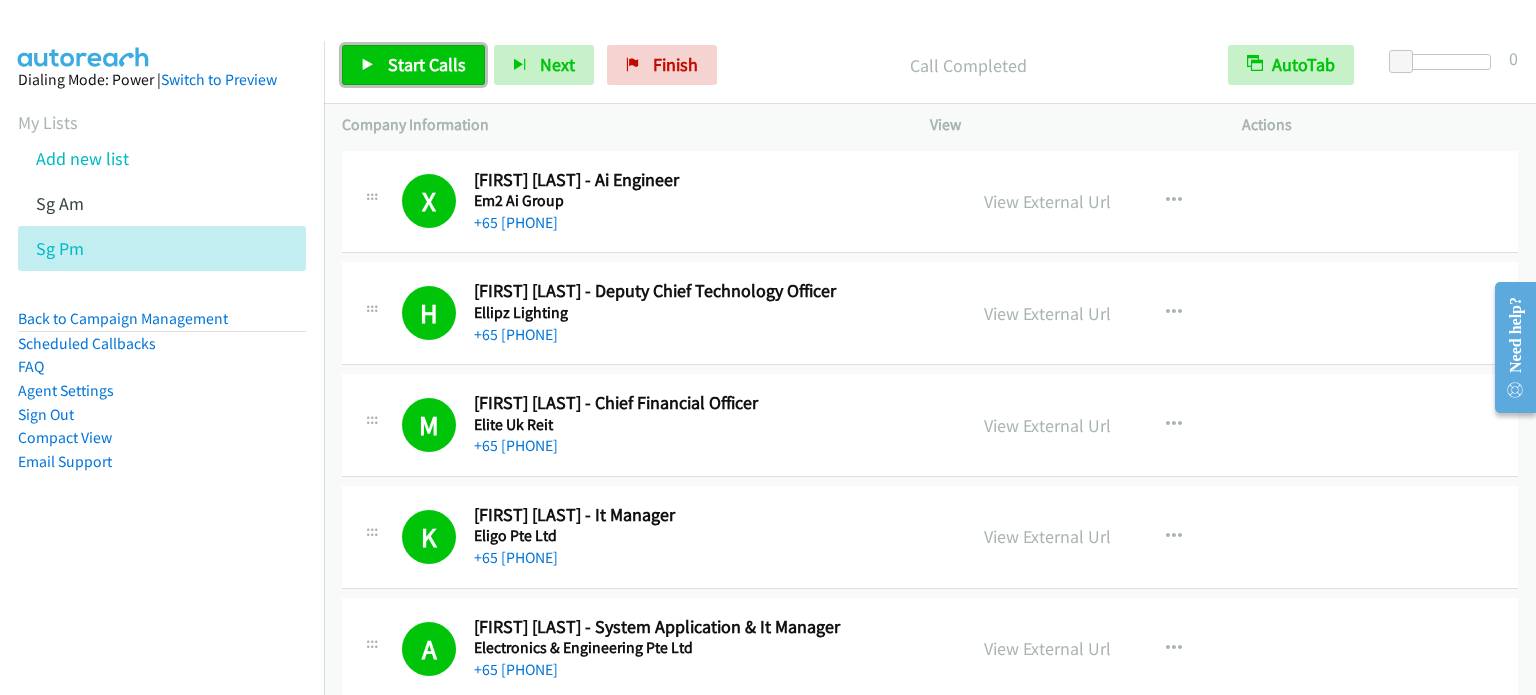 click on "Start Calls" at bounding box center (427, 64) 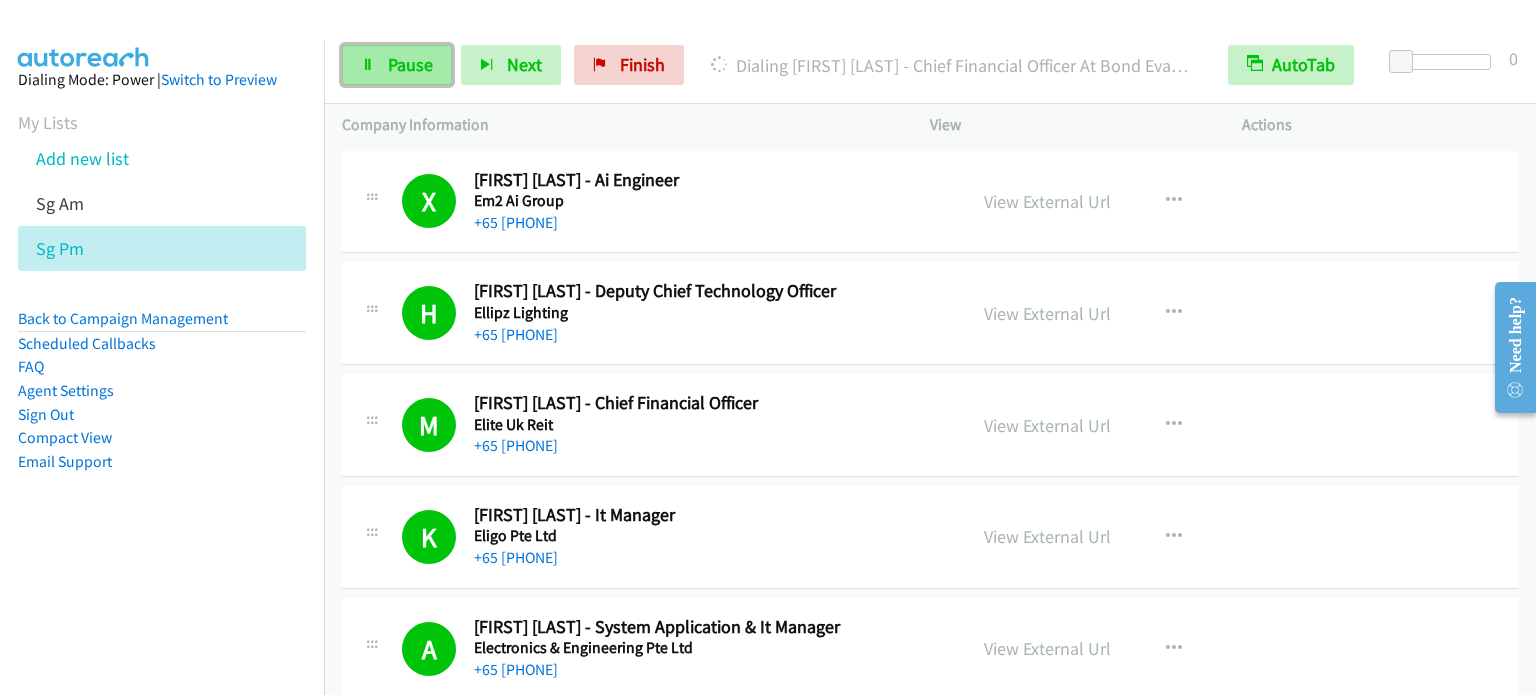 click on "Pause" at bounding box center (397, 65) 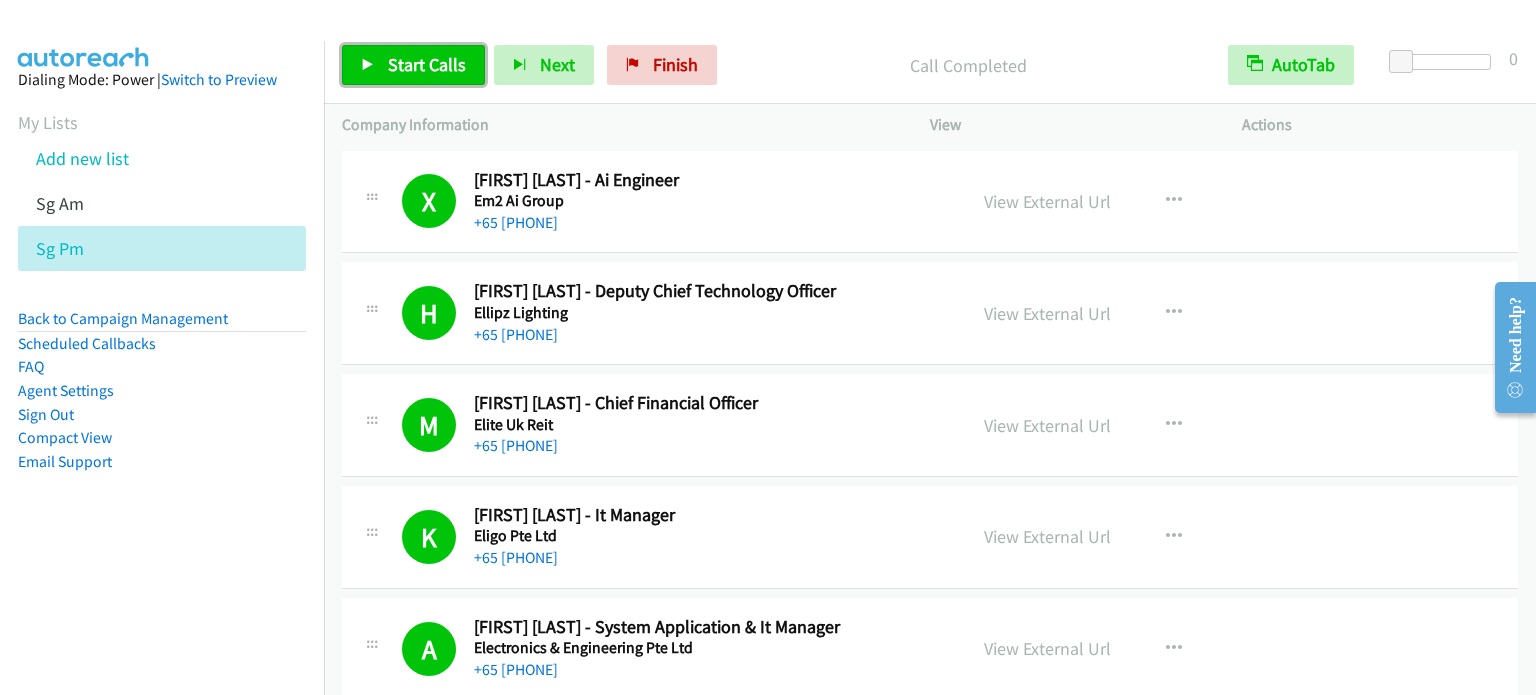 click on "Start Calls" at bounding box center [427, 64] 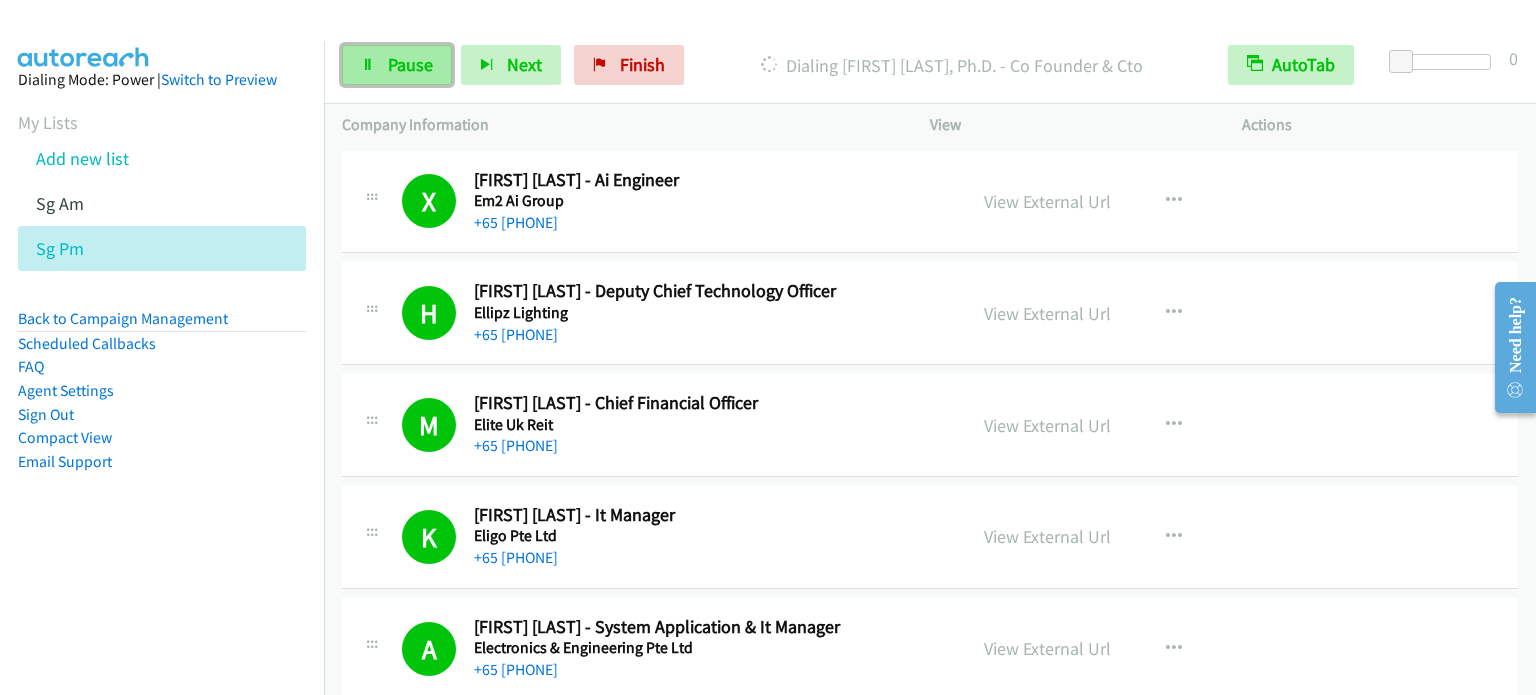 click on "Pause" at bounding box center (397, 65) 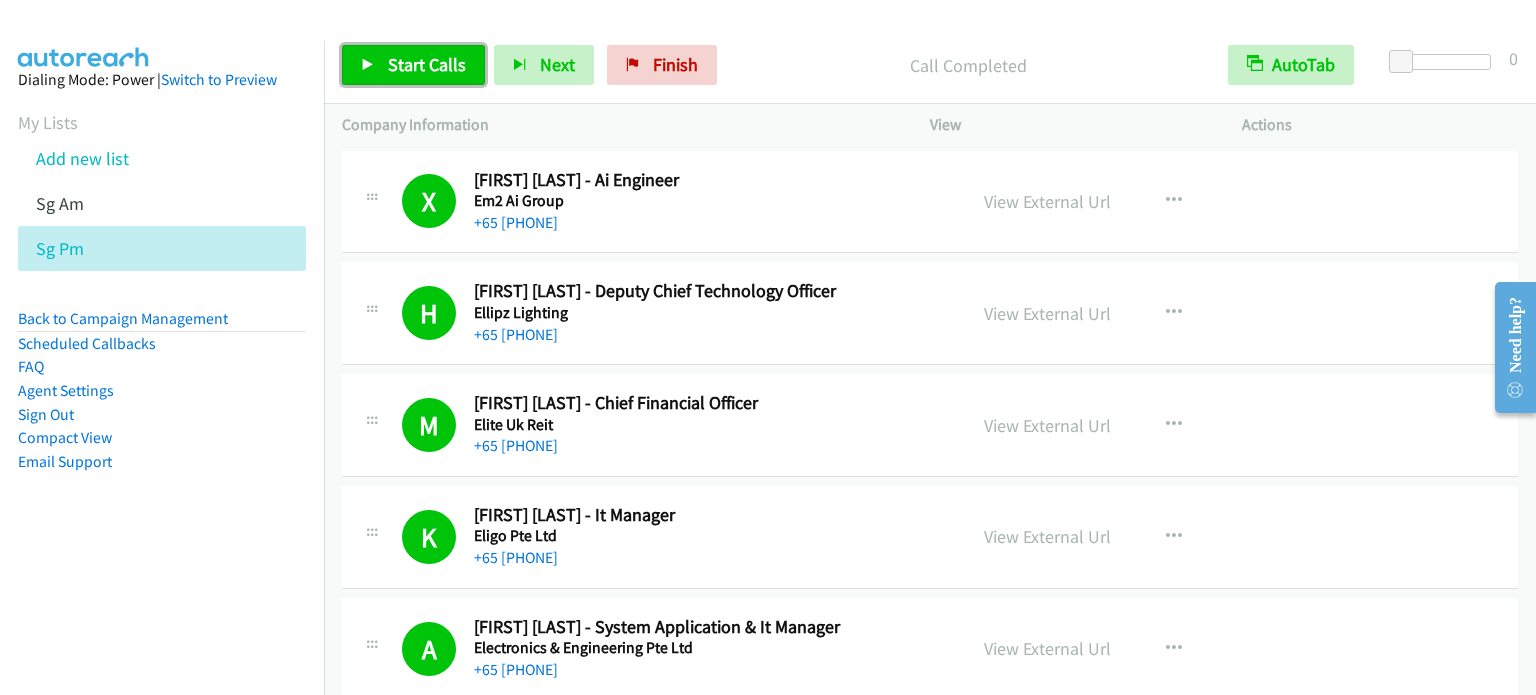 click on "Start Calls" at bounding box center [427, 64] 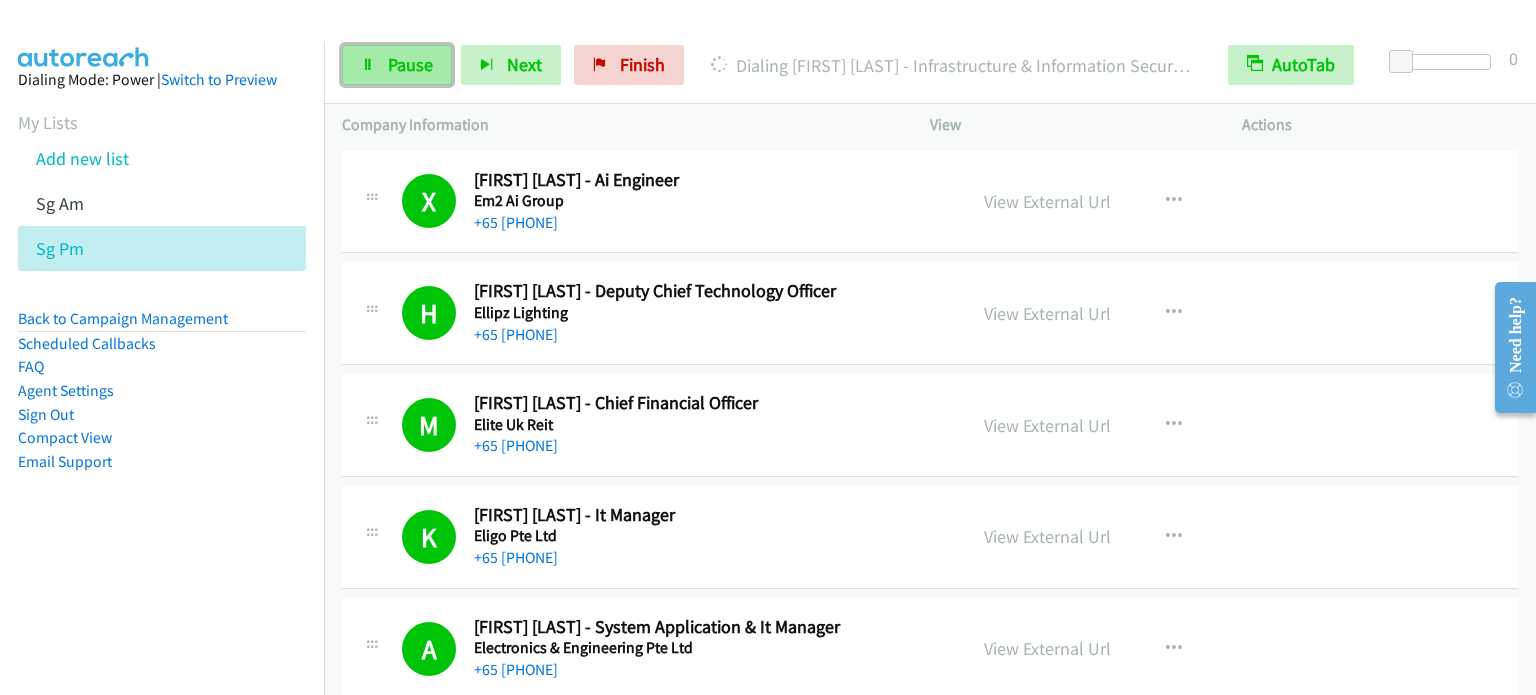 click on "Pause" at bounding box center (410, 64) 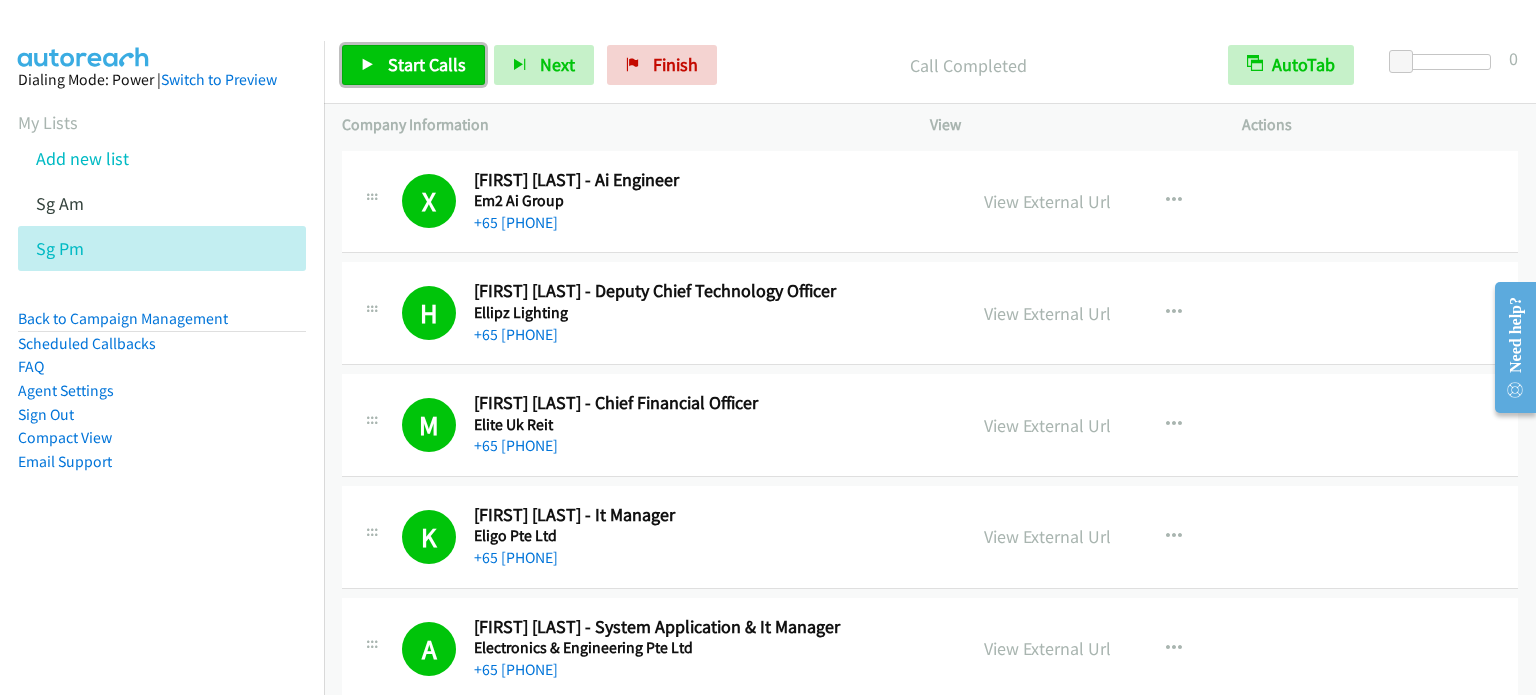 click on "Start Calls" at bounding box center (427, 64) 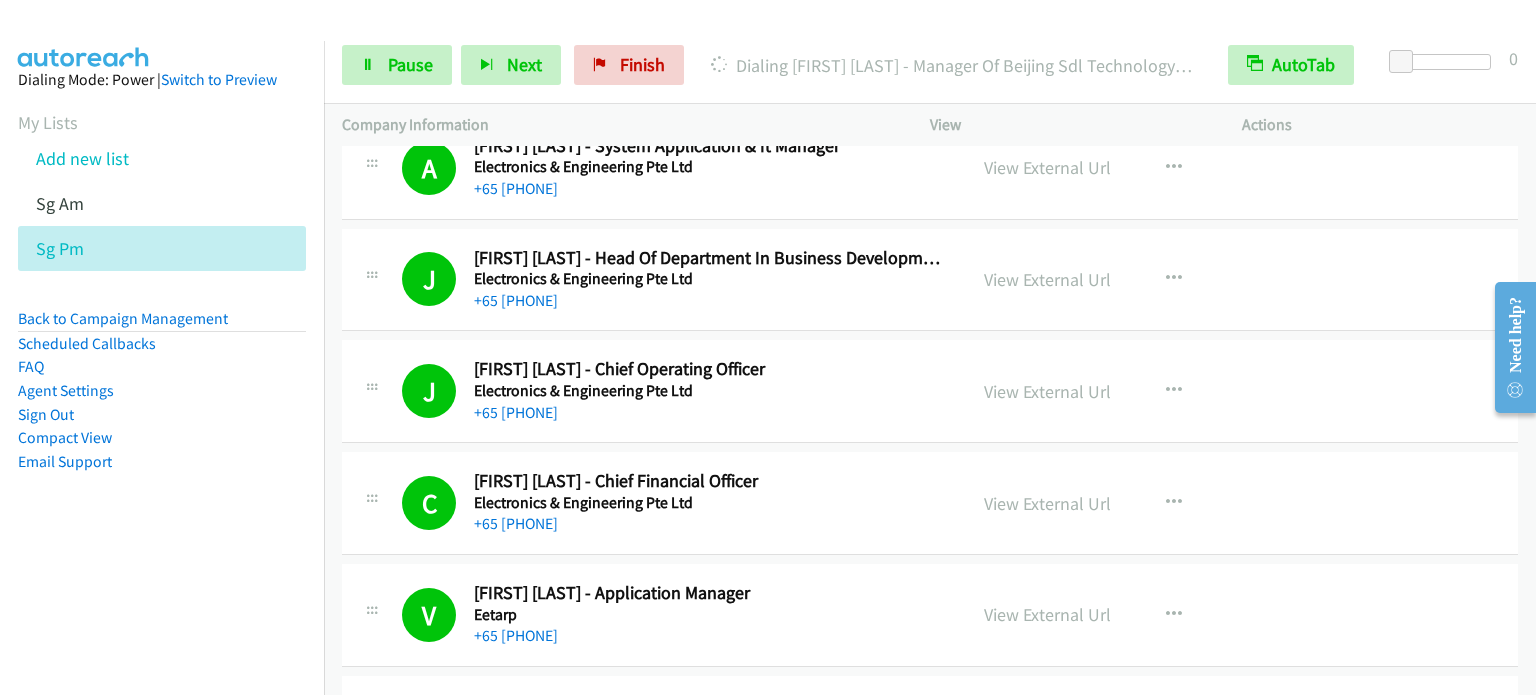 scroll, scrollTop: 500, scrollLeft: 0, axis: vertical 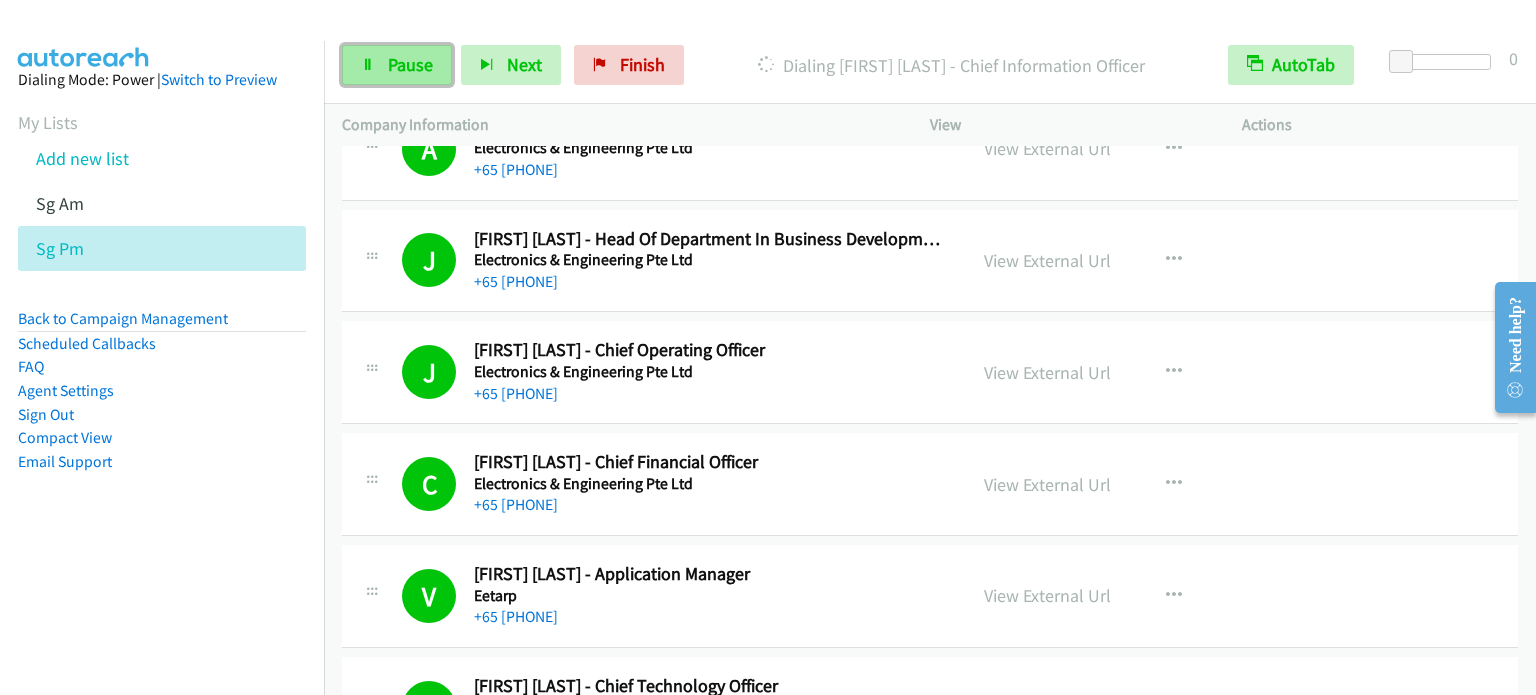 click on "Pause" at bounding box center [397, 65] 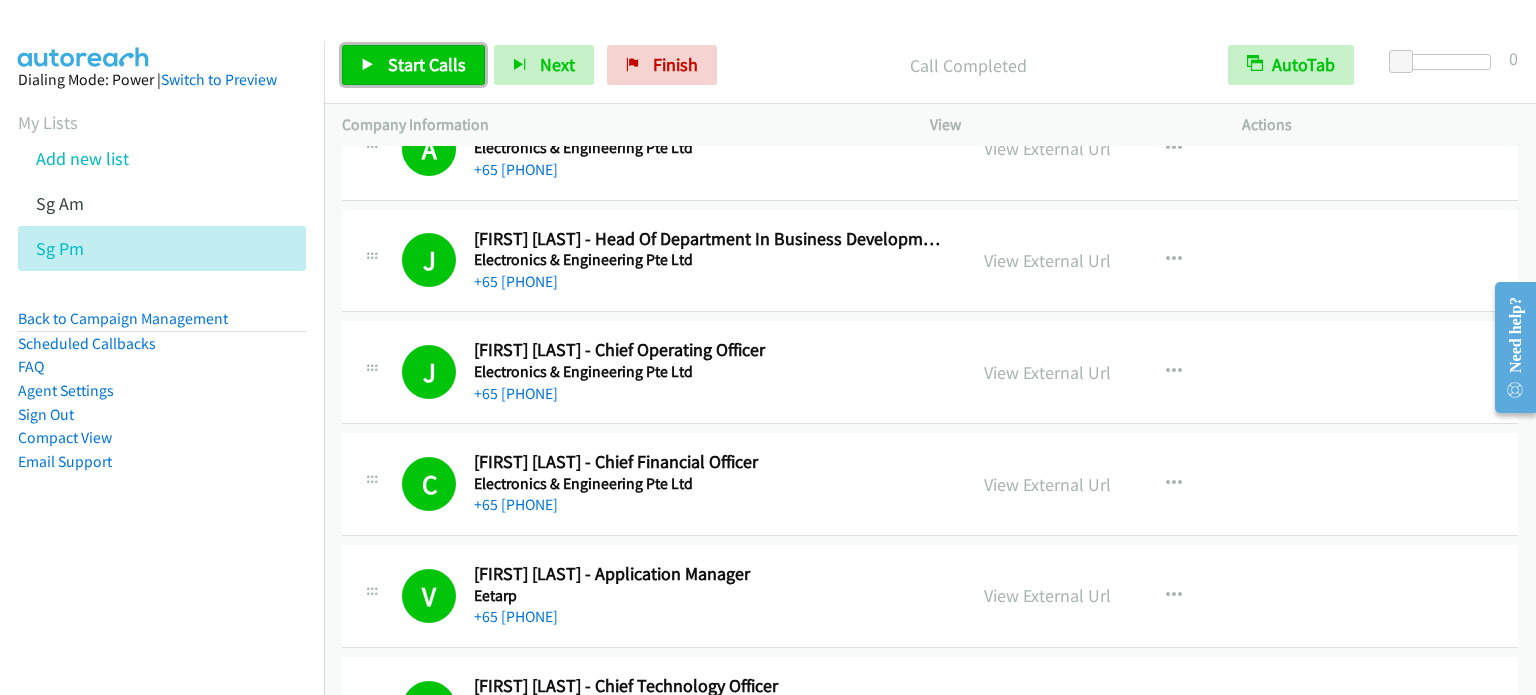 click on "Start Calls" at bounding box center [427, 64] 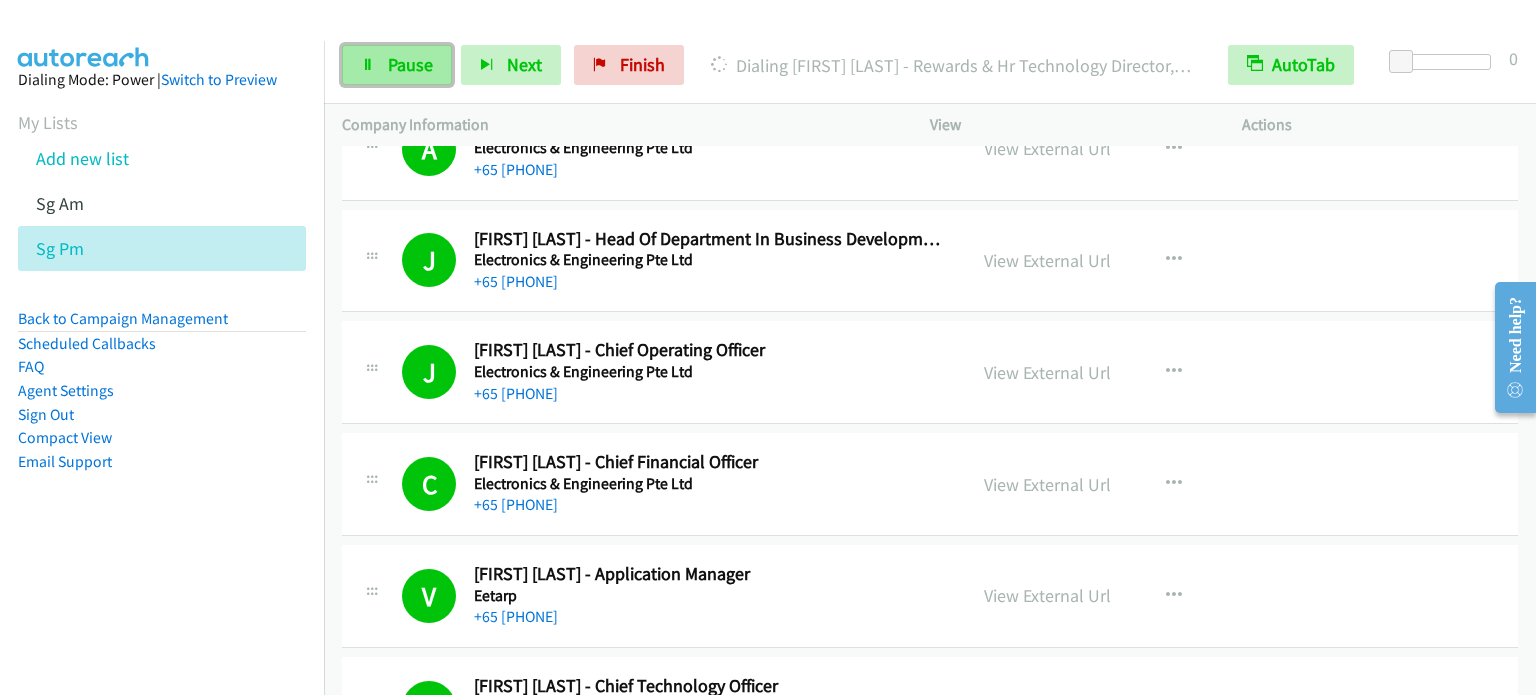 click on "Pause" at bounding box center (410, 64) 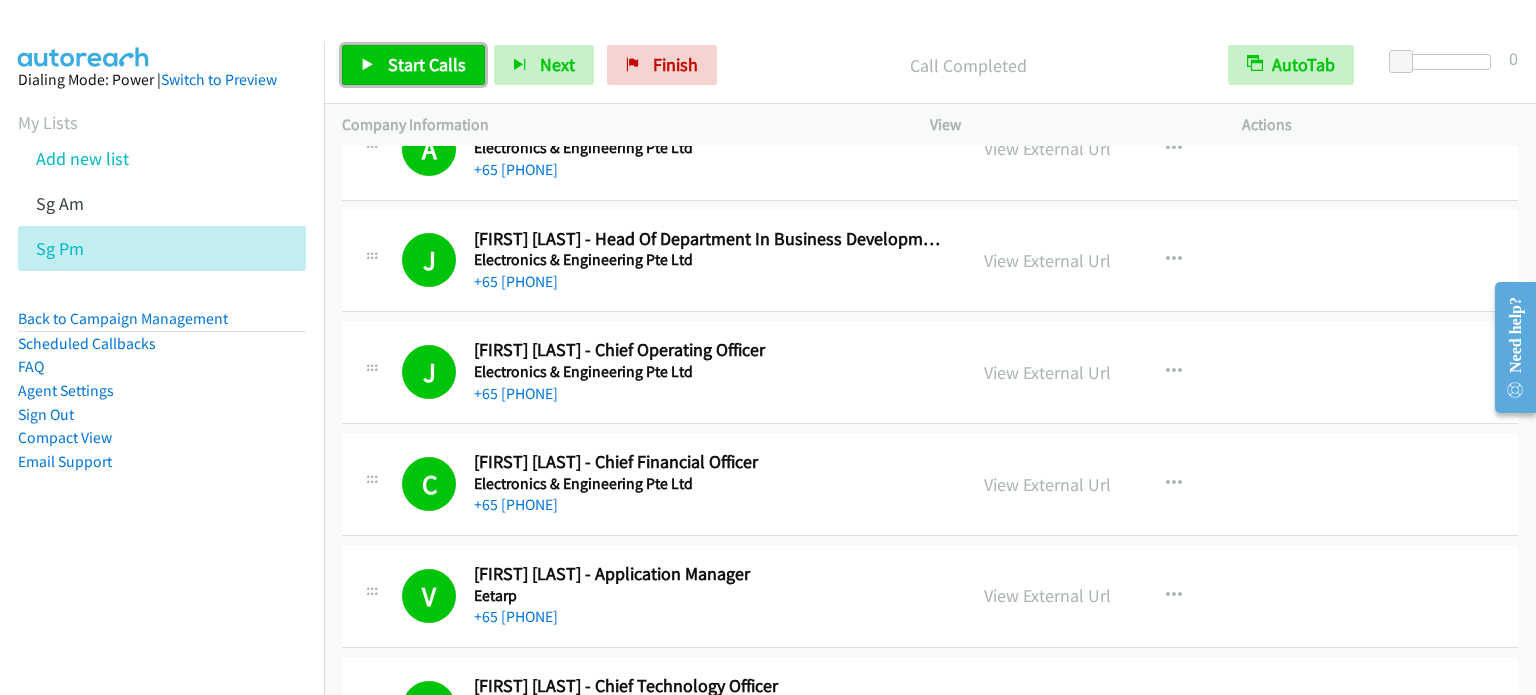 click on "Start Calls" at bounding box center [427, 64] 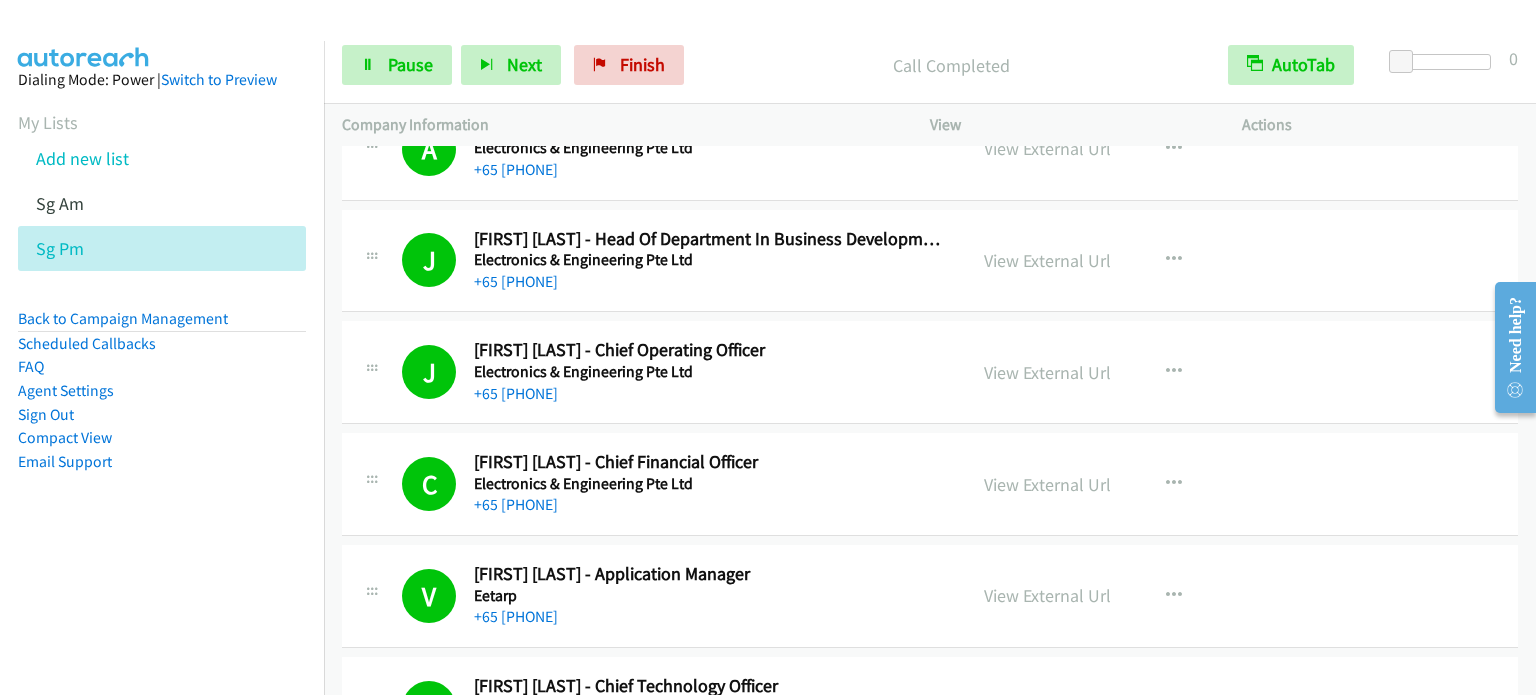 drag, startPoint x: 142, startPoint y: 533, endPoint x: 175, endPoint y: 486, distance: 57.428215 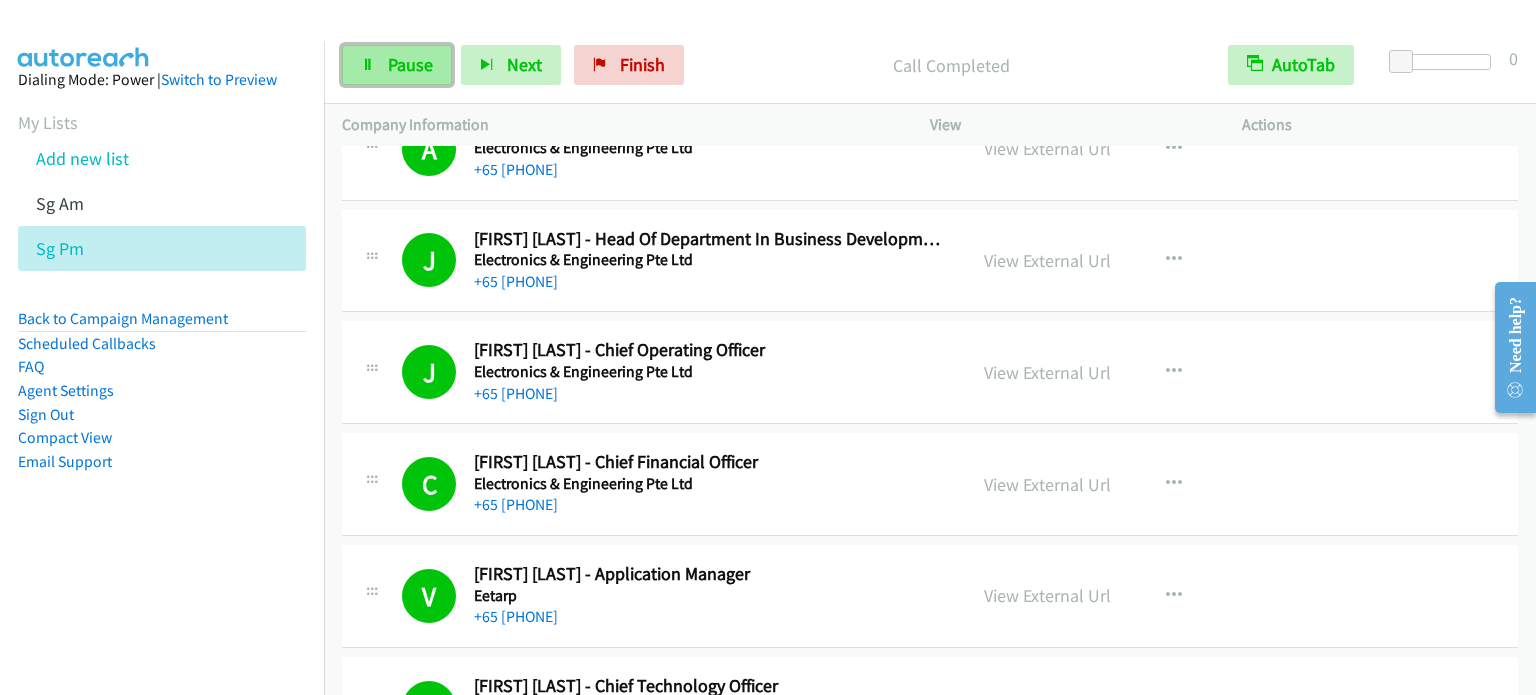 click on "Pause" at bounding box center (410, 64) 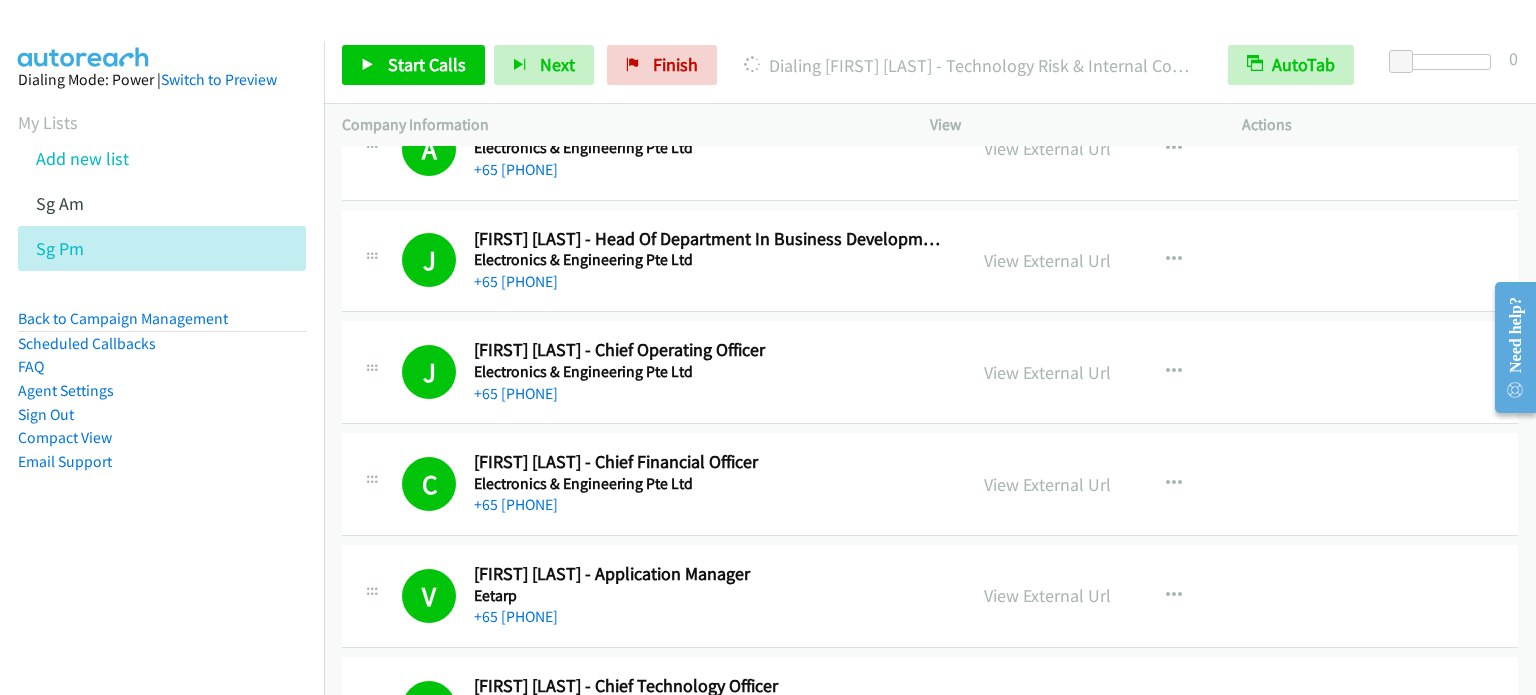 drag, startPoint x: 181, startPoint y: 504, endPoint x: 328, endPoint y: 147, distance: 386.0803 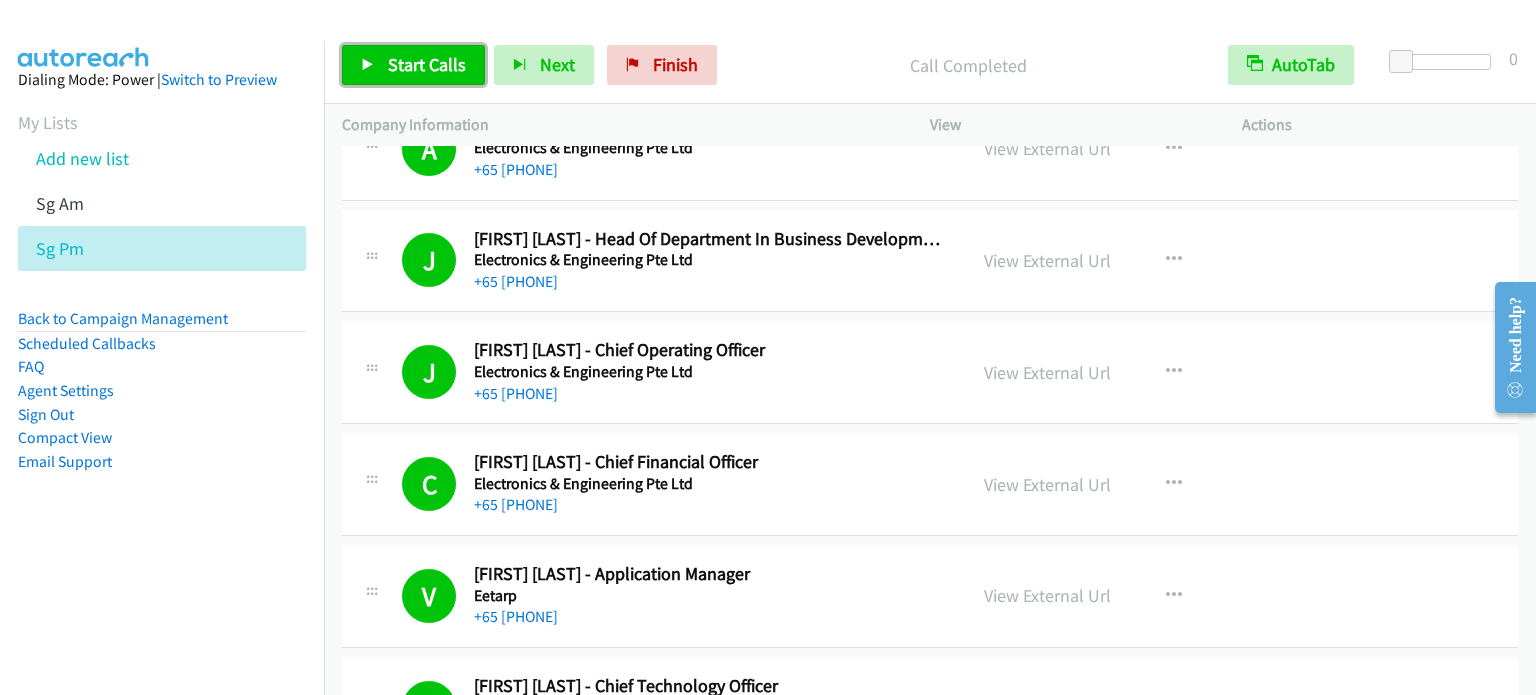 click on "Start Calls" at bounding box center (413, 65) 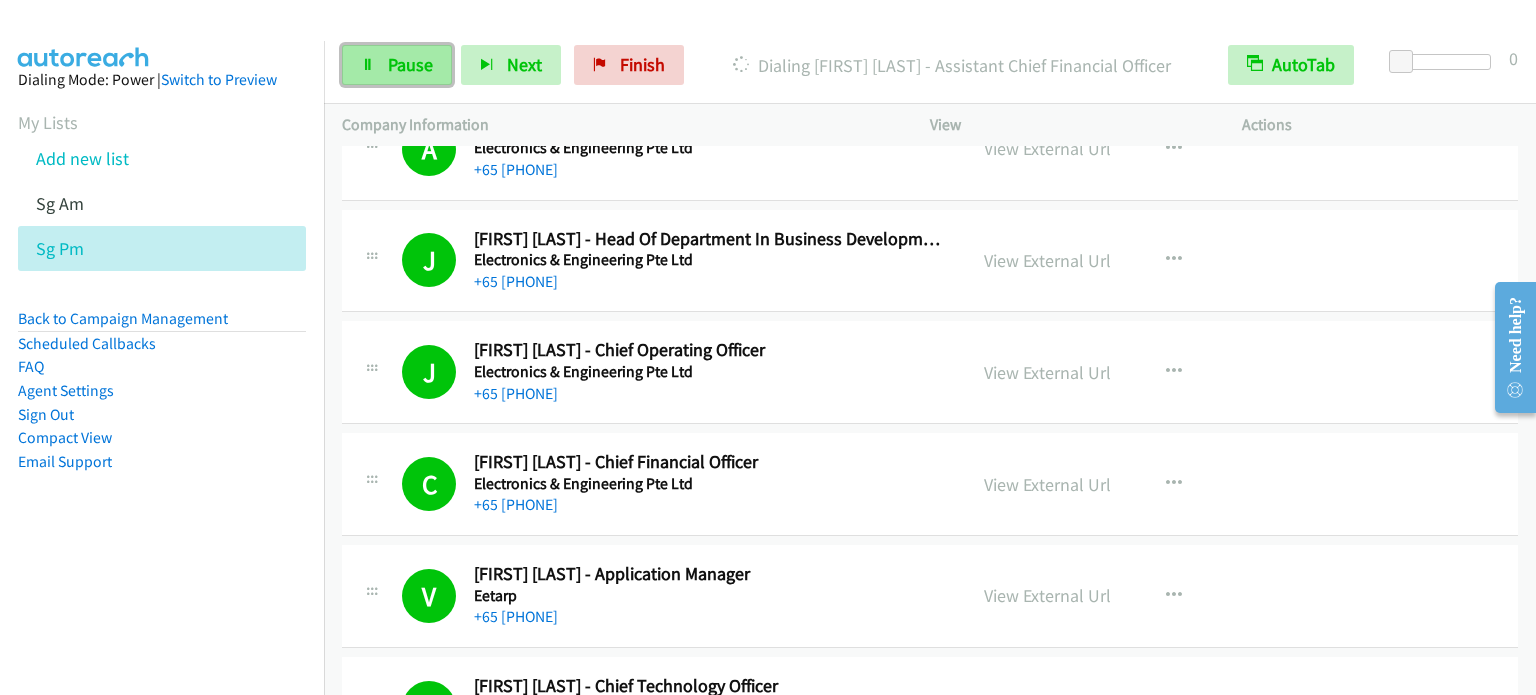 click on "Pause" at bounding box center [410, 64] 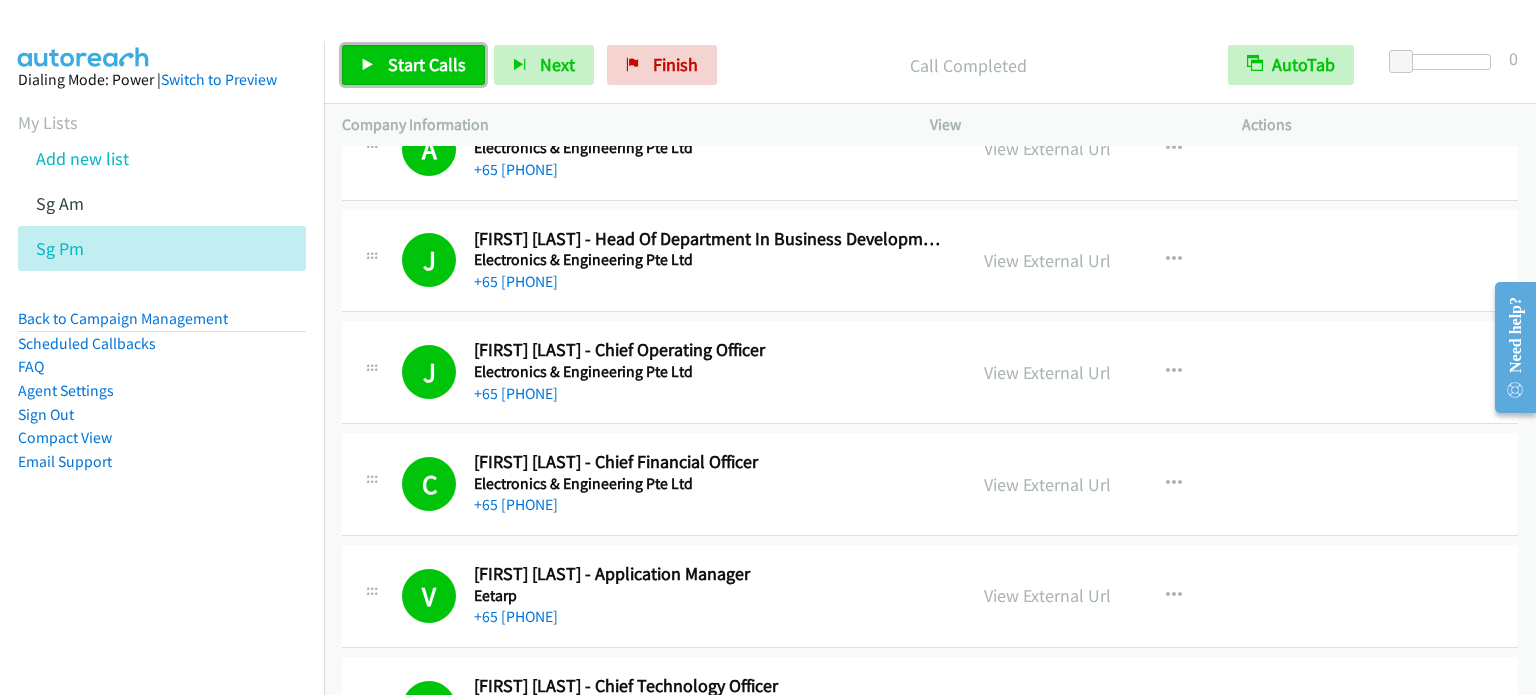 click on "Start Calls" at bounding box center (427, 64) 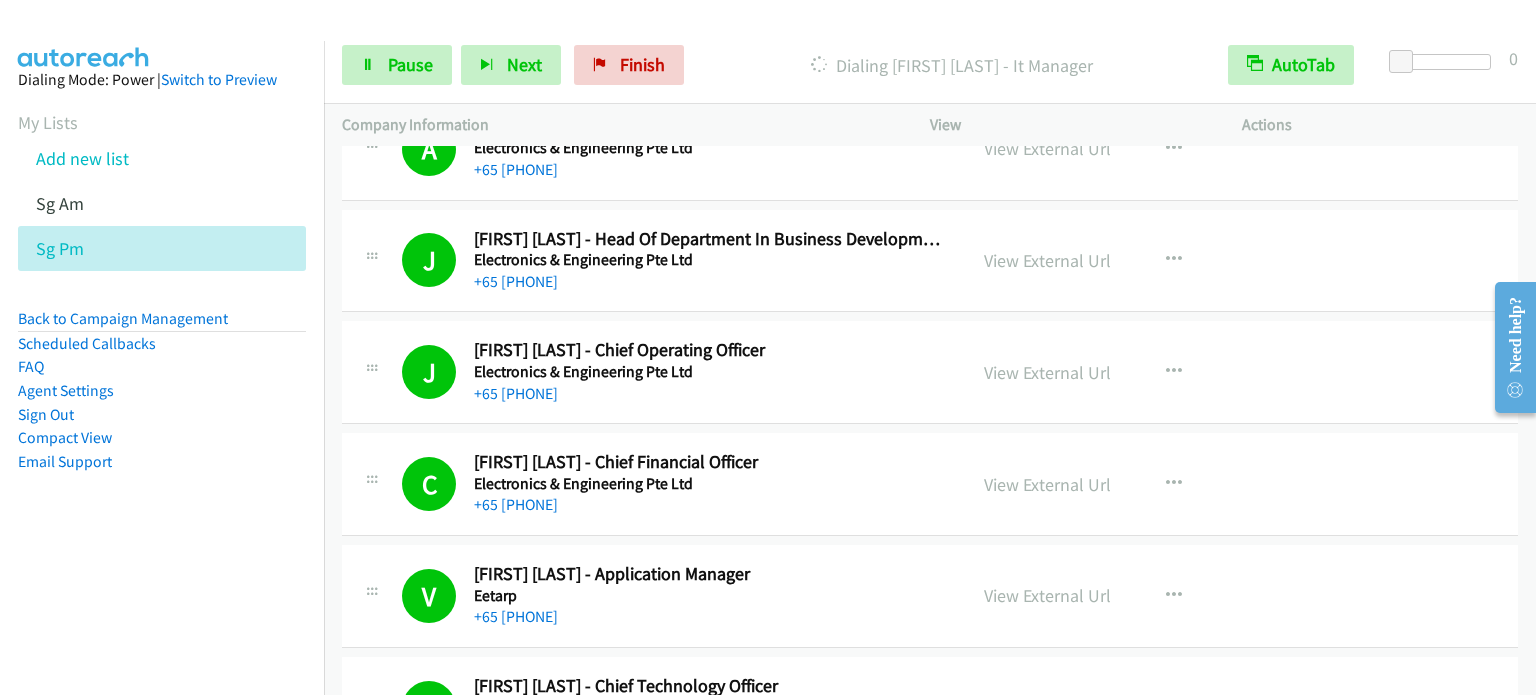 click on "Dialing Mode: Power
|
Switch to Preview
My Lists
Add new list
Sg Am
Sg Pm
Back to Campaign Management
Scheduled Callbacks
FAQ
Agent Settings
Sign Out
Compact View
Email Support" at bounding box center (162, 388) 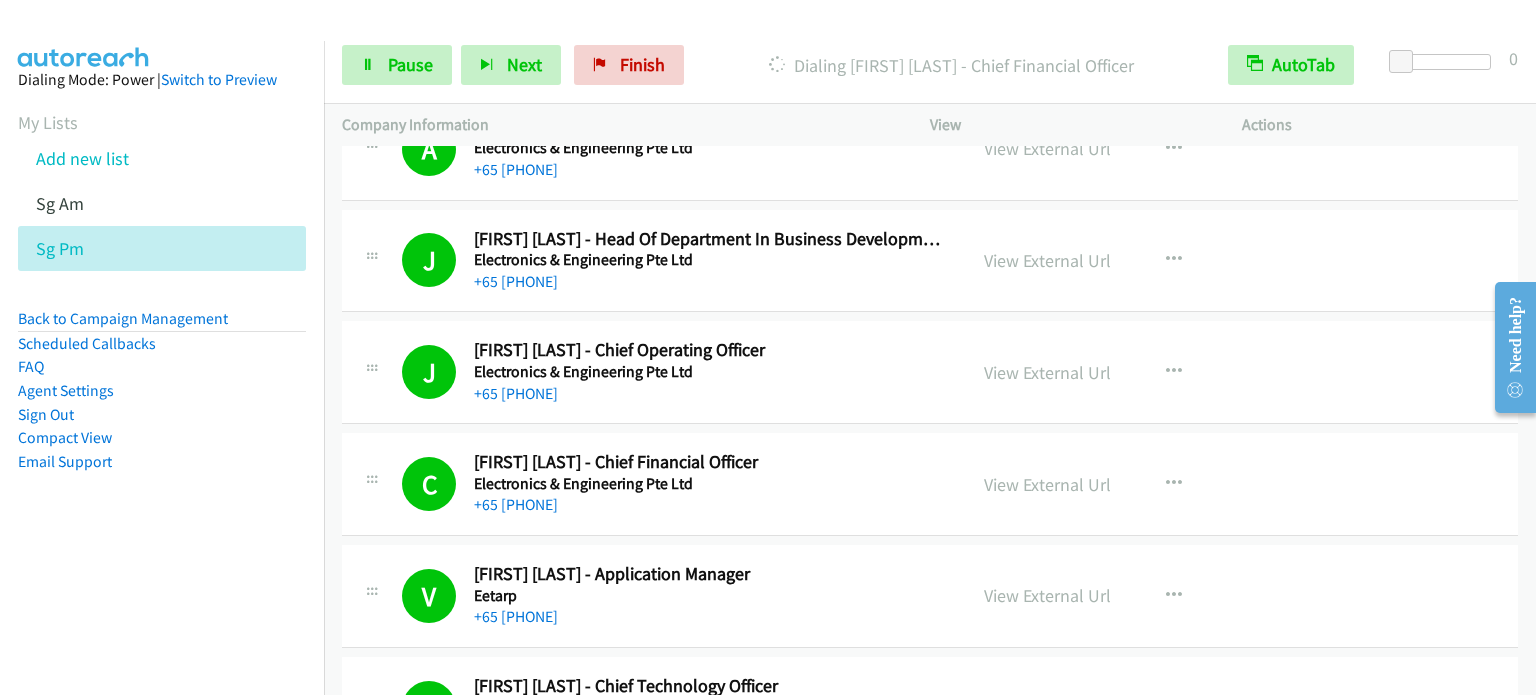 drag, startPoint x: 231, startPoint y: 584, endPoint x: 236, endPoint y: 555, distance: 29.427877 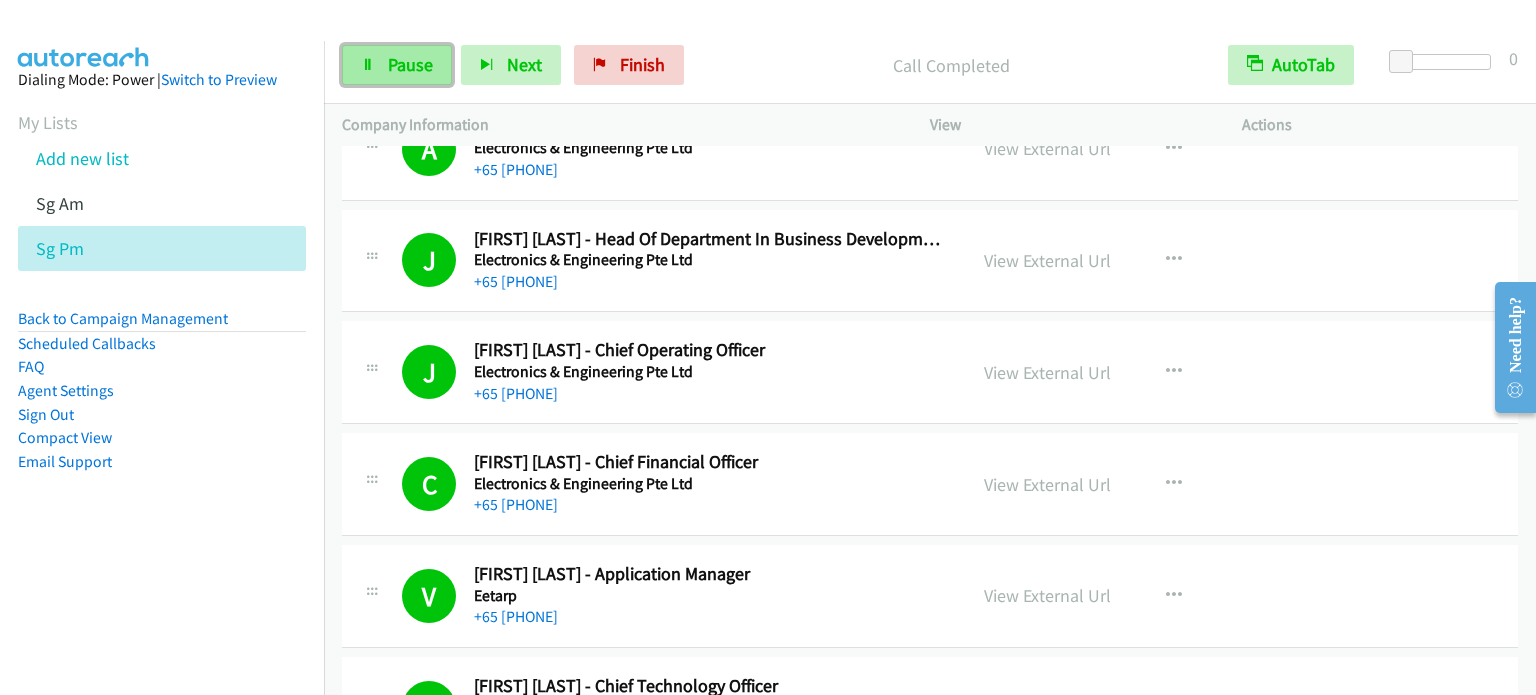click on "Pause" at bounding box center [410, 64] 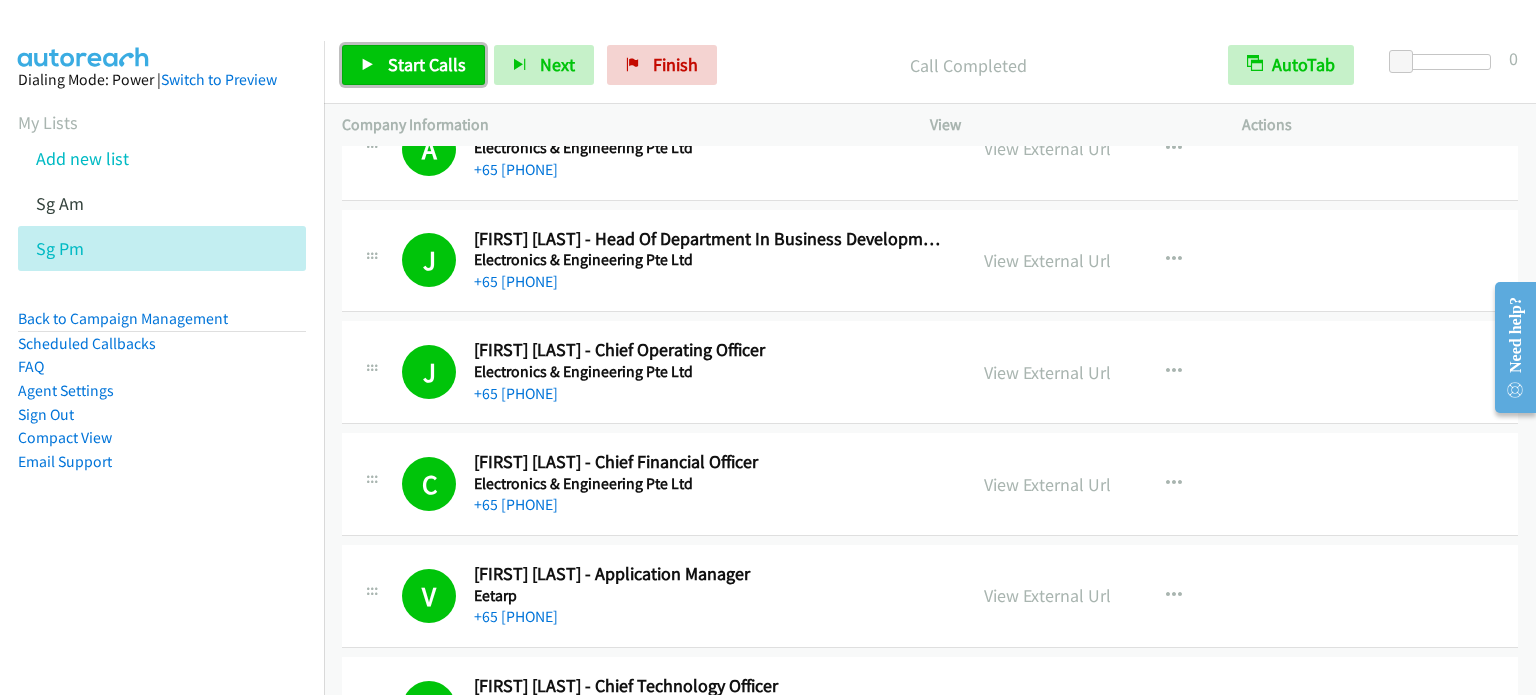 click on "Start Calls" at bounding box center (427, 64) 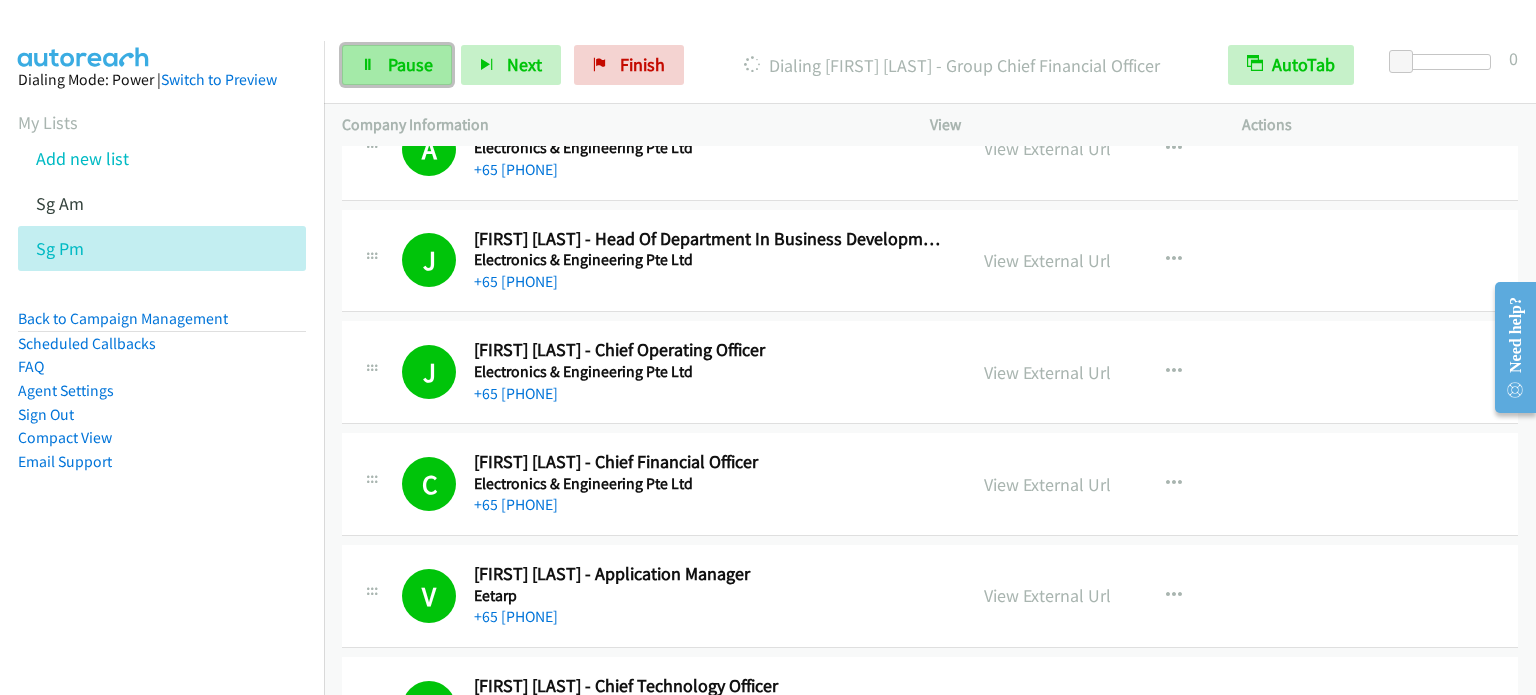 click on "Pause" at bounding box center [410, 64] 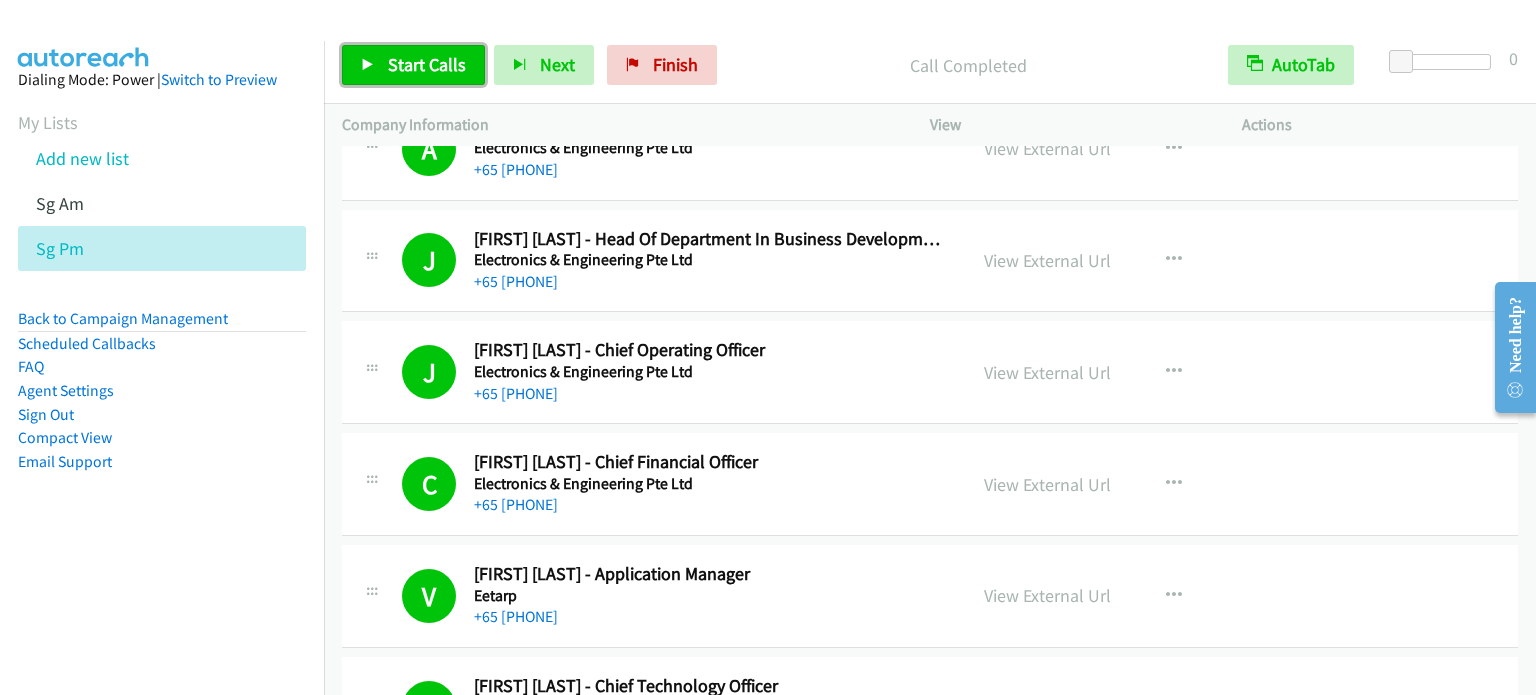 click on "Start Calls" at bounding box center [427, 64] 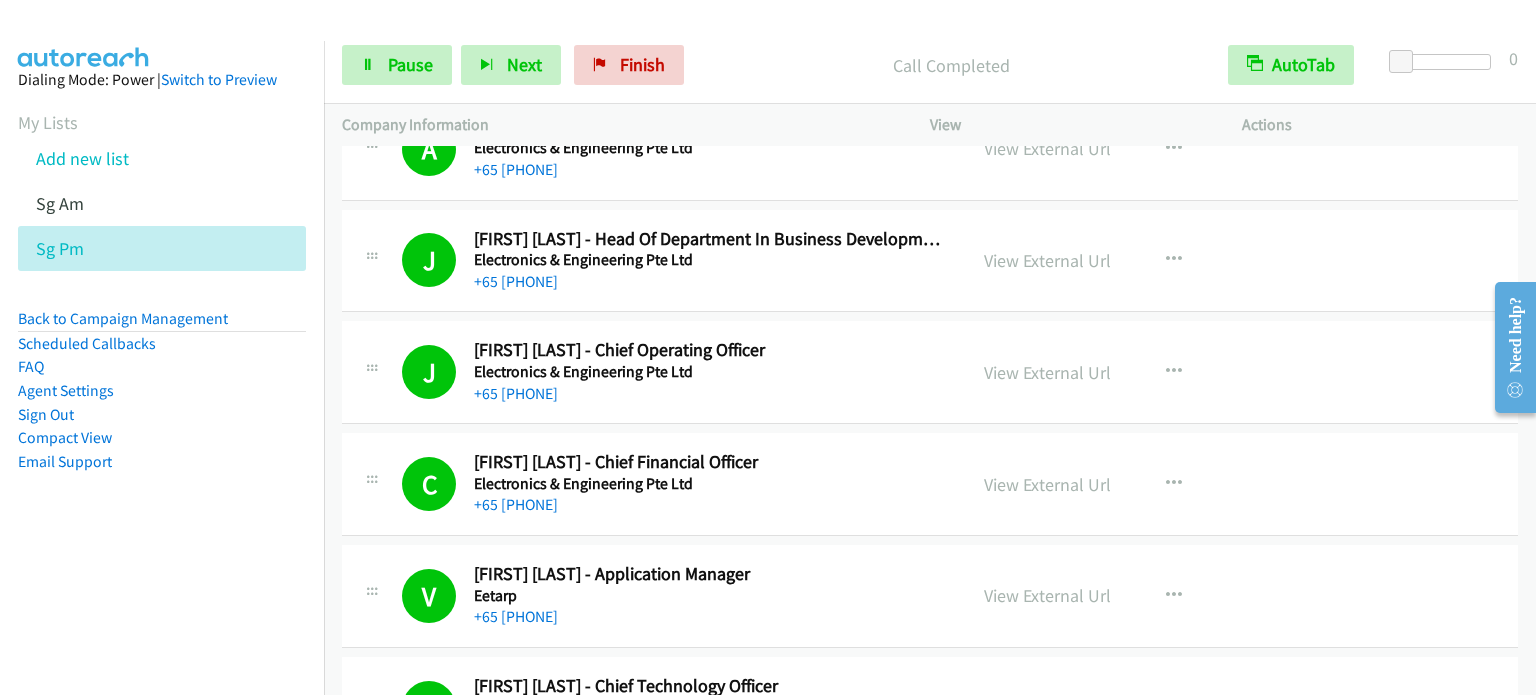 drag, startPoint x: 112, startPoint y: 575, endPoint x: 101, endPoint y: 615, distance: 41.484936 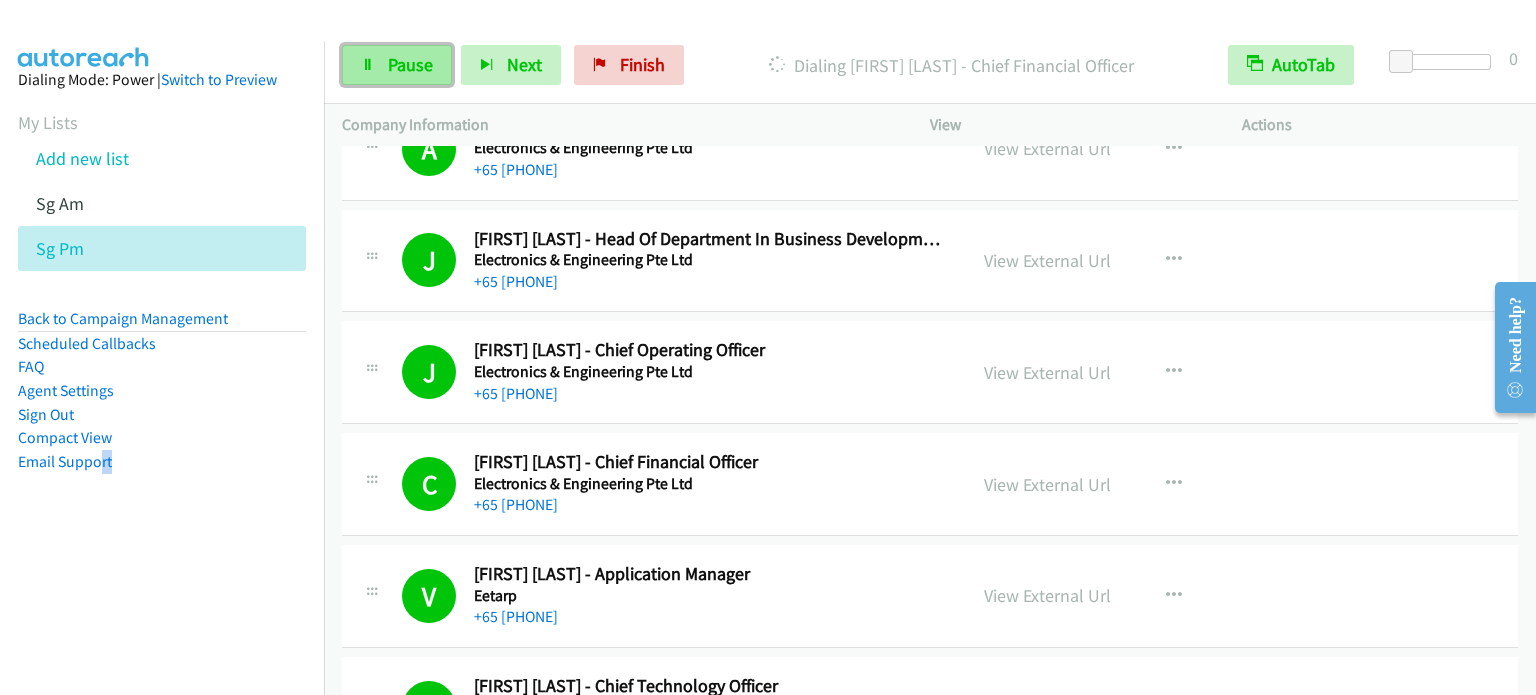 click on "Pause" at bounding box center (410, 64) 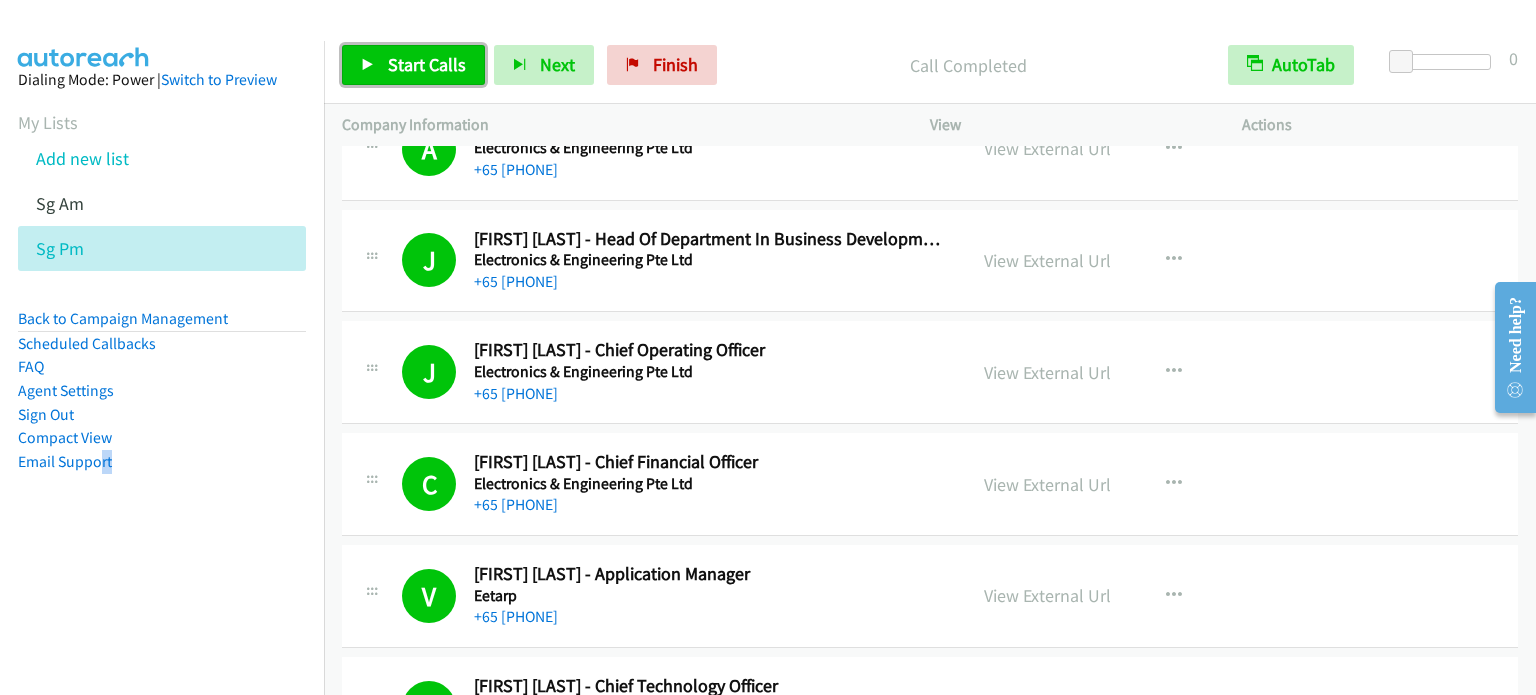 click on "Start Calls" at bounding box center [427, 64] 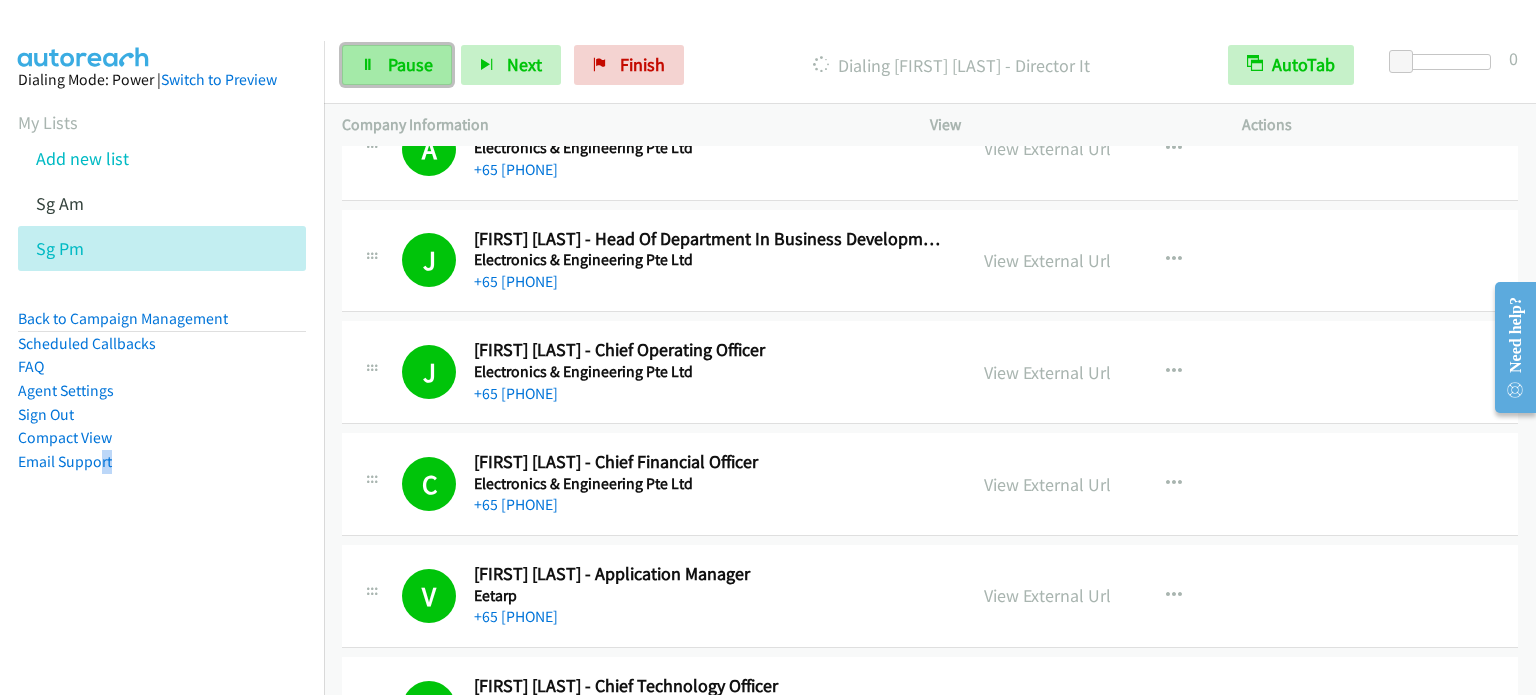 click at bounding box center [368, 66] 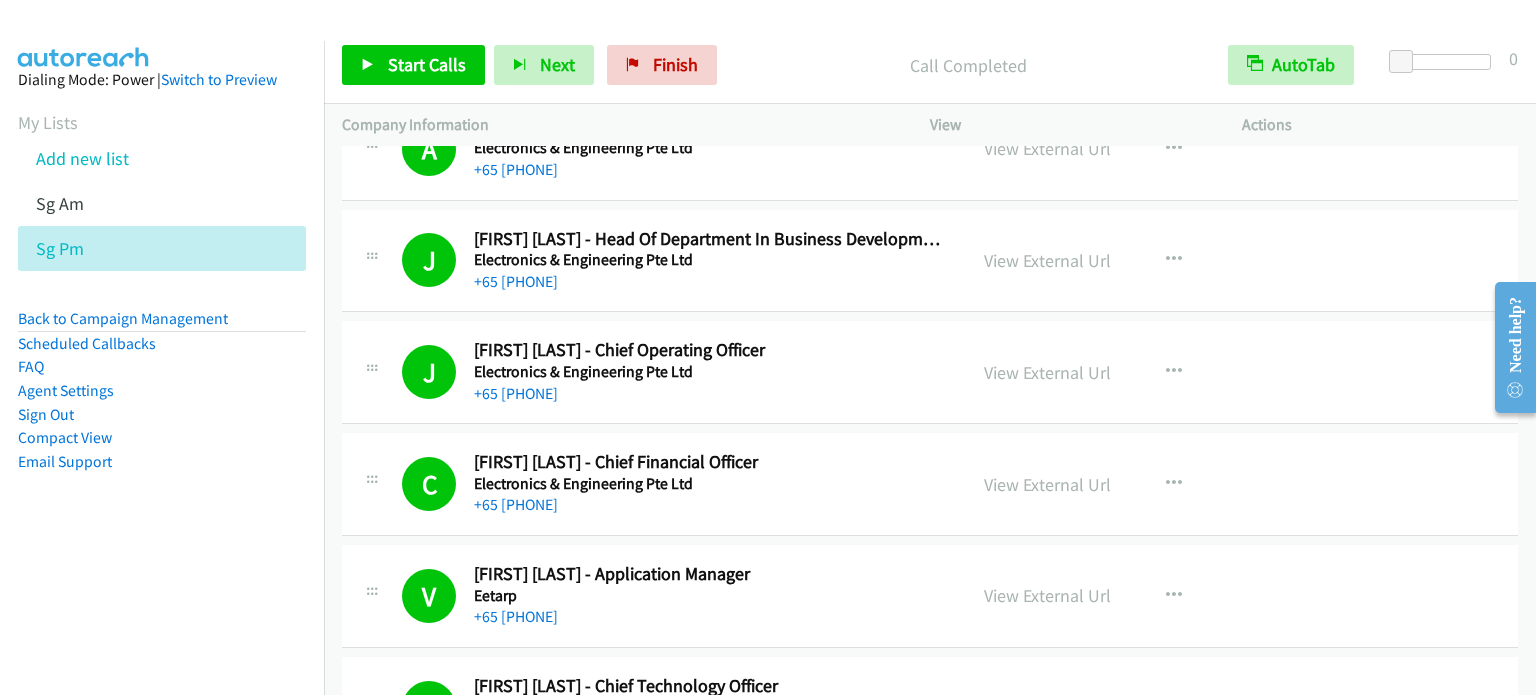 click on "Compact View" at bounding box center (162, 438) 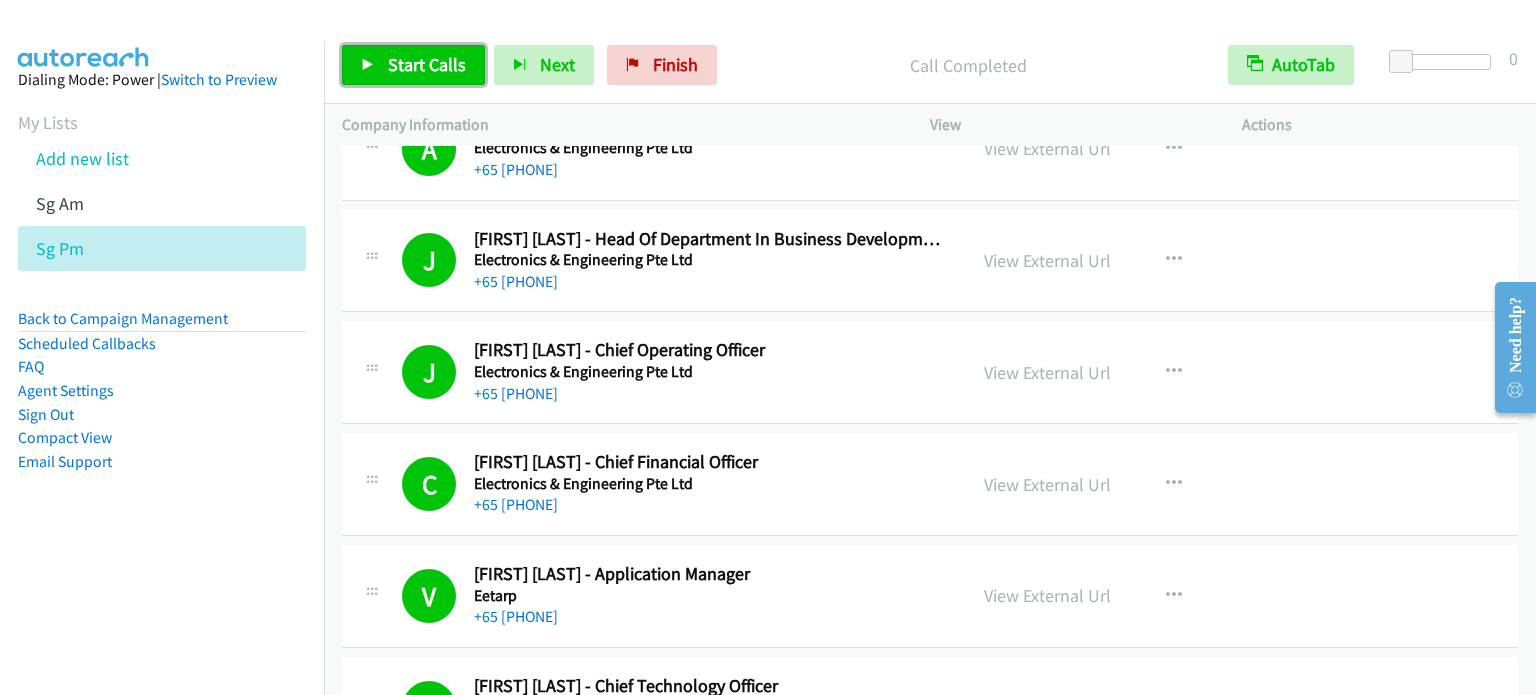 click on "Start Calls" at bounding box center [413, 65] 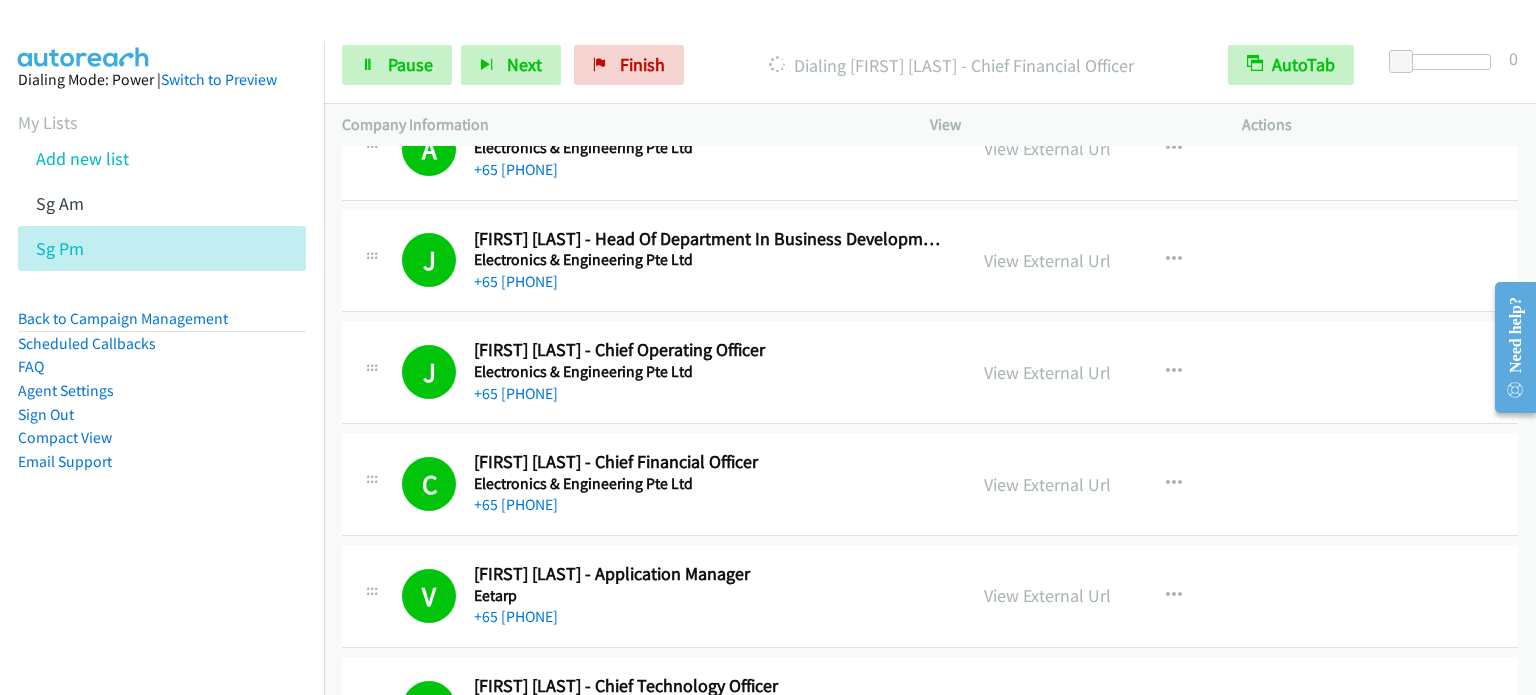 click on "Scheduled Callbacks" at bounding box center [162, 344] 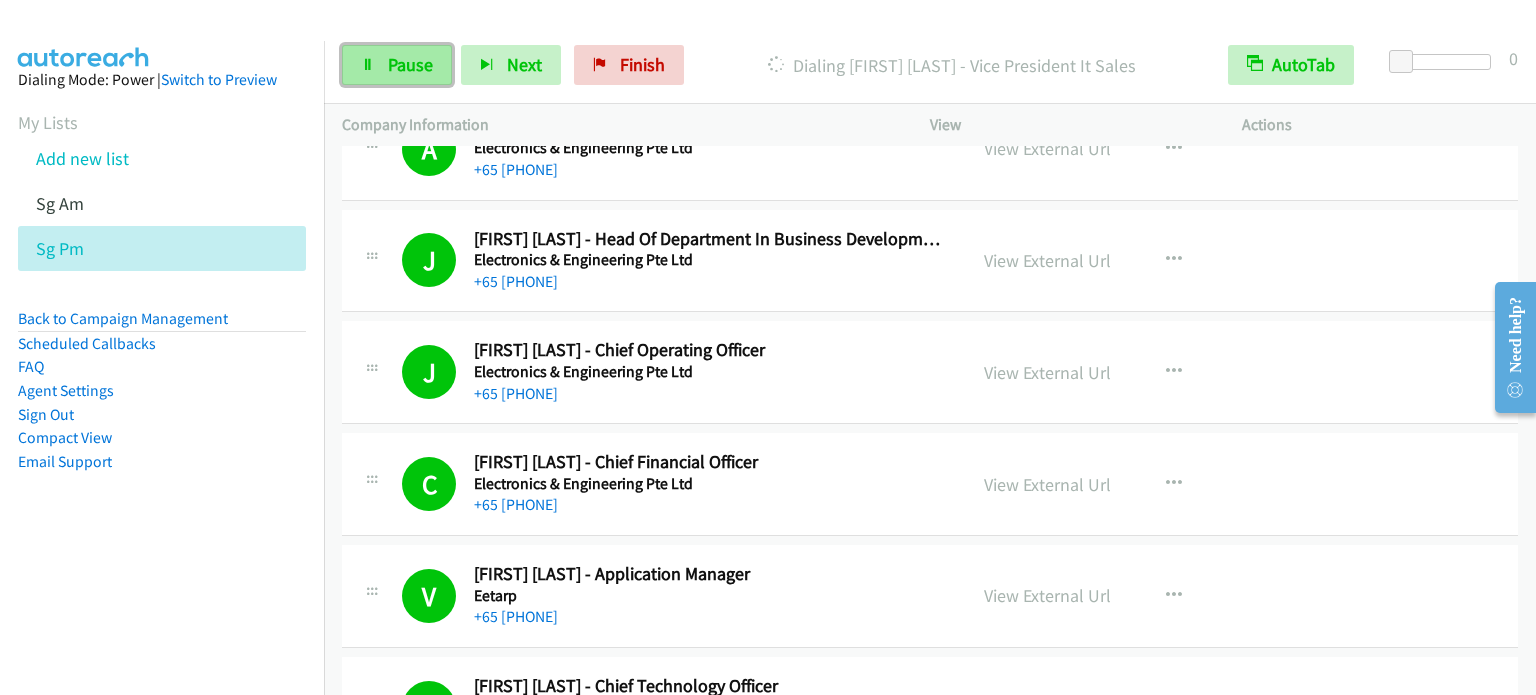 click on "Pause" at bounding box center [410, 64] 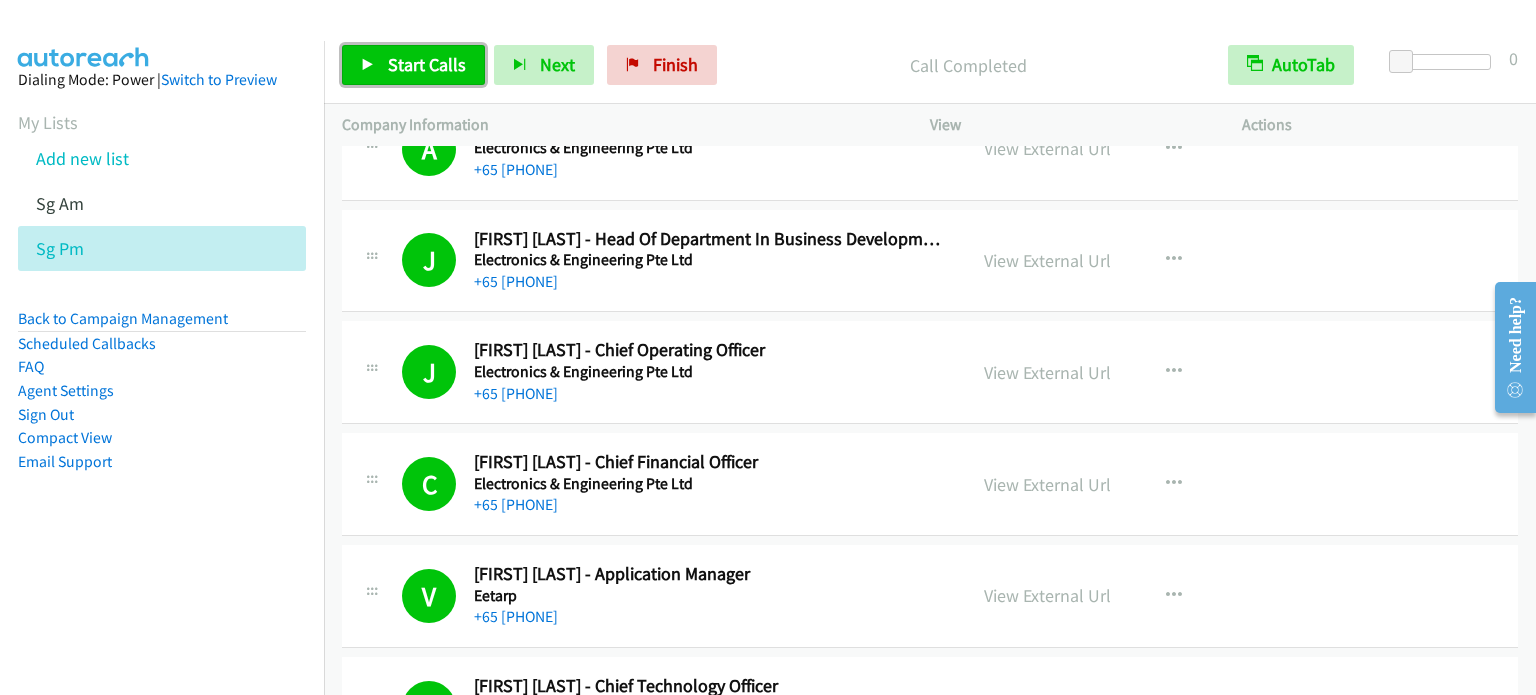 click on "Start Calls" at bounding box center (413, 65) 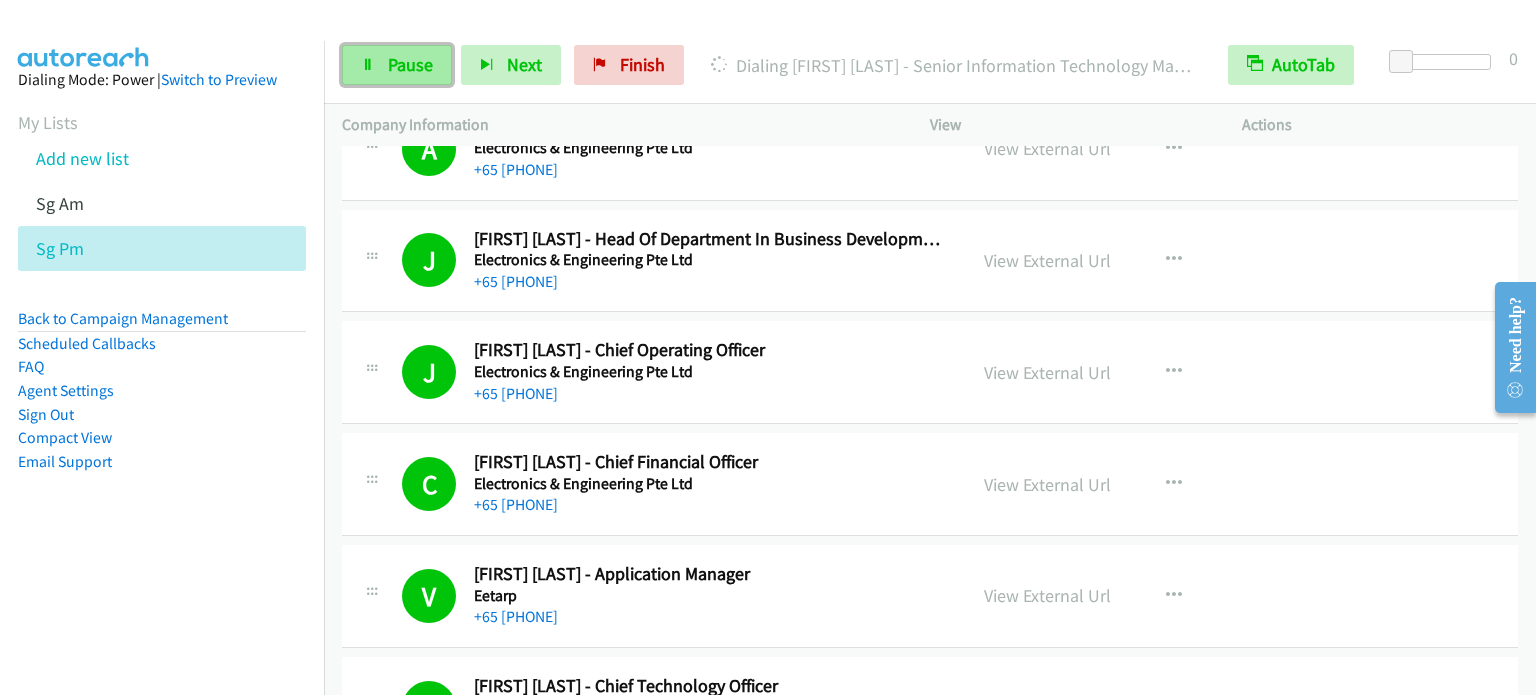 click on "Pause" at bounding box center (410, 64) 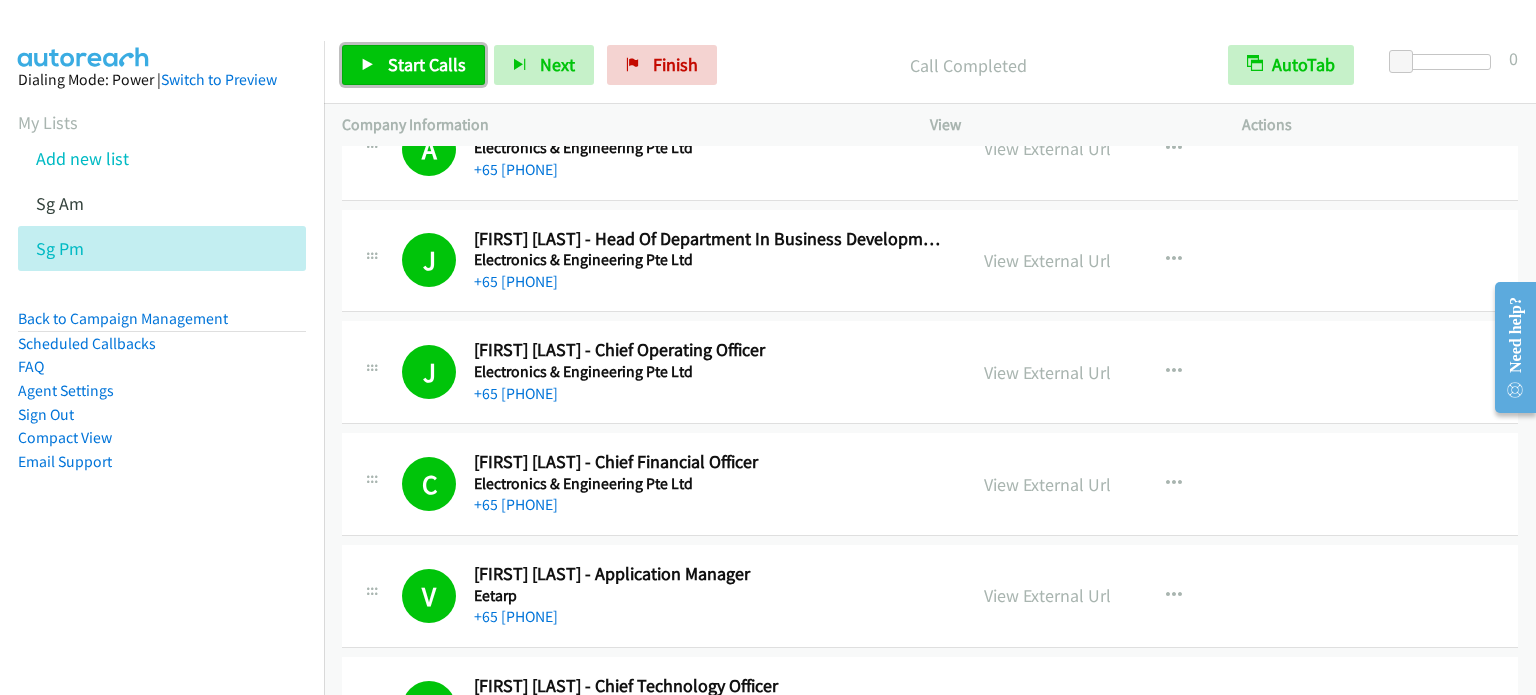 click on "Start Calls" at bounding box center (427, 64) 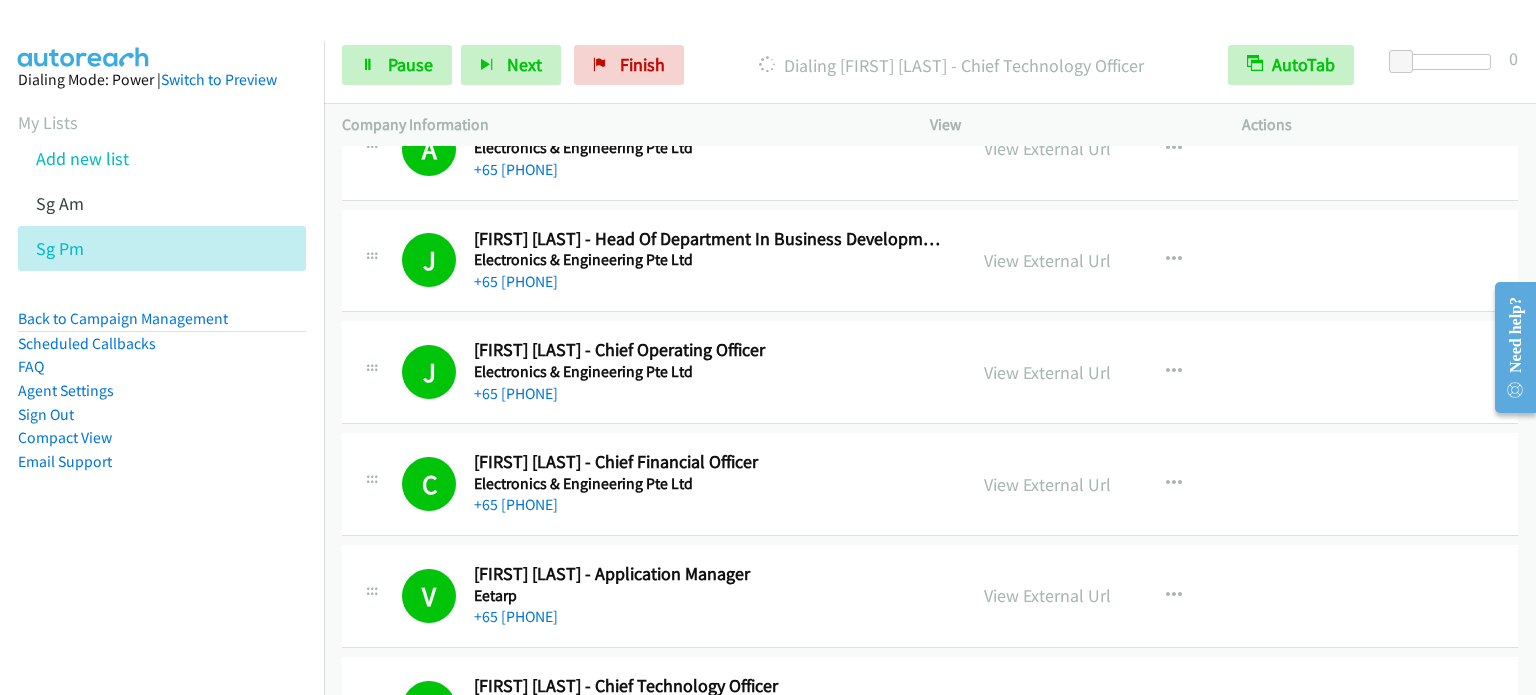 drag, startPoint x: 161, startPoint y: 506, endPoint x: 335, endPoint y: 297, distance: 271.95035 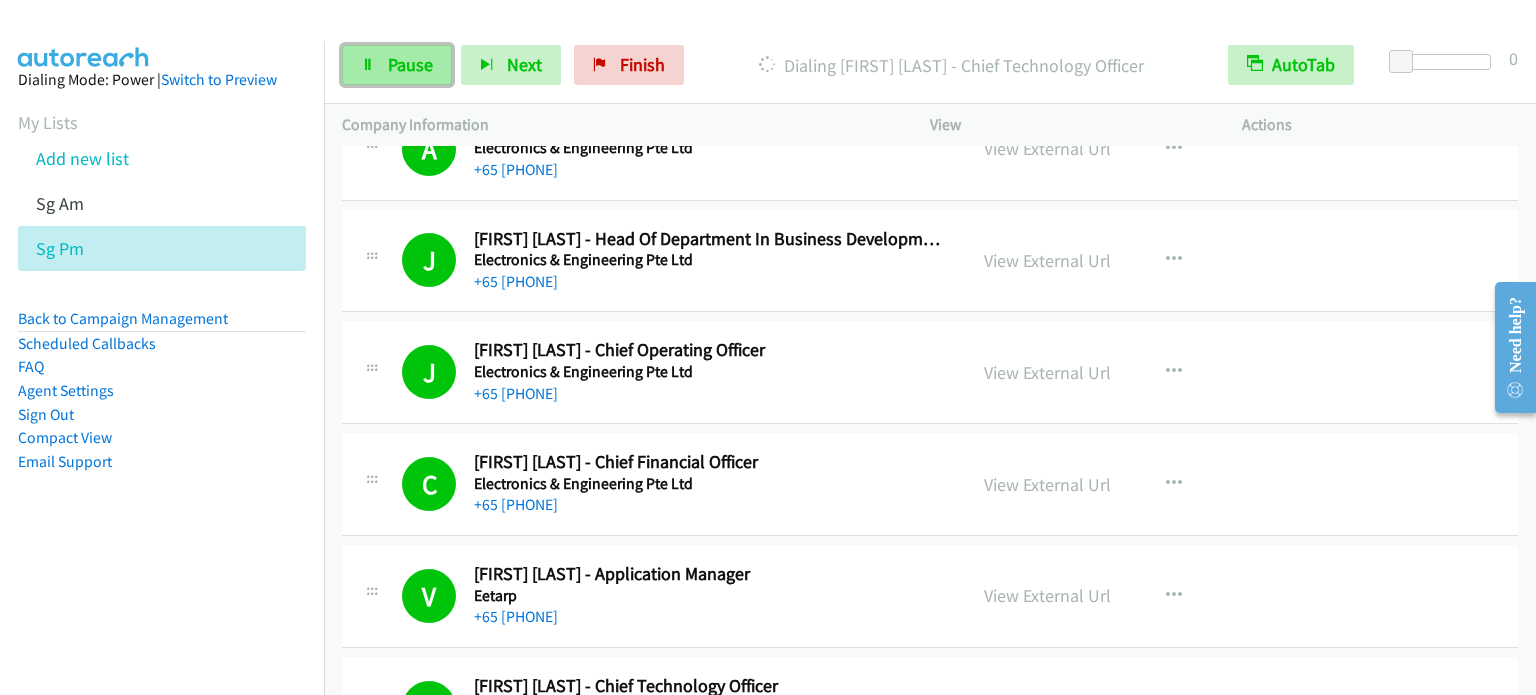 click on "Pause" at bounding box center [397, 65] 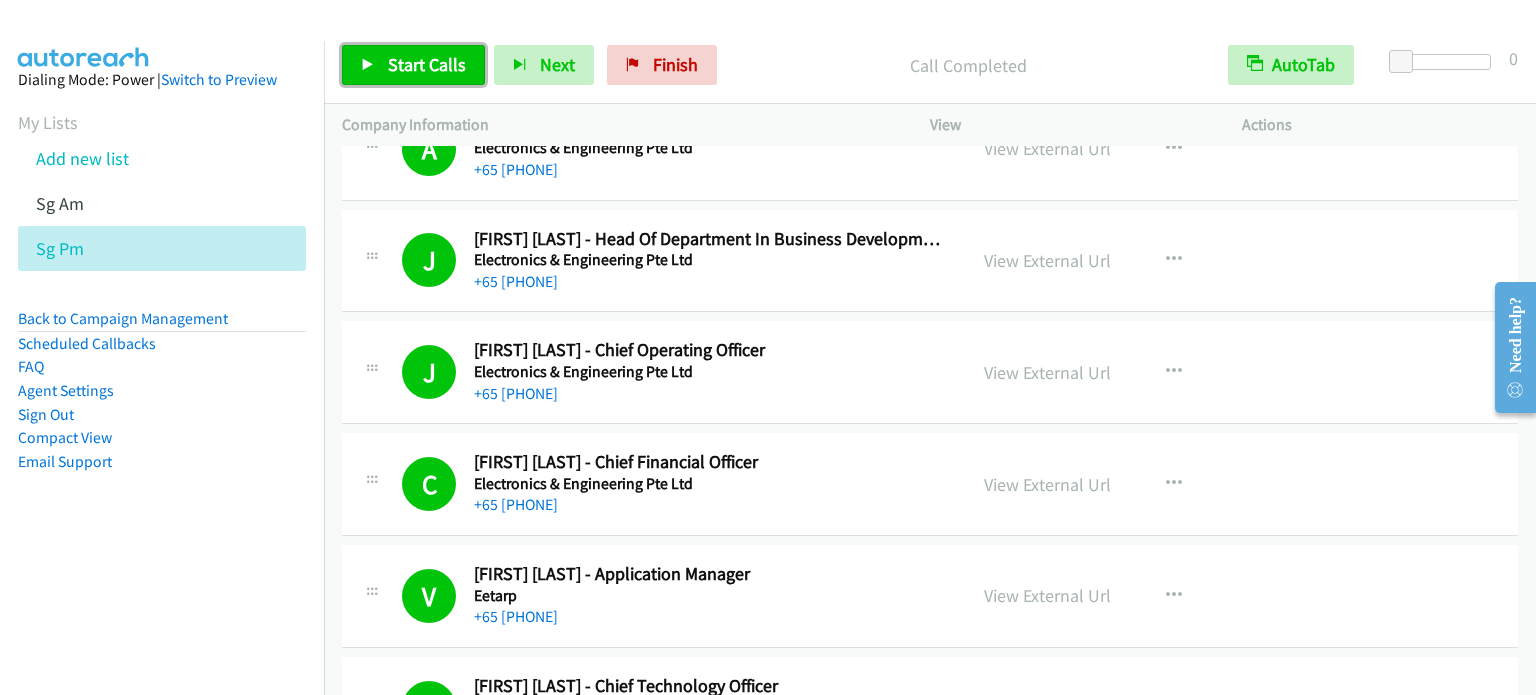 click on "Start Calls" at bounding box center [427, 64] 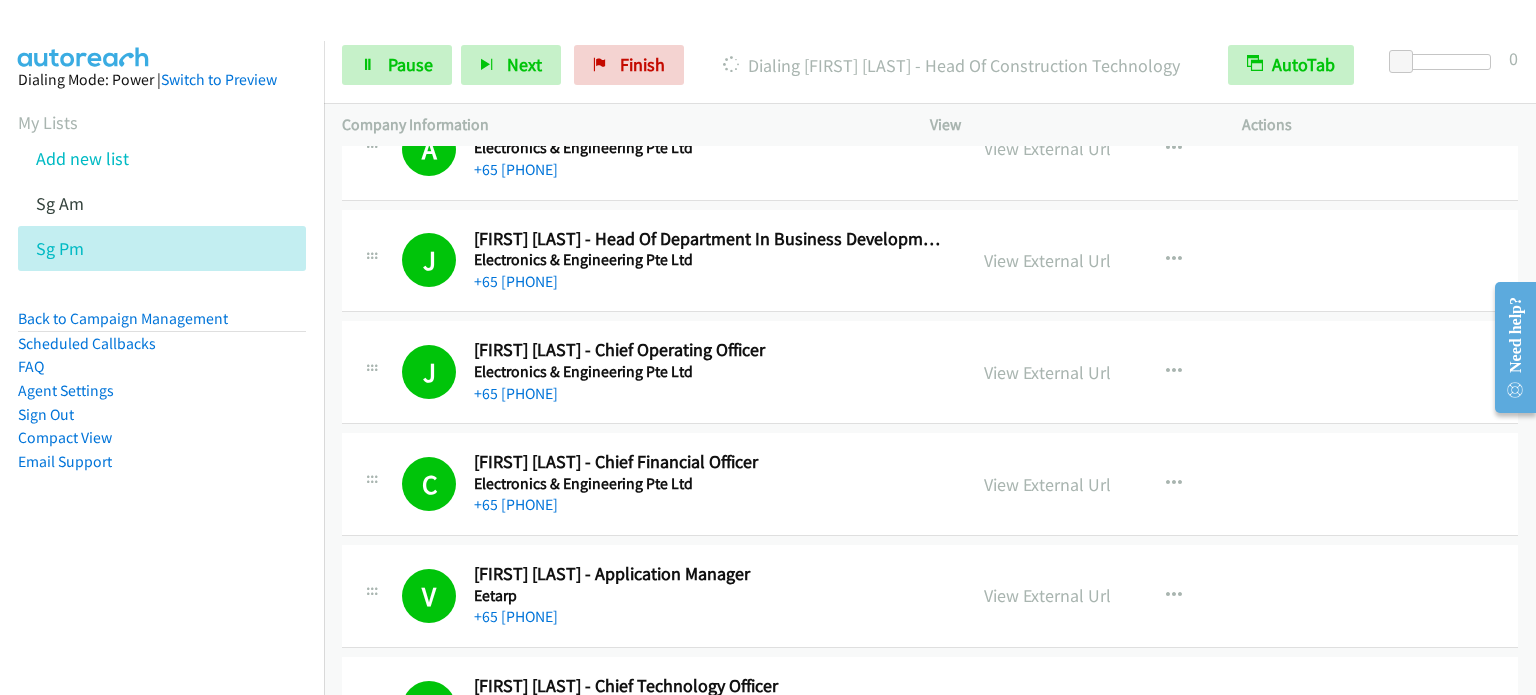 click on "Dialing Mode: Power
|
Switch to Preview
My Lists
Add new list
Sg Am
Sg Pm
Back to Campaign Management
Scheduled Callbacks
FAQ
Agent Settings
Sign Out
Compact View
Email Support" at bounding box center (162, 302) 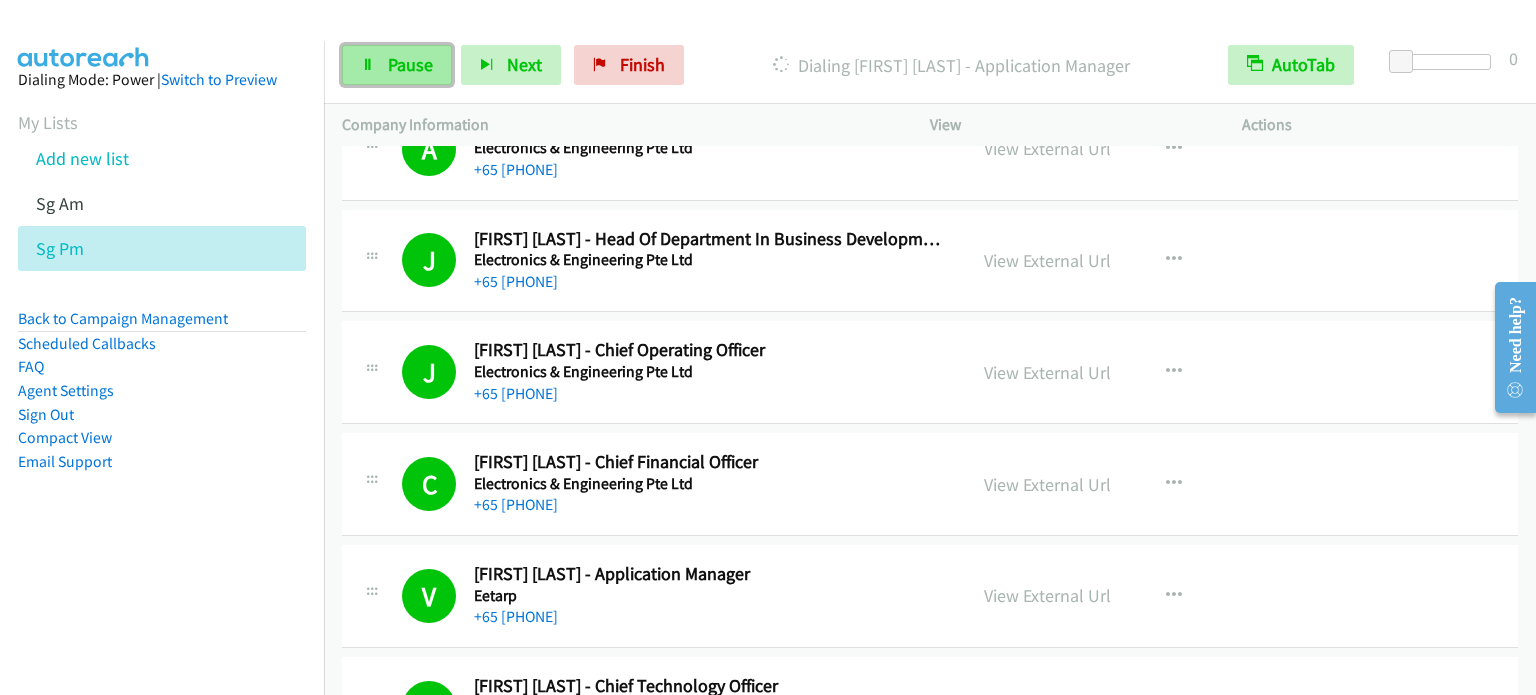 click on "Pause" at bounding box center [410, 64] 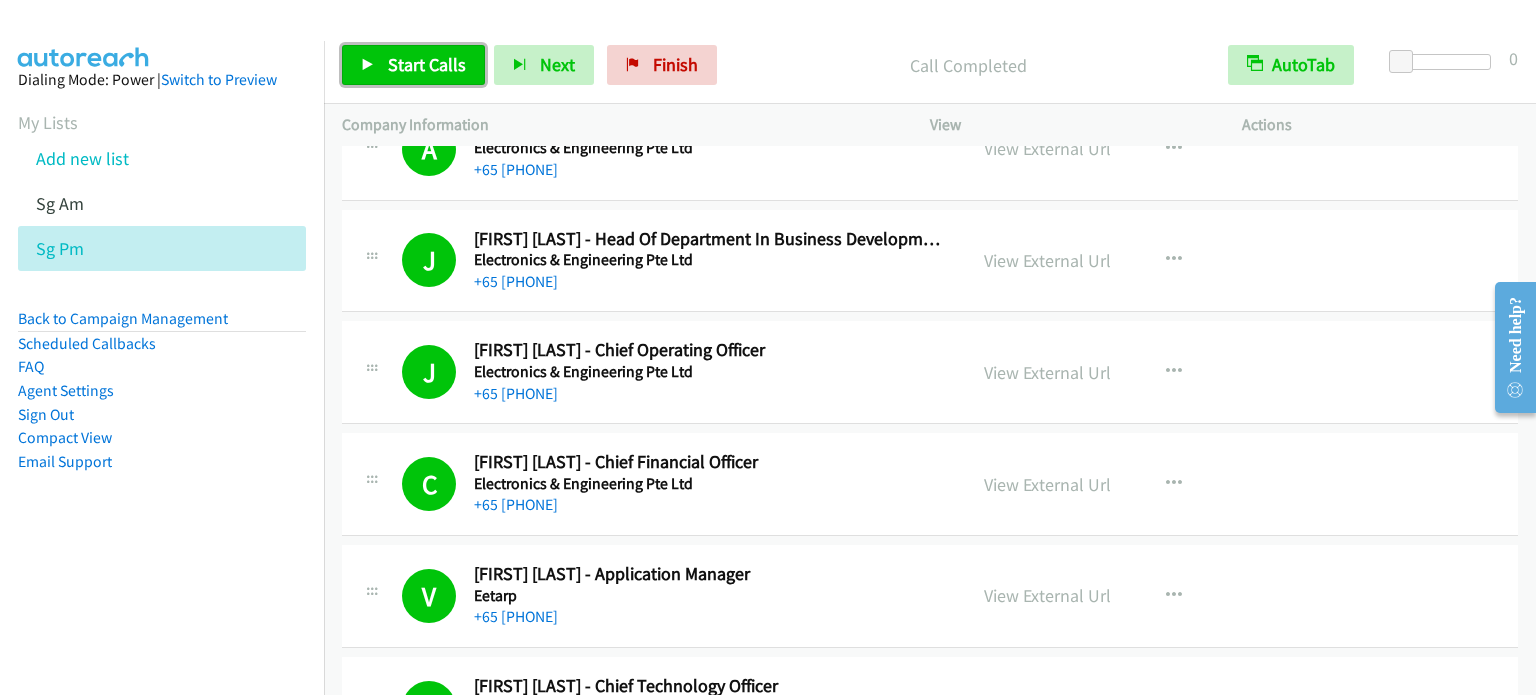 click on "Start Calls" at bounding box center (427, 64) 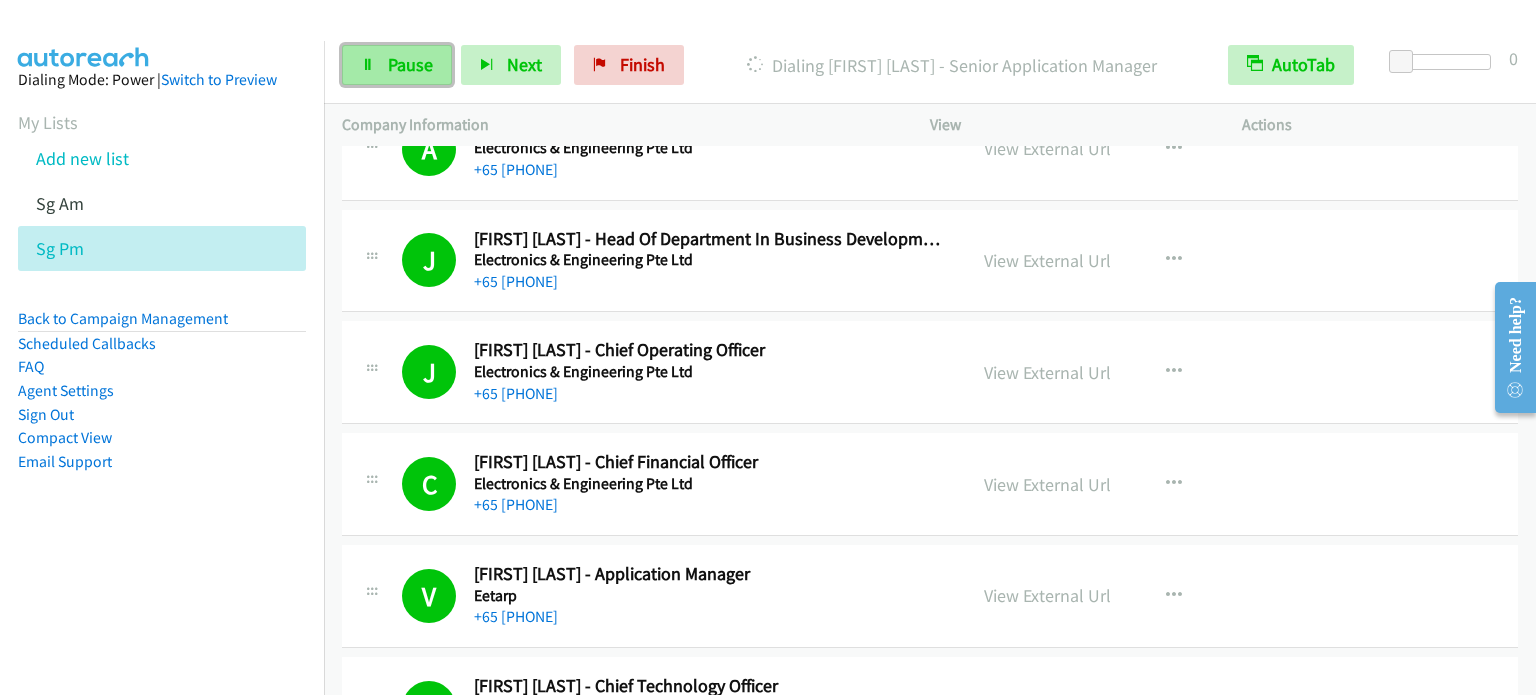 click on "Pause" at bounding box center [397, 65] 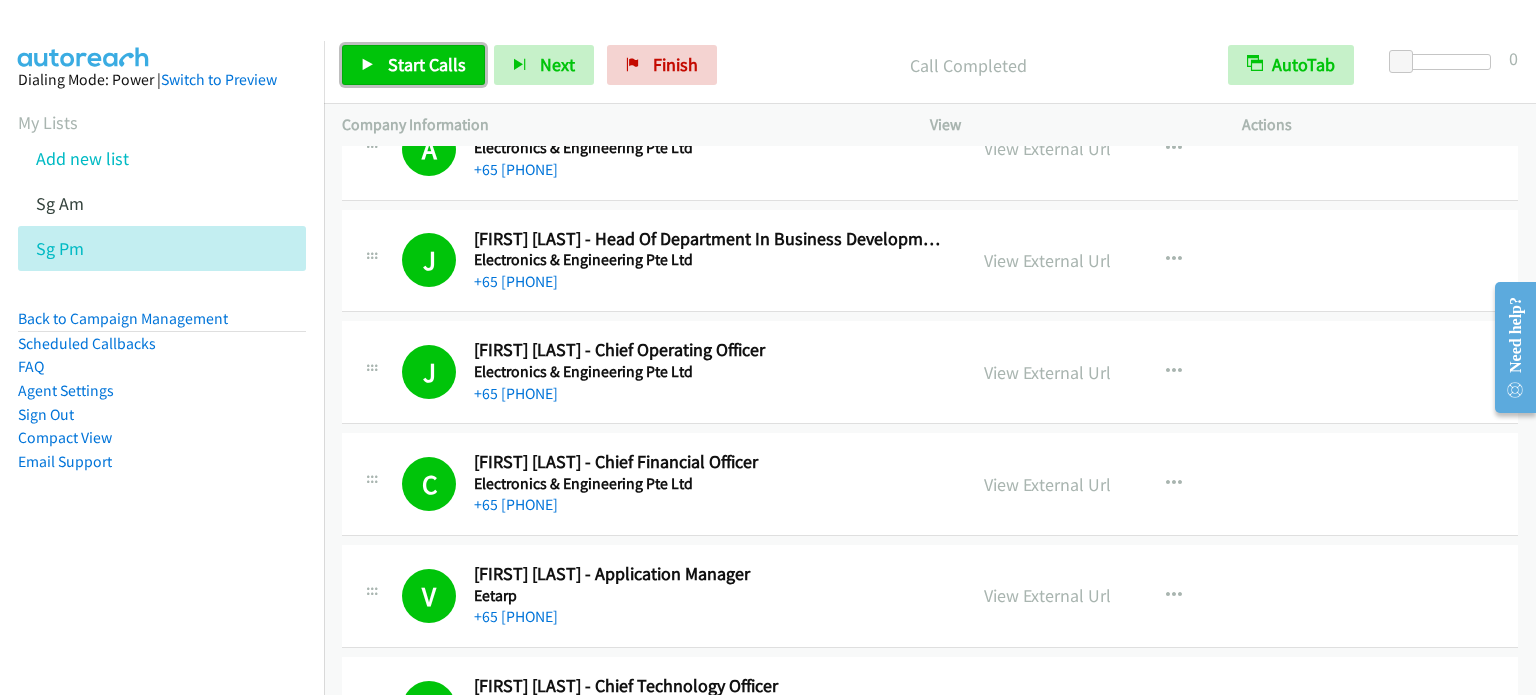 click on "Start Calls" at bounding box center (427, 64) 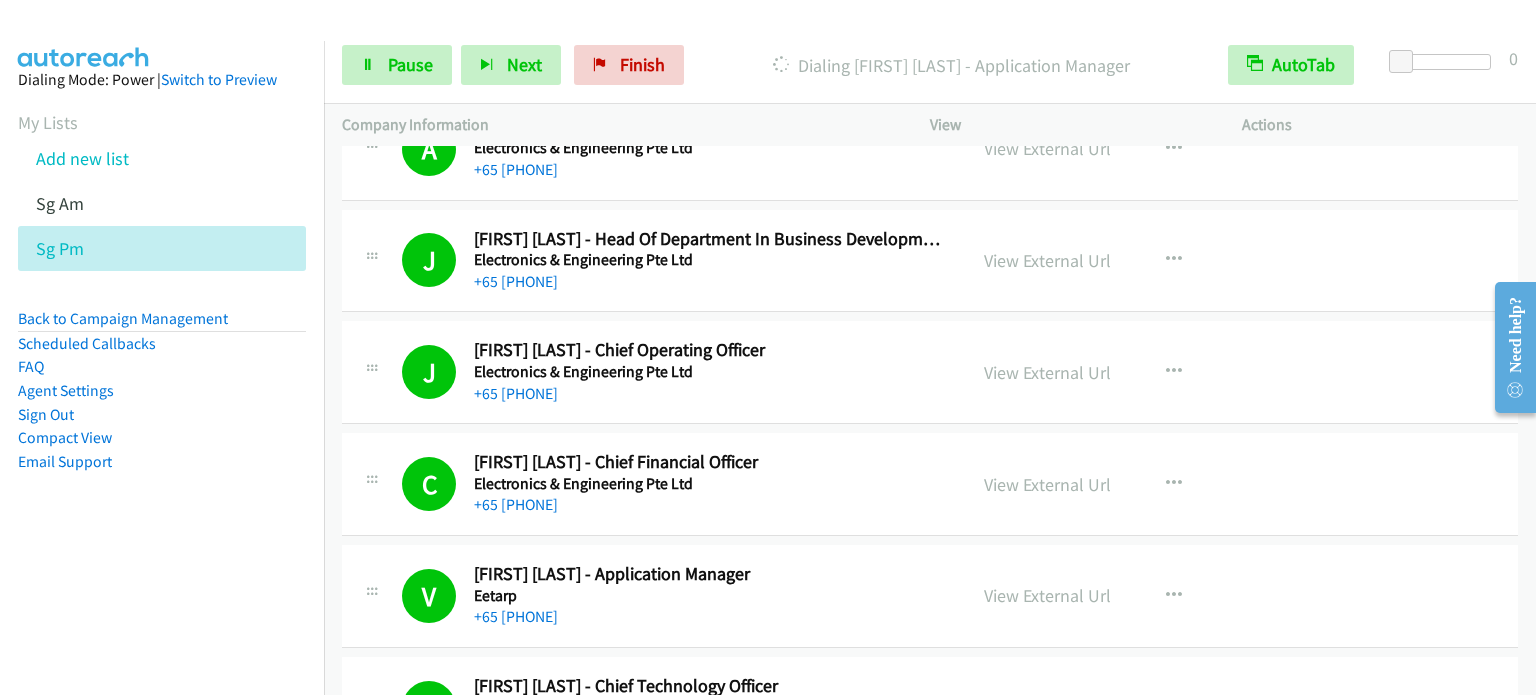 click on "Dialing Mode: Power
|
Switch to Preview
My Lists
Add new list
Sg Am
Sg Pm
Back to Campaign Management
Scheduled Callbacks
FAQ
Agent Settings
Sign Out
Compact View
Email Support" at bounding box center [162, 302] 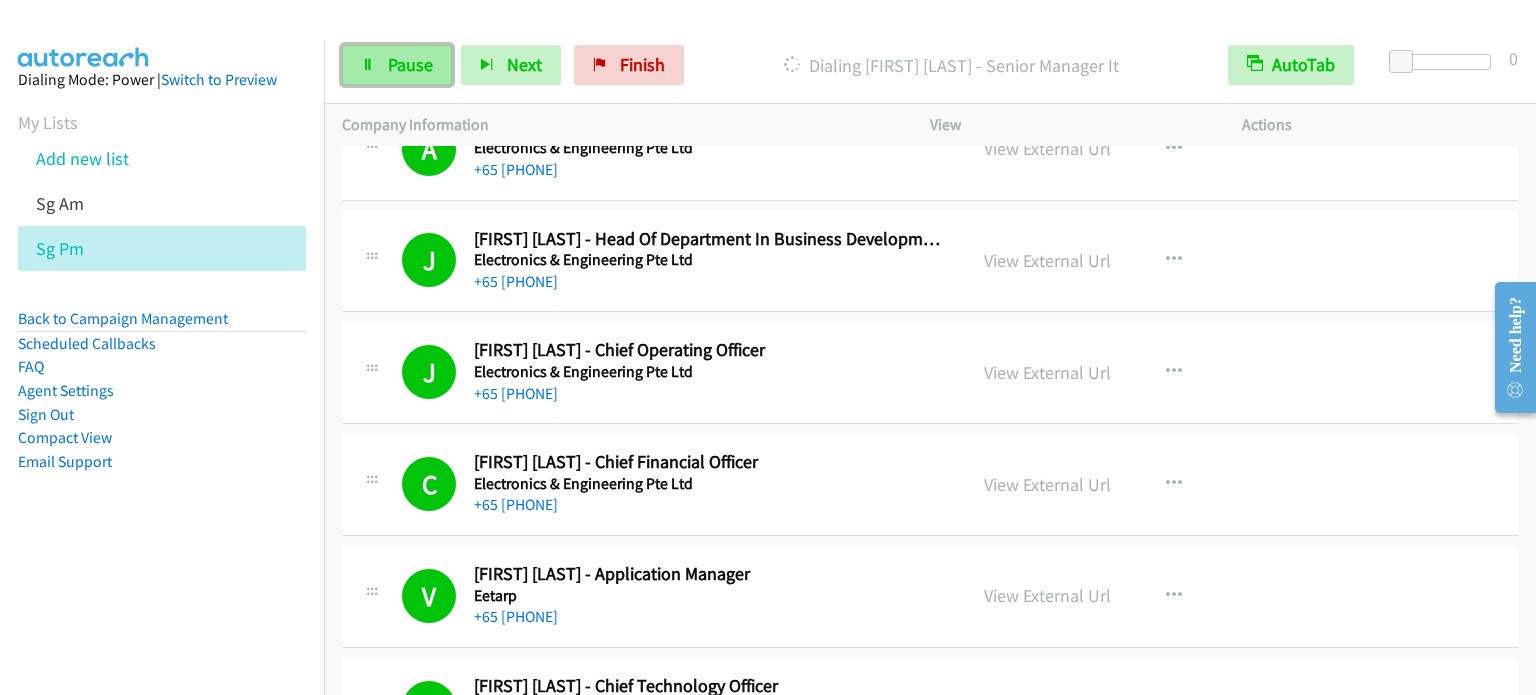 click on "Pause" at bounding box center [410, 64] 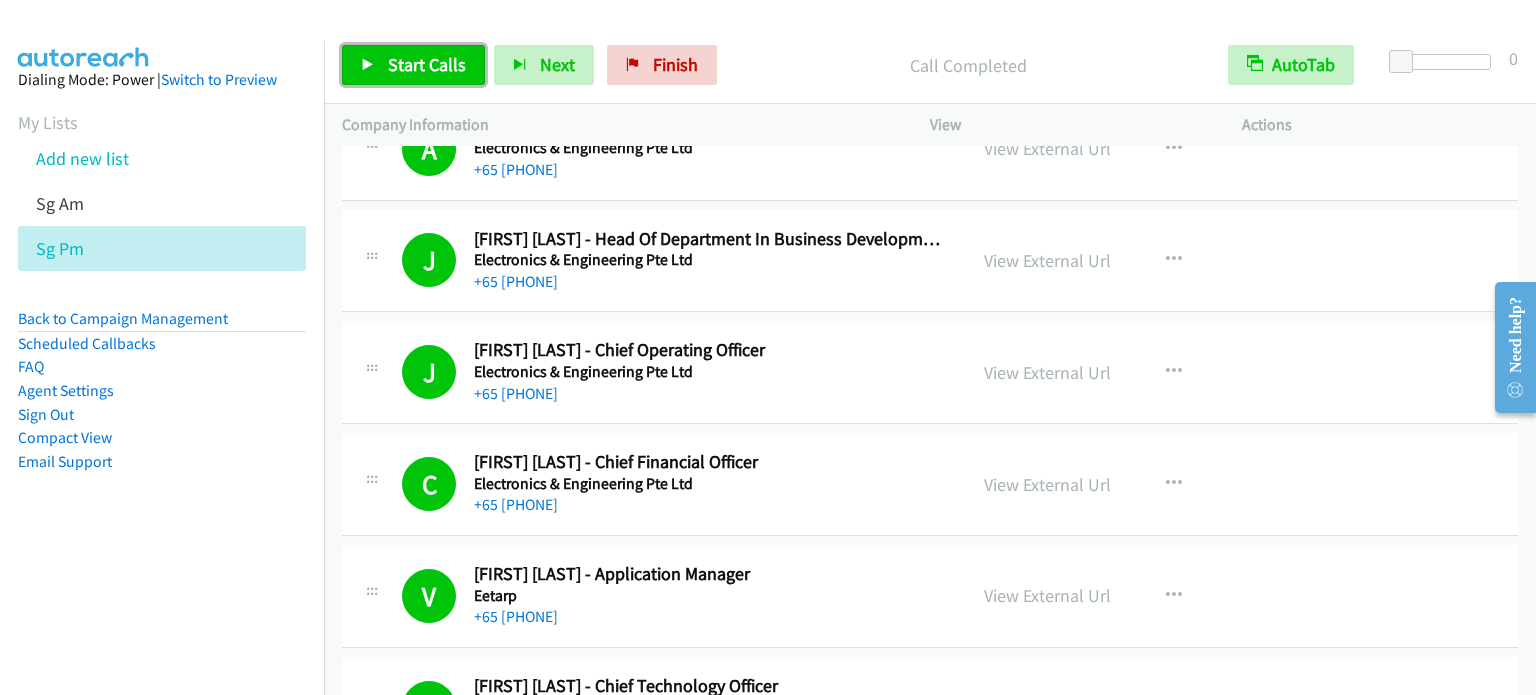 click on "Start Calls" at bounding box center (427, 64) 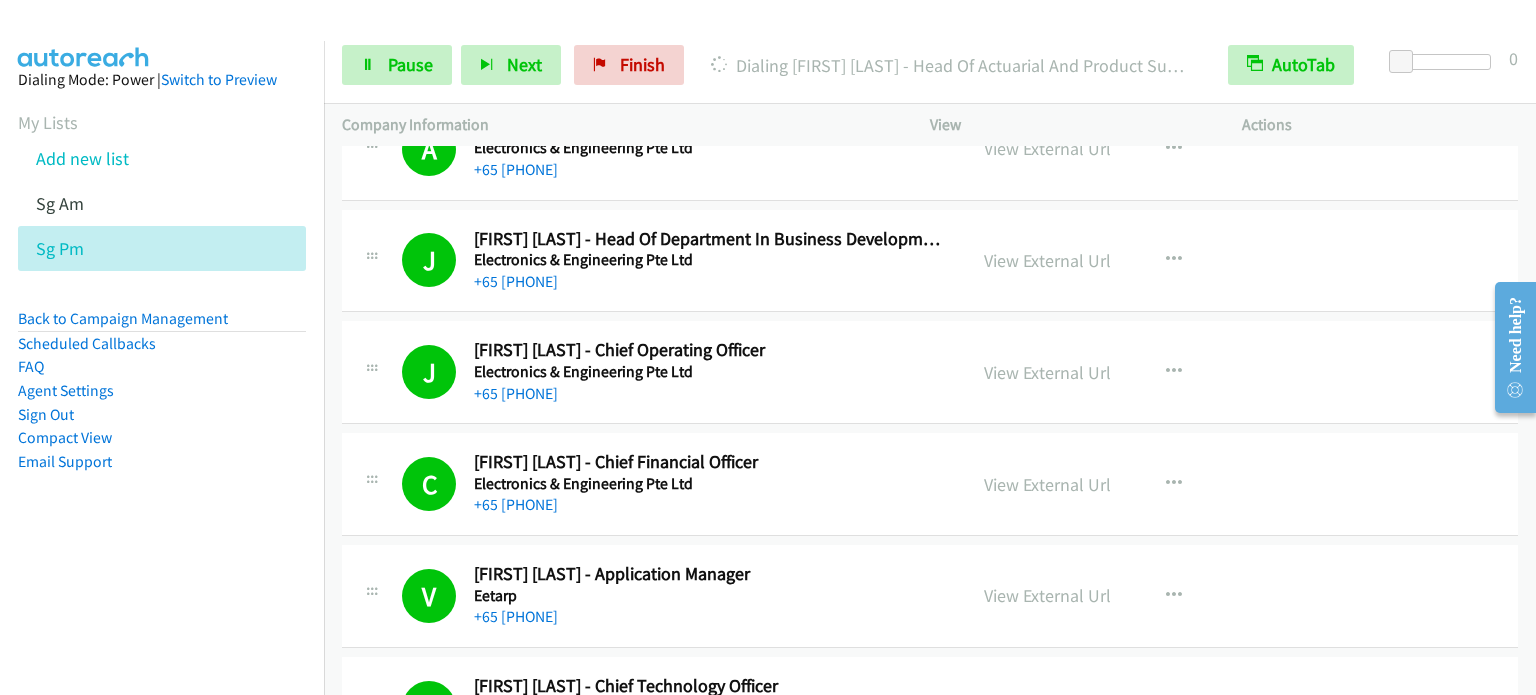 click on "Dialing Mode: Power
|
Switch to Preview
My Lists
Add new list
Sg Am
Sg Pm
Back to Campaign Management
Scheduled Callbacks
FAQ
Agent Settings
Sign Out
Compact View
Email Support" at bounding box center (162, 302) 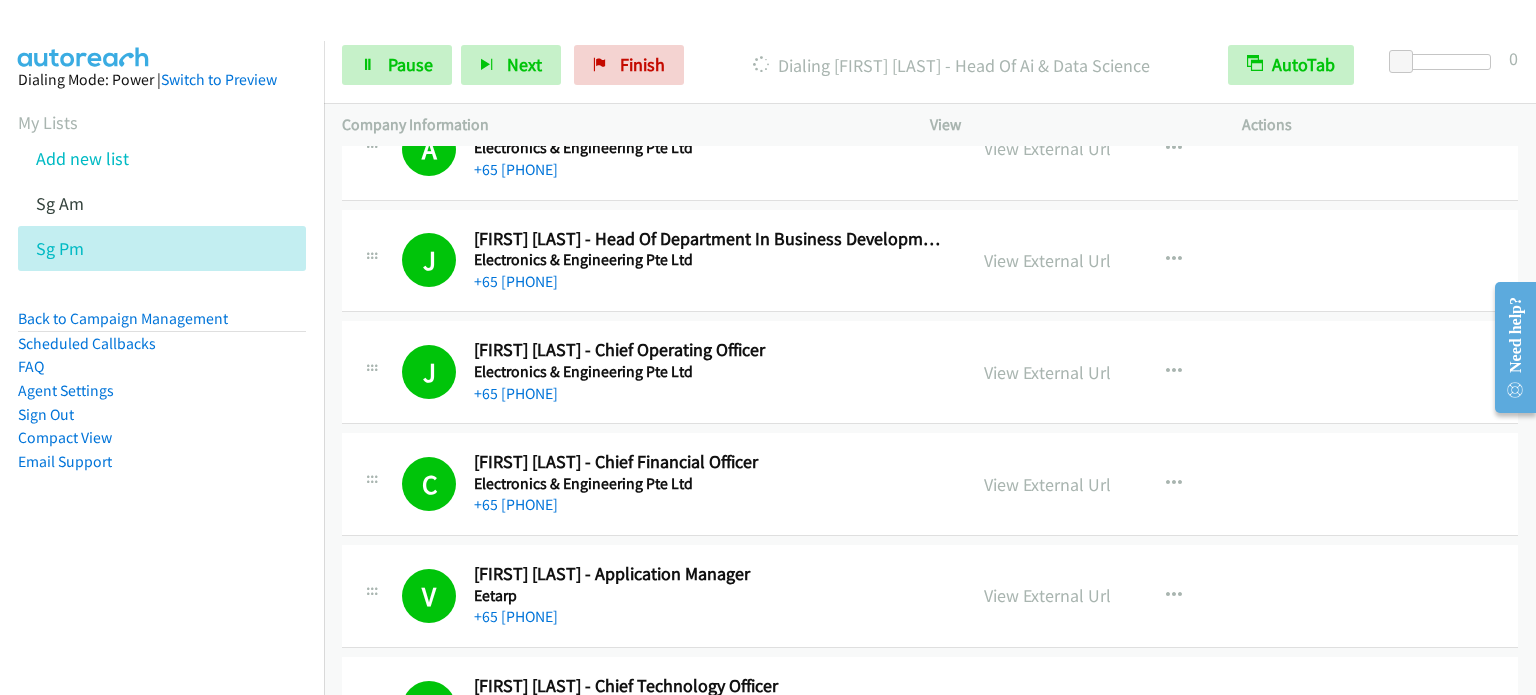 drag, startPoint x: 168, startPoint y: 545, endPoint x: 553, endPoint y: 33, distance: 640.6005 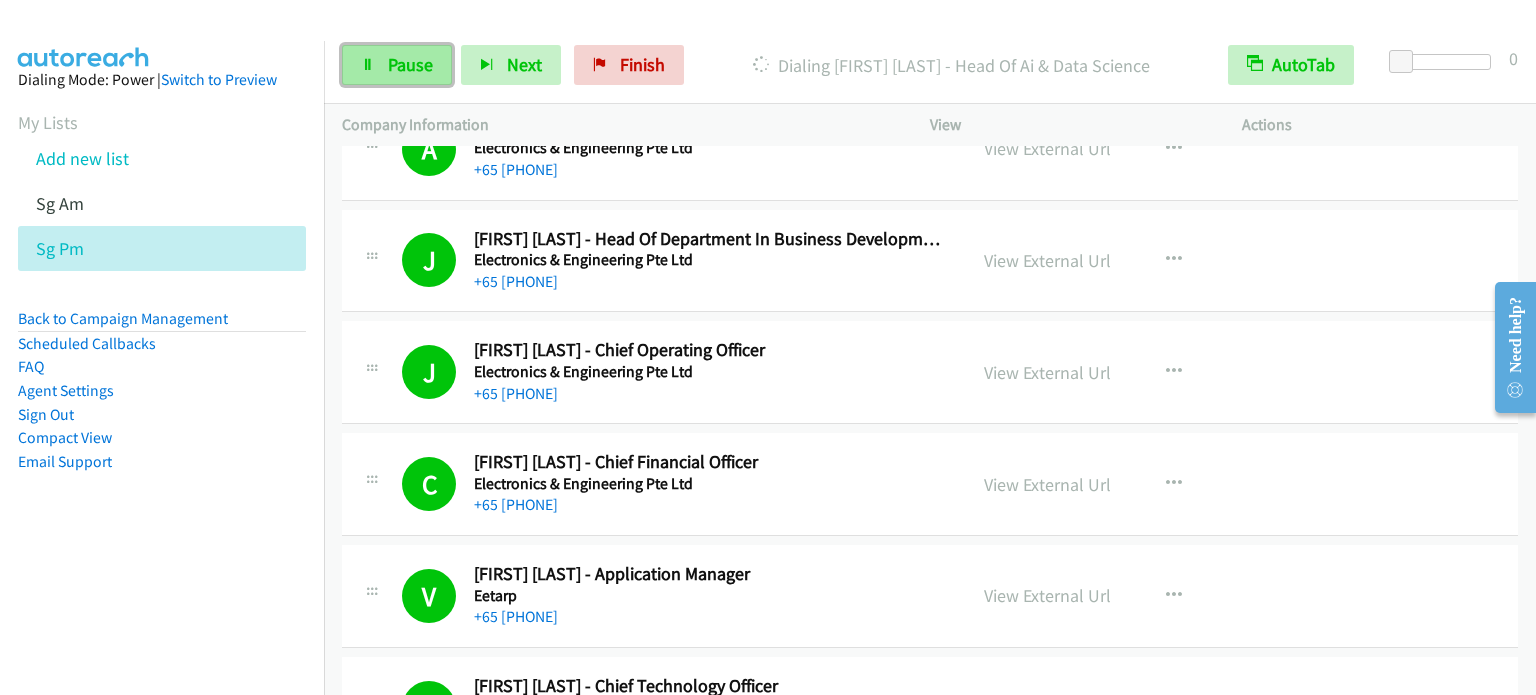 click on "Pause" at bounding box center [410, 64] 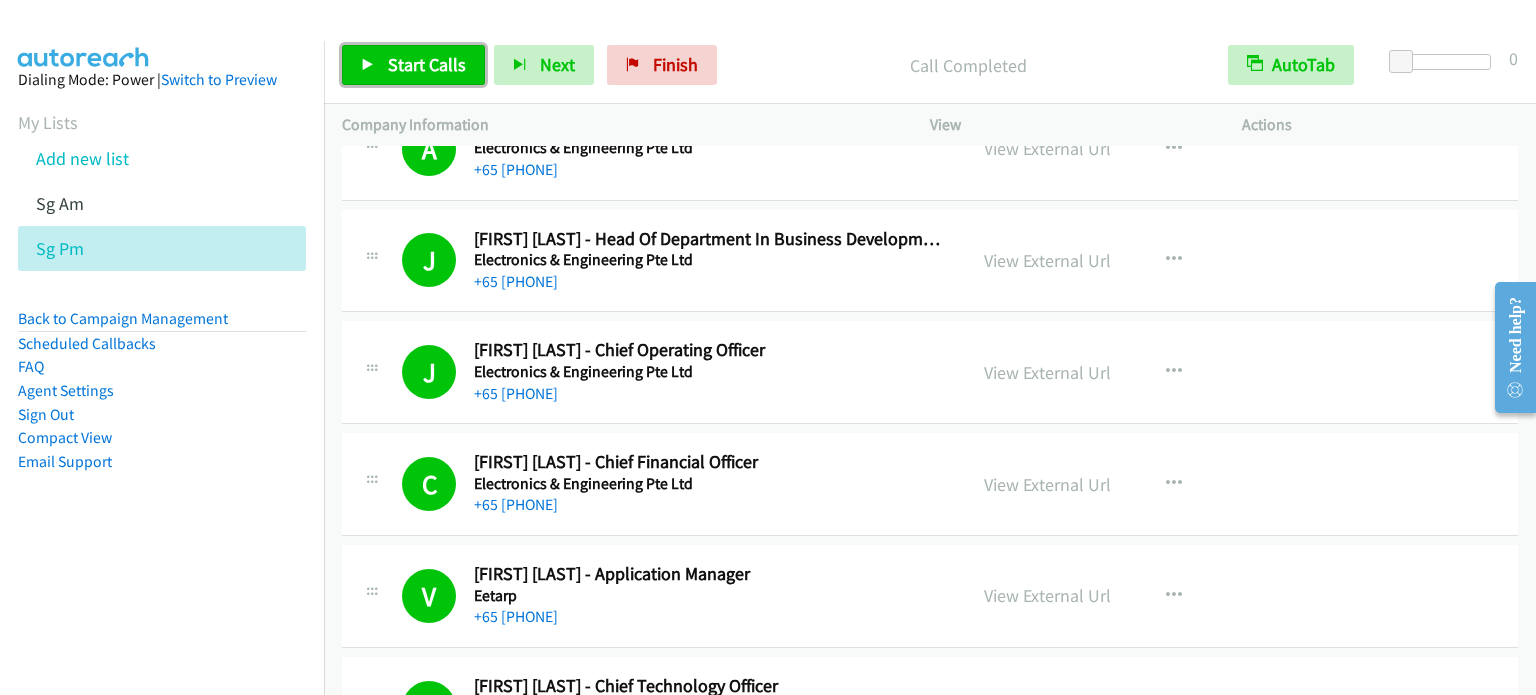click on "Start Calls" at bounding box center (427, 64) 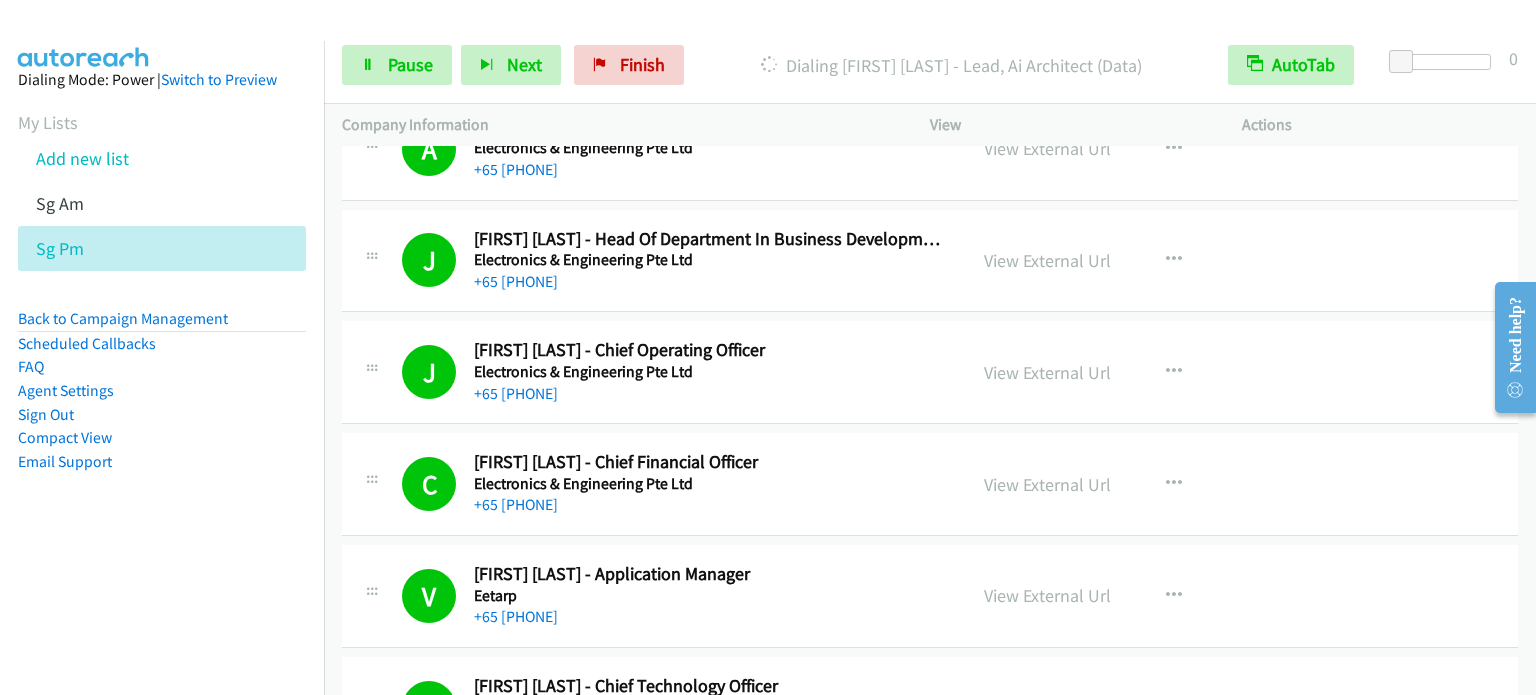 drag, startPoint x: 227, startPoint y: 491, endPoint x: 449, endPoint y: 27, distance: 514.3734 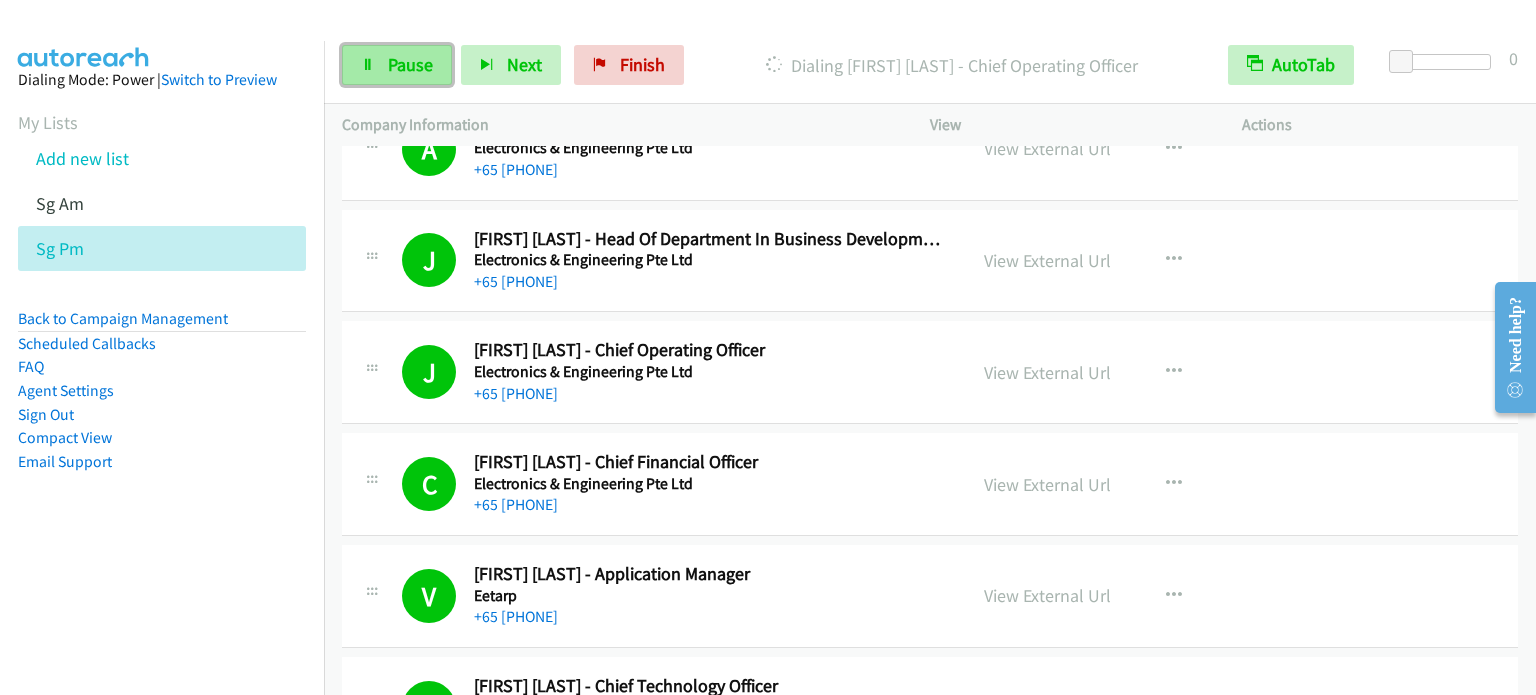 click on "Pause" at bounding box center (410, 64) 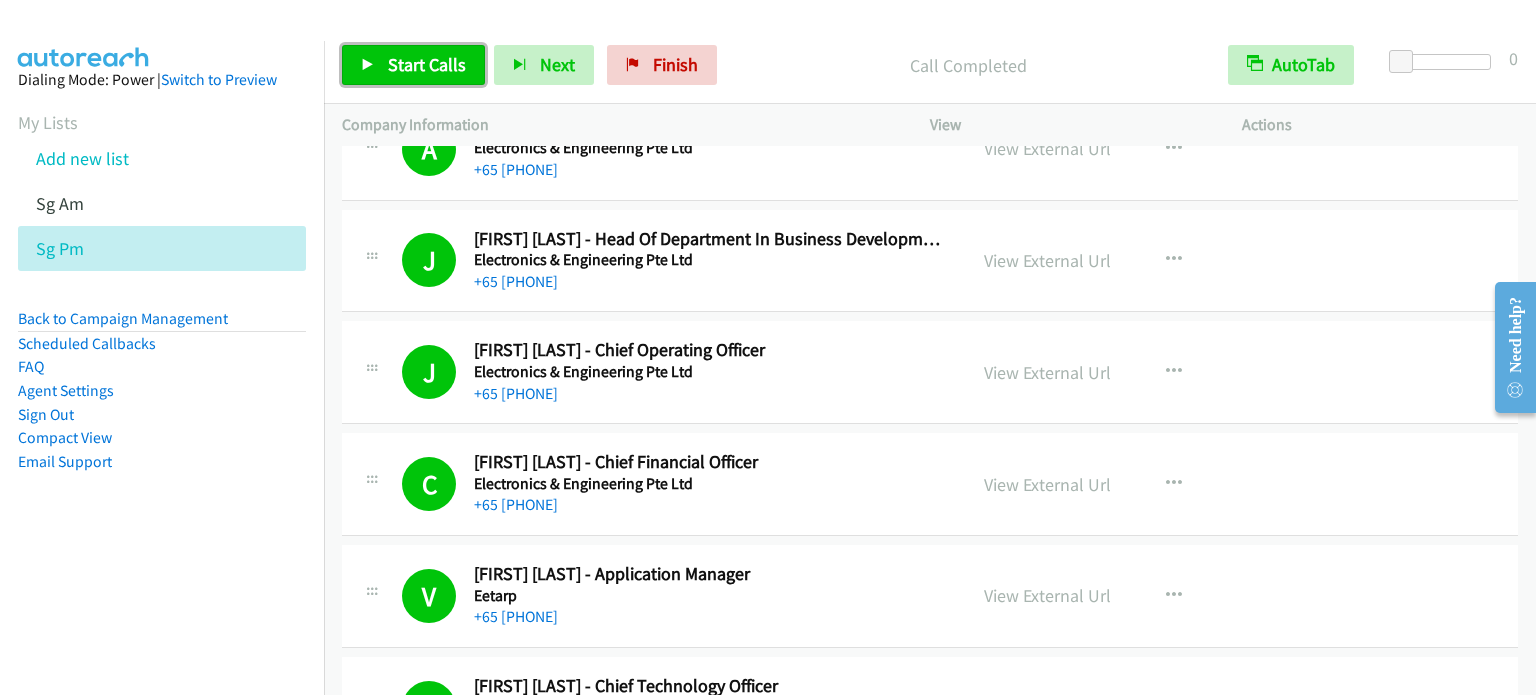 click on "Start Calls" at bounding box center [427, 64] 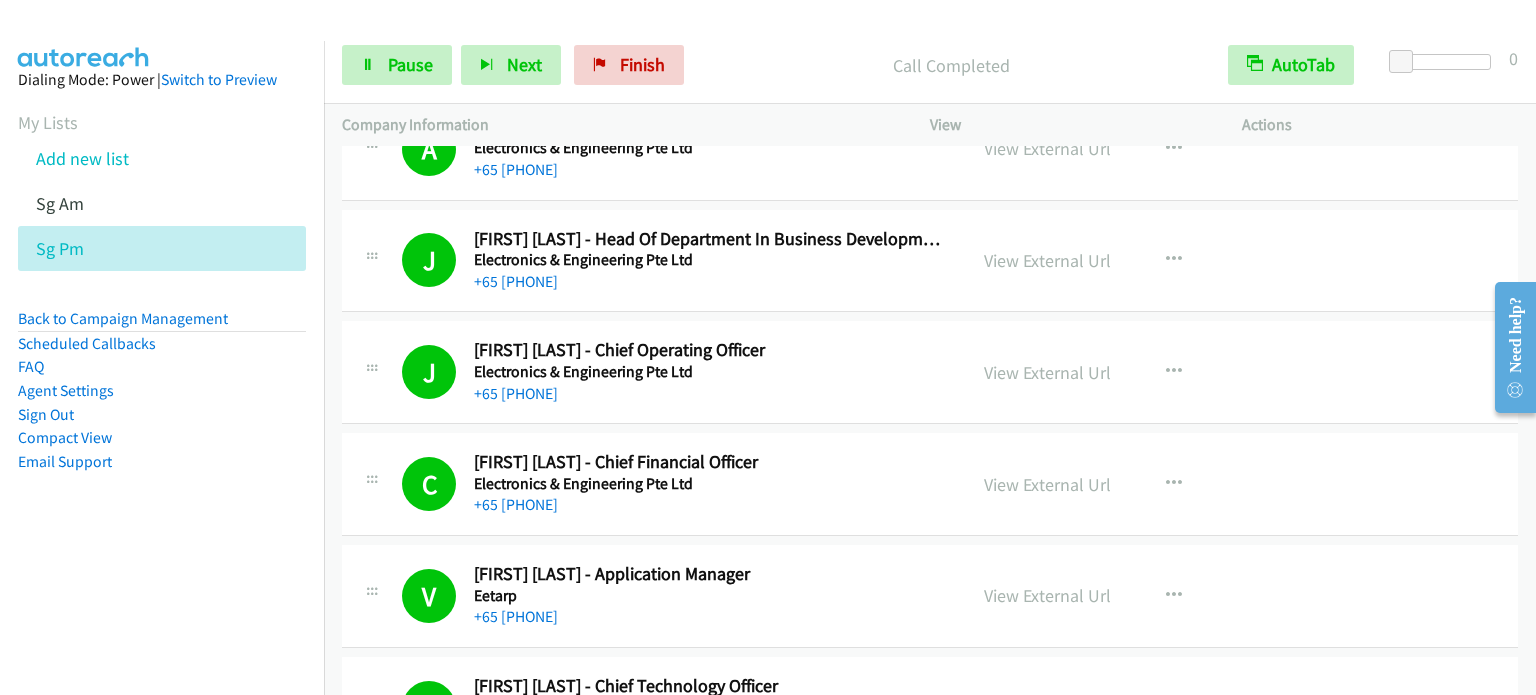 click on "Dialing Mode: Power
|
Switch to Preview
My Lists
Add new list
Sg Am
Sg Pm
Back to Campaign Management
Scheduled Callbacks
FAQ
Agent Settings
Sign Out
Compact View
Email Support" at bounding box center [162, 302] 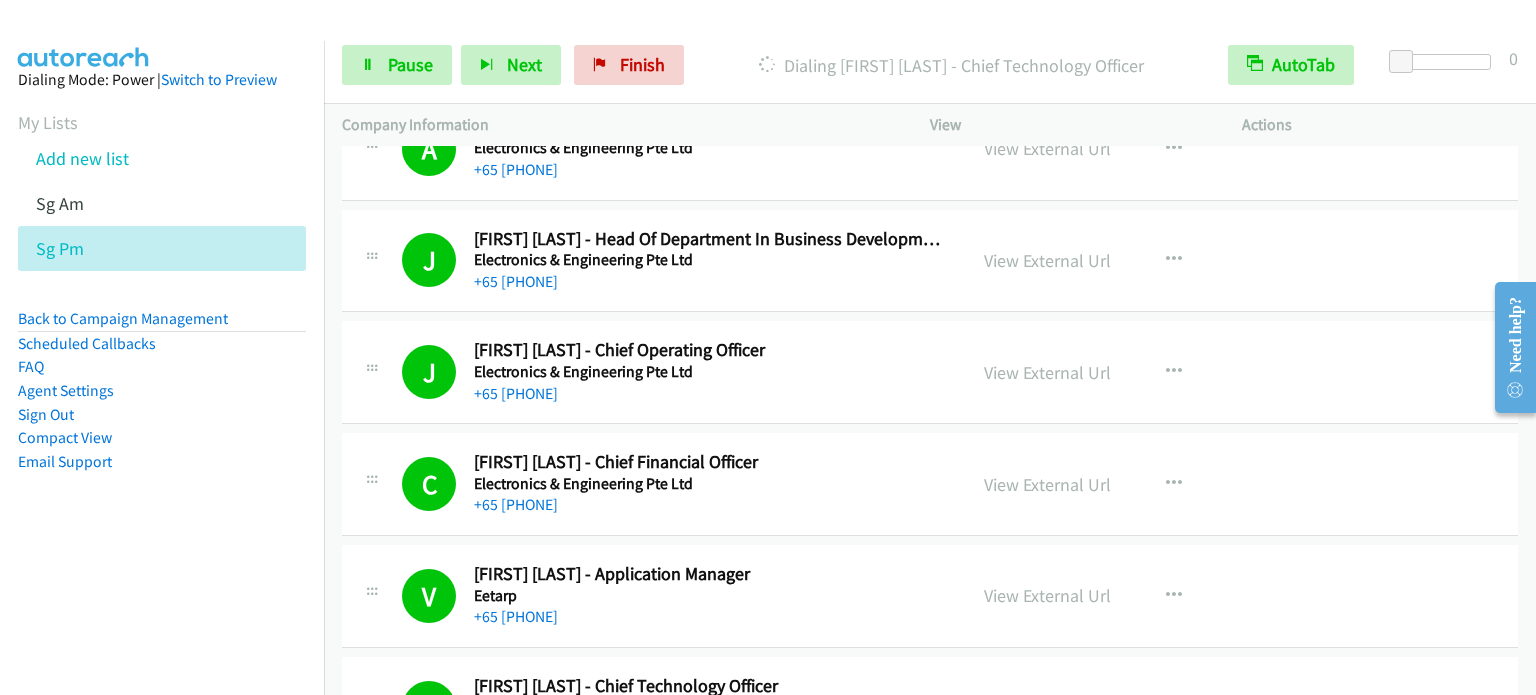 click on "Dialing Mode: Power
|
Switch to Preview
My Lists
Add new list
Sg Am
Sg Pm
Back to Campaign Management
Scheduled Callbacks
FAQ
Agent Settings
Sign Out
Compact View
Email Support" at bounding box center (162, 302) 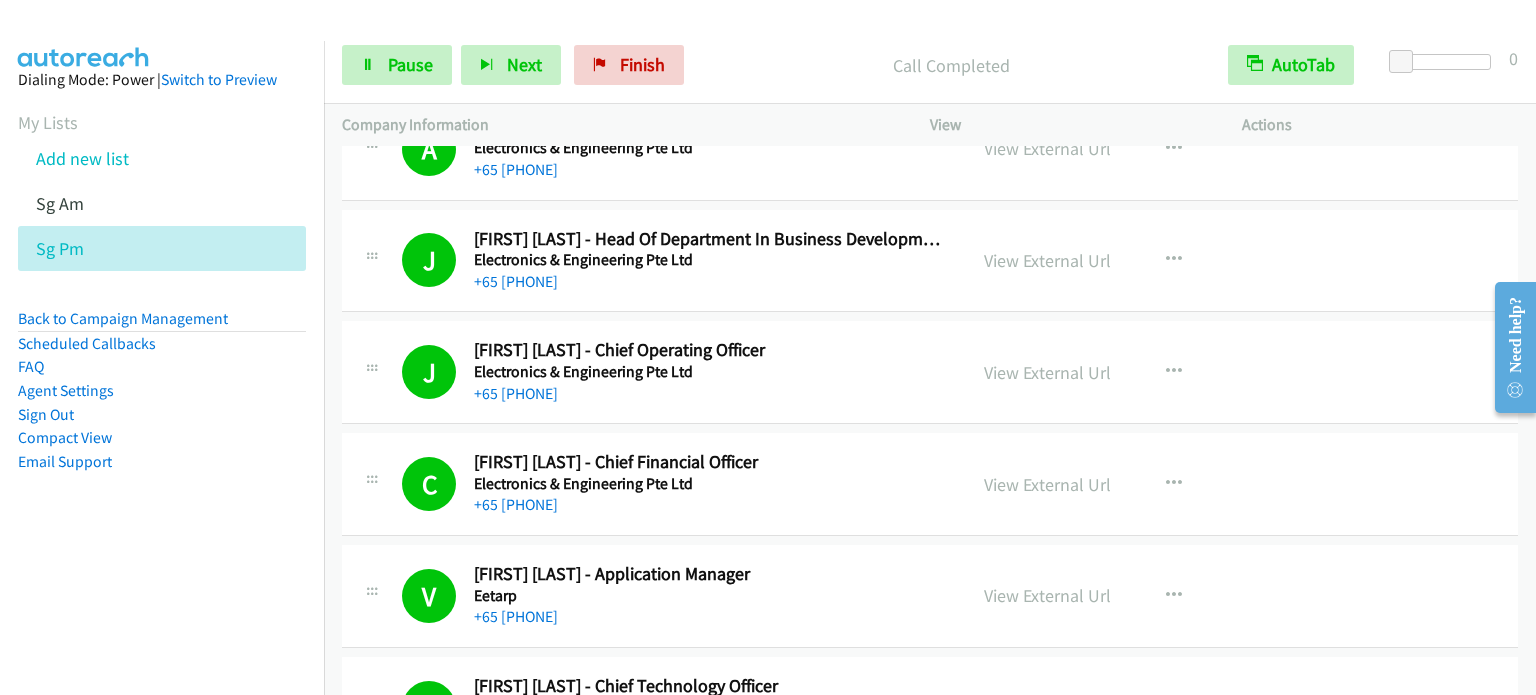 click on "Dialing Mode: Power
|
Switch to Preview
My Lists
Add new list
Sg Am
Sg Pm
Back to Campaign Management
Scheduled Callbacks
FAQ
Agent Settings
Sign Out
Compact View
Email Support" at bounding box center (162, 302) 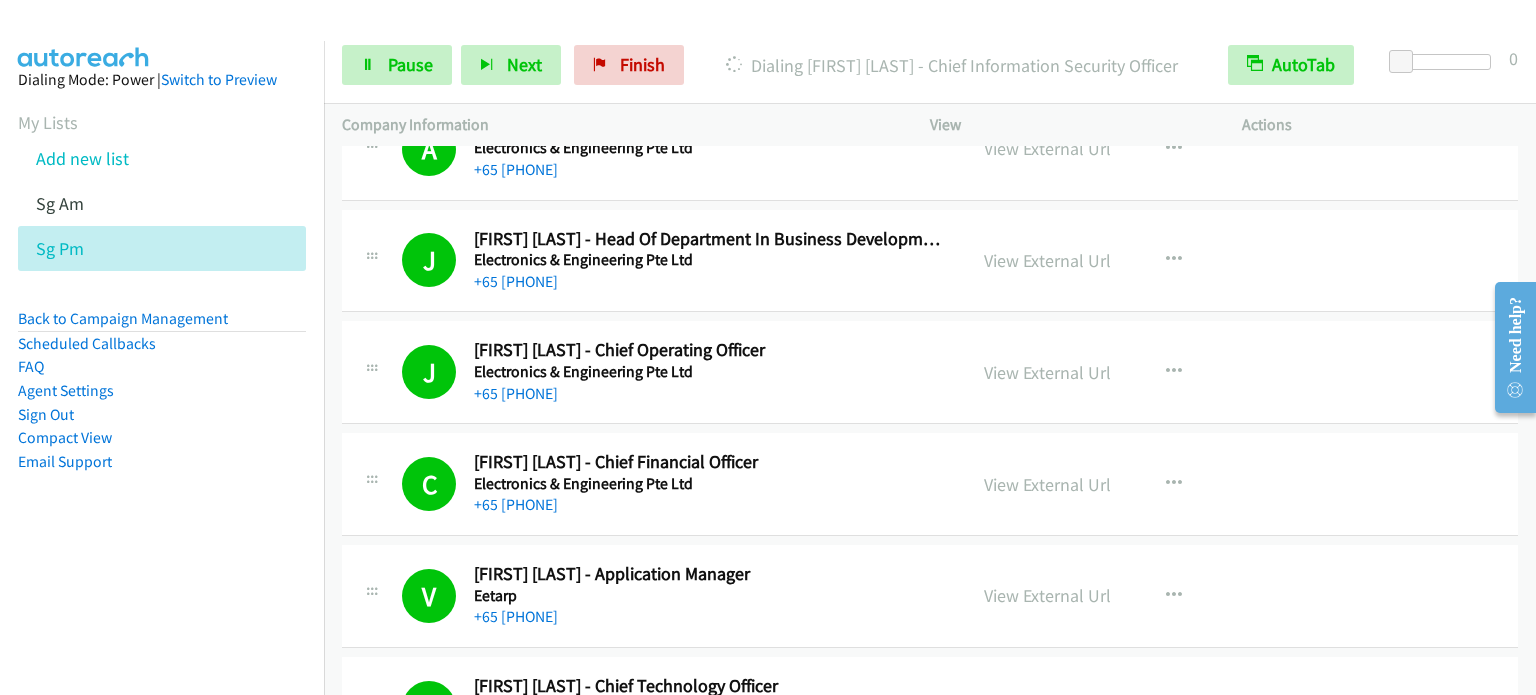 click on "Dialing Mode: Power
|
Switch to Preview
My Lists
Add new list
Sg Am
Sg Pm
Back to Campaign Management
Scheduled Callbacks
FAQ
Agent Settings
Sign Out
Compact View
Email Support" at bounding box center (162, 388) 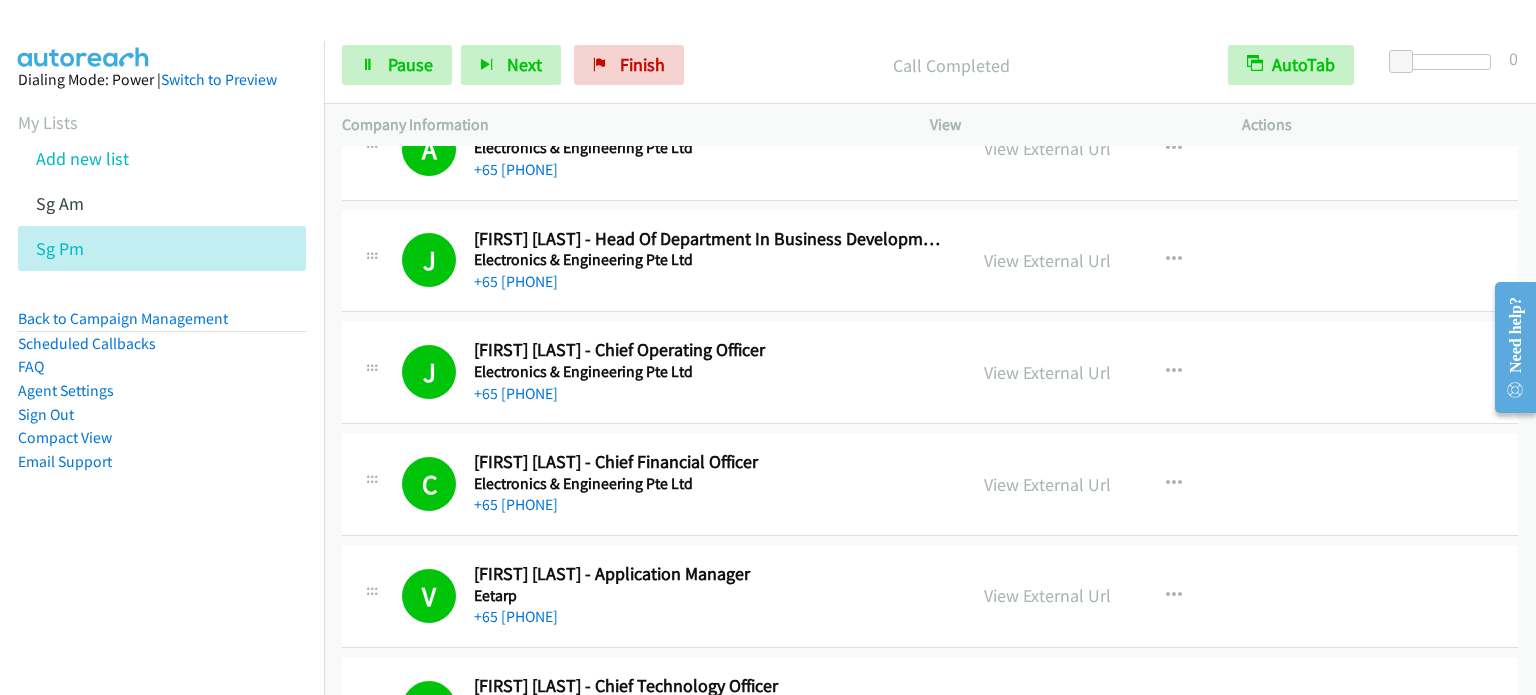 drag, startPoint x: 198, startPoint y: 479, endPoint x: 228, endPoint y: 436, distance: 52.43091 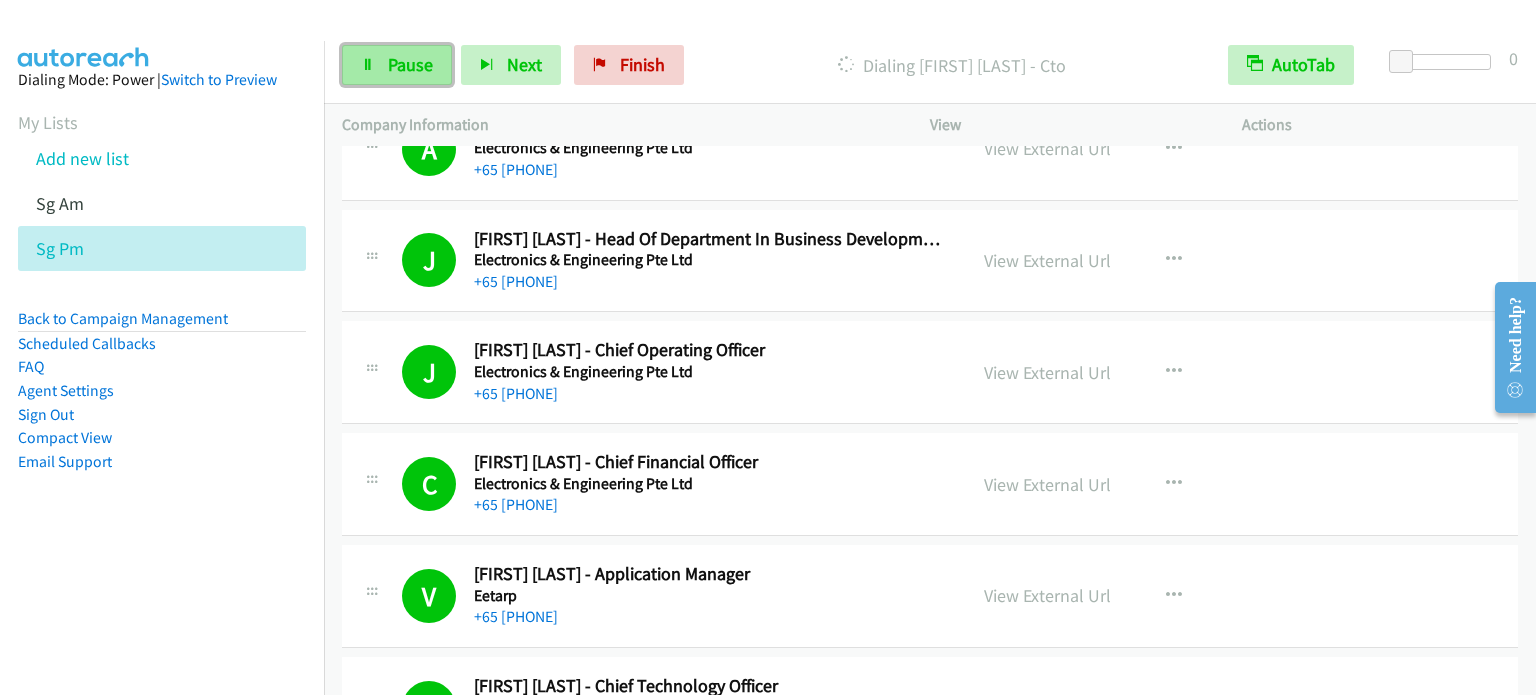 click on "Pause" at bounding box center (410, 64) 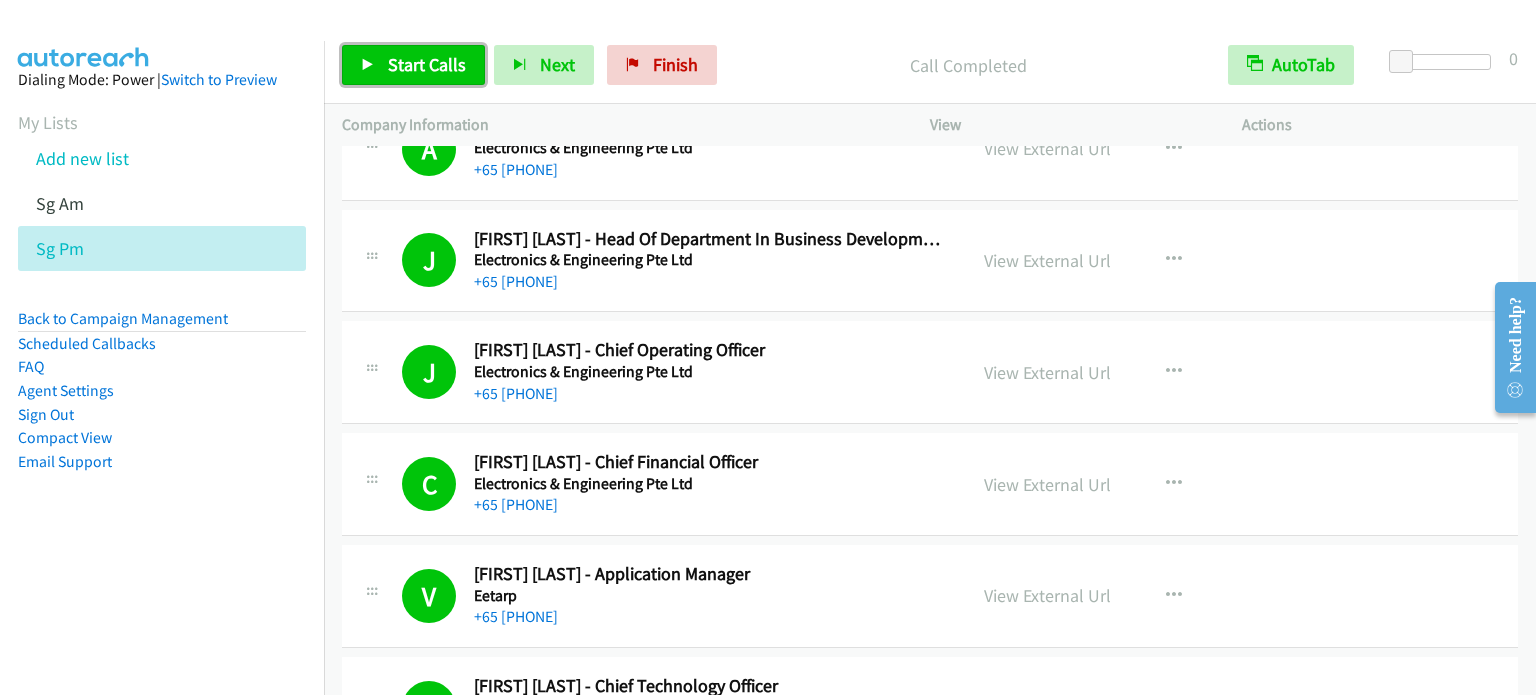 click on "Start Calls" at bounding box center (427, 64) 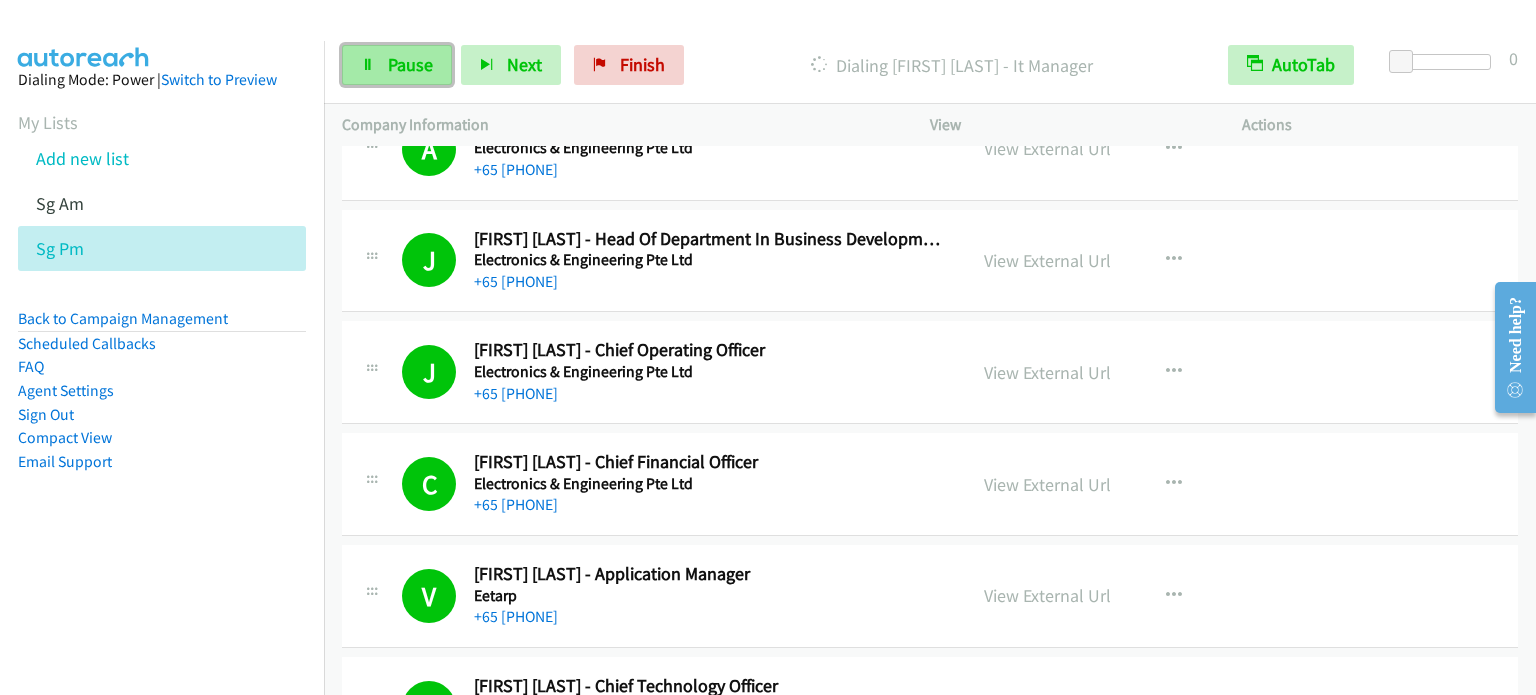 click on "Pause" at bounding box center (397, 65) 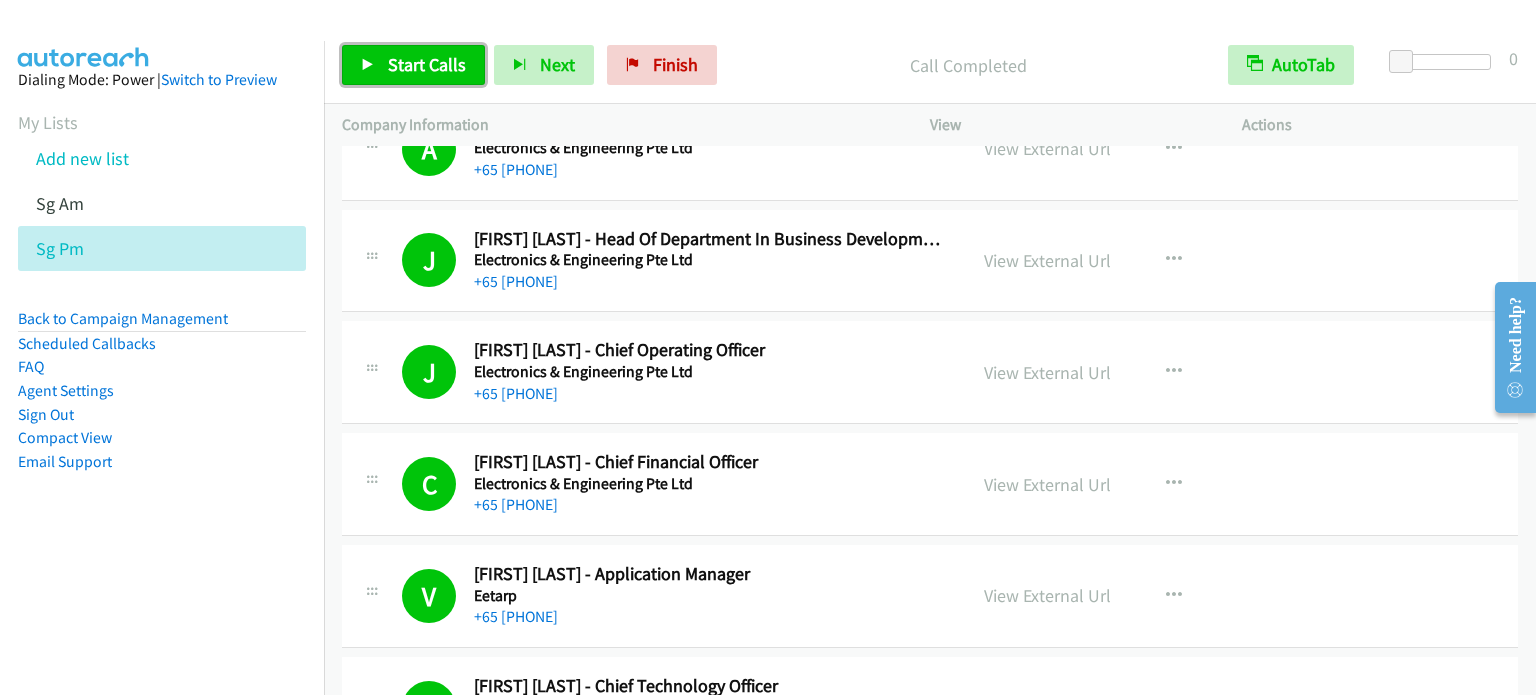 click on "Start Calls" at bounding box center [427, 64] 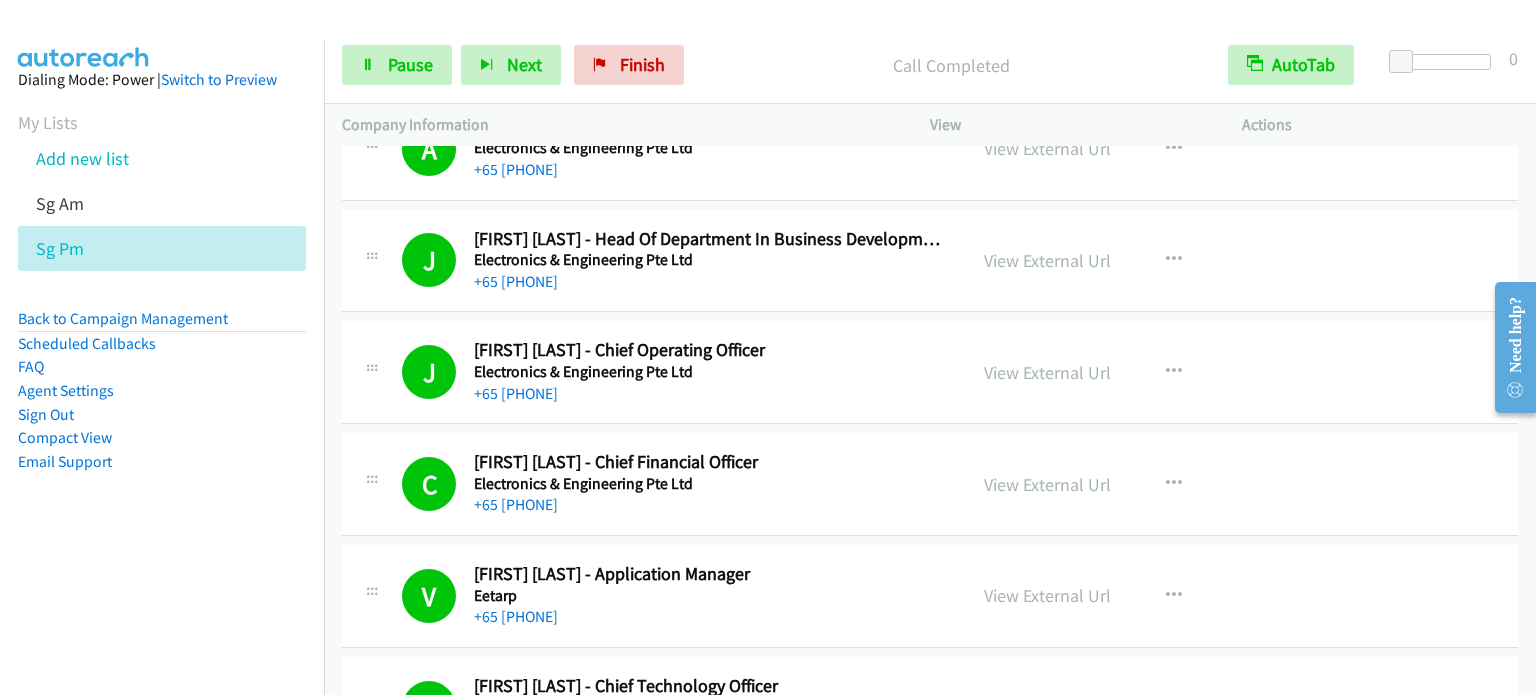click on "Dialing Mode: Power
|
Switch to Preview
My Lists
Add new list
Sg Am
Sg Pm
Back to Campaign Management
Scheduled Callbacks
FAQ
Agent Settings
Sign Out
Compact View
Email Support" at bounding box center (162, 302) 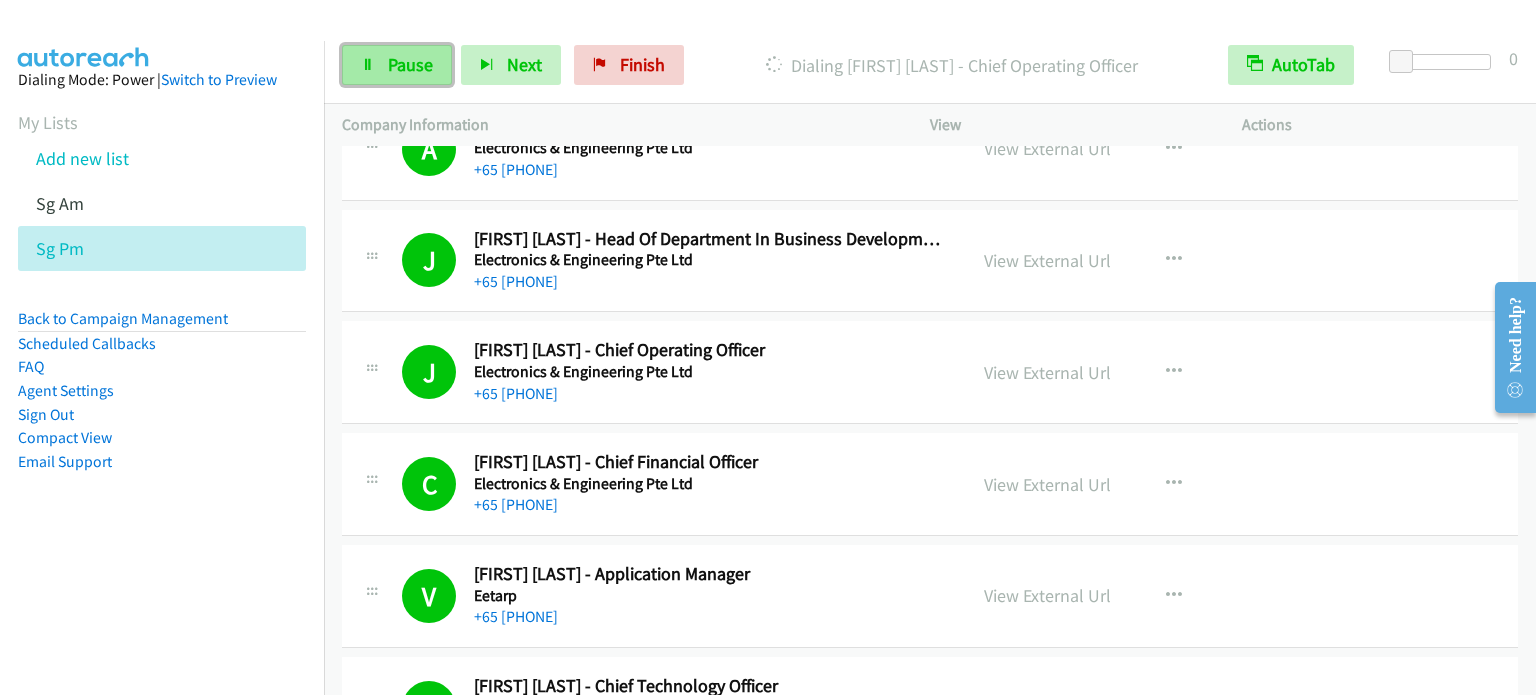 click on "Pause" at bounding box center [410, 64] 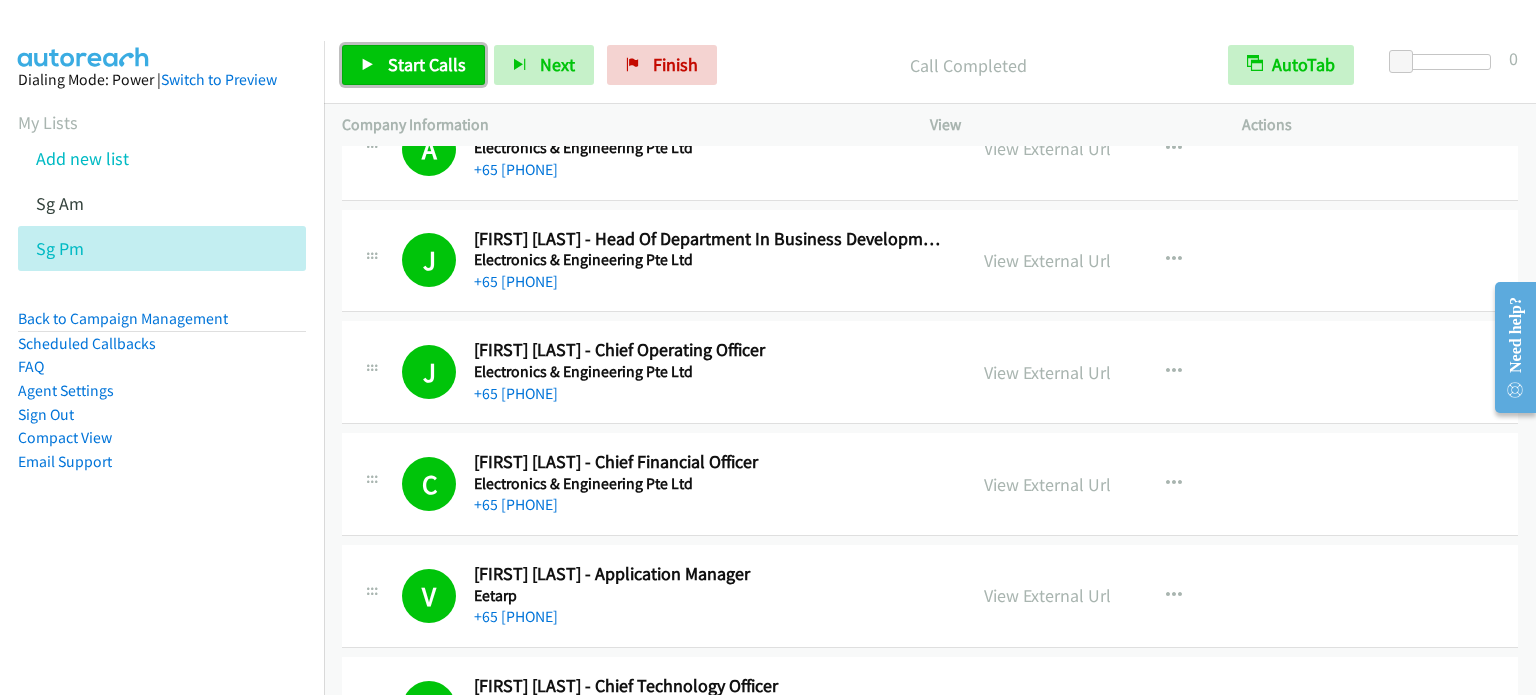 click on "Start Calls" at bounding box center [427, 64] 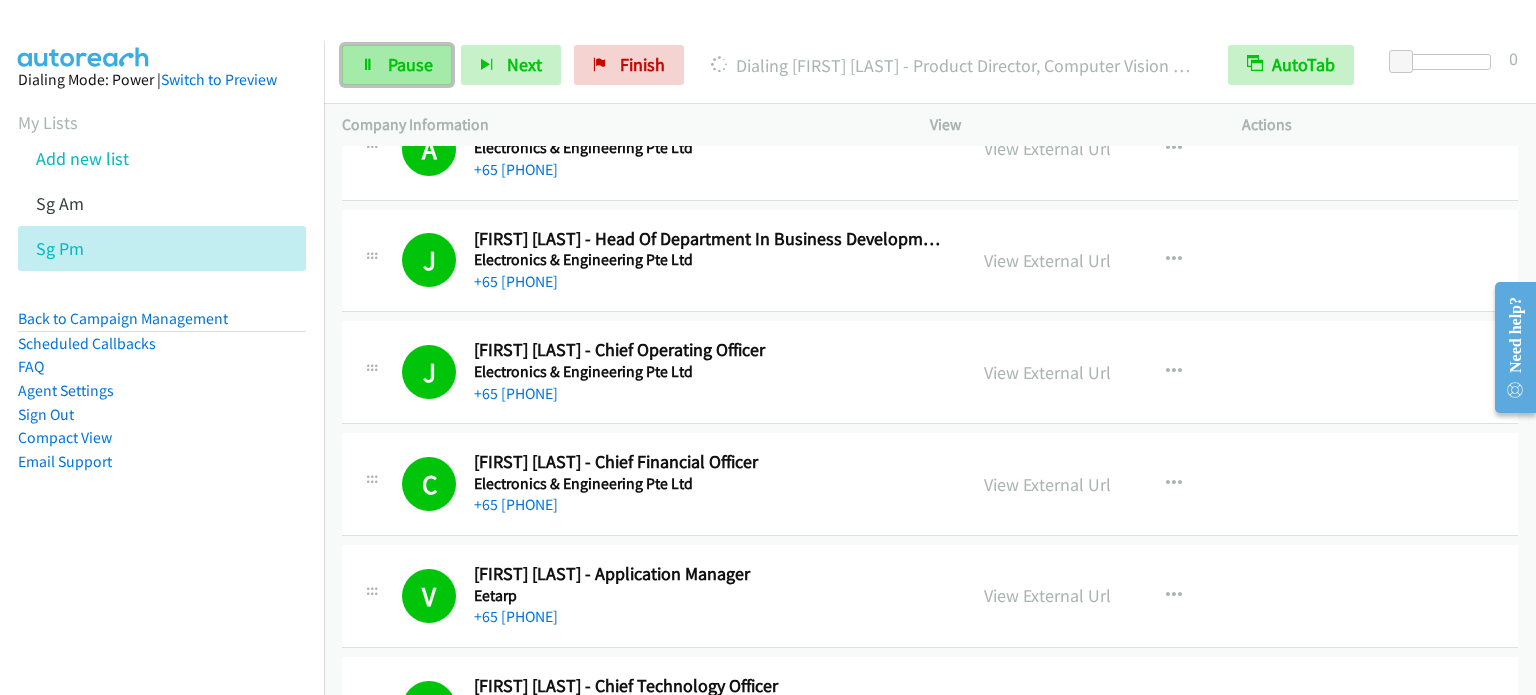 click on "Pause" at bounding box center (397, 65) 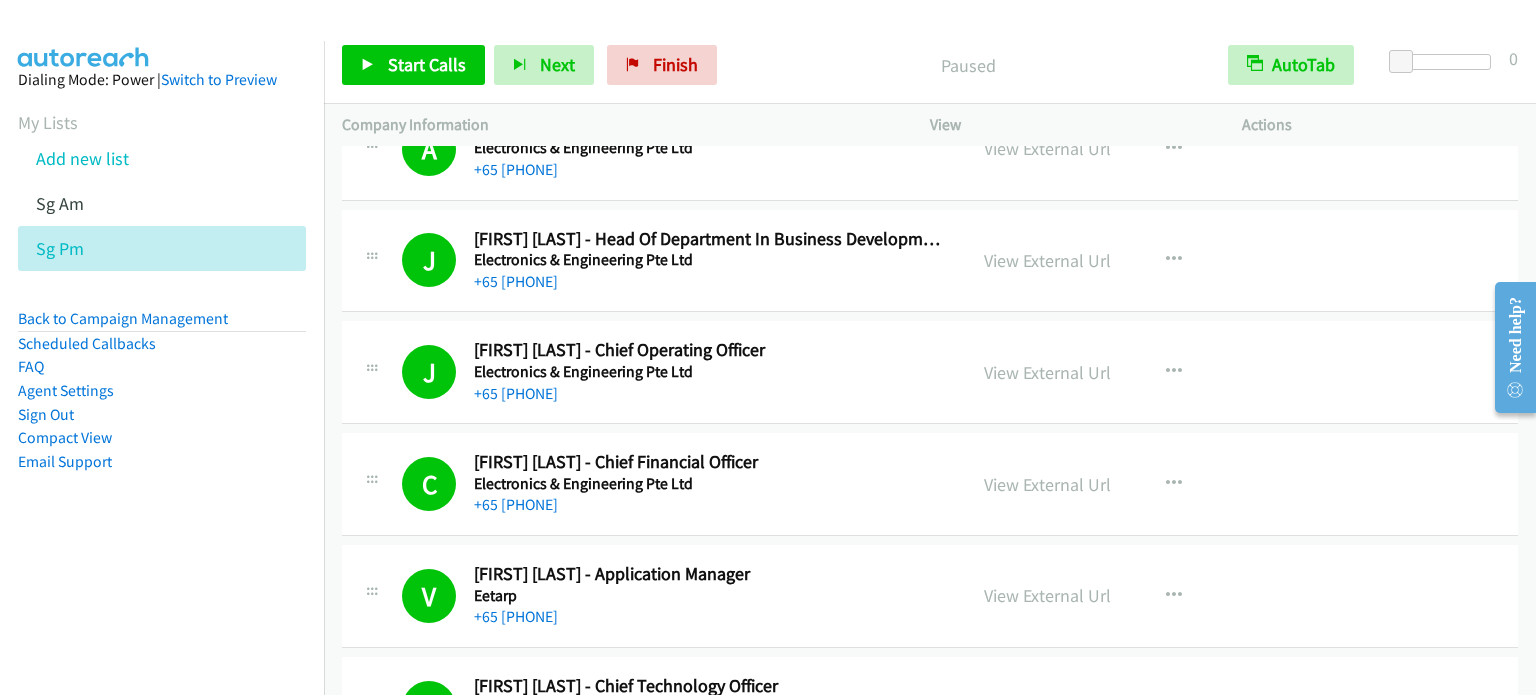 click at bounding box center (759, 38) 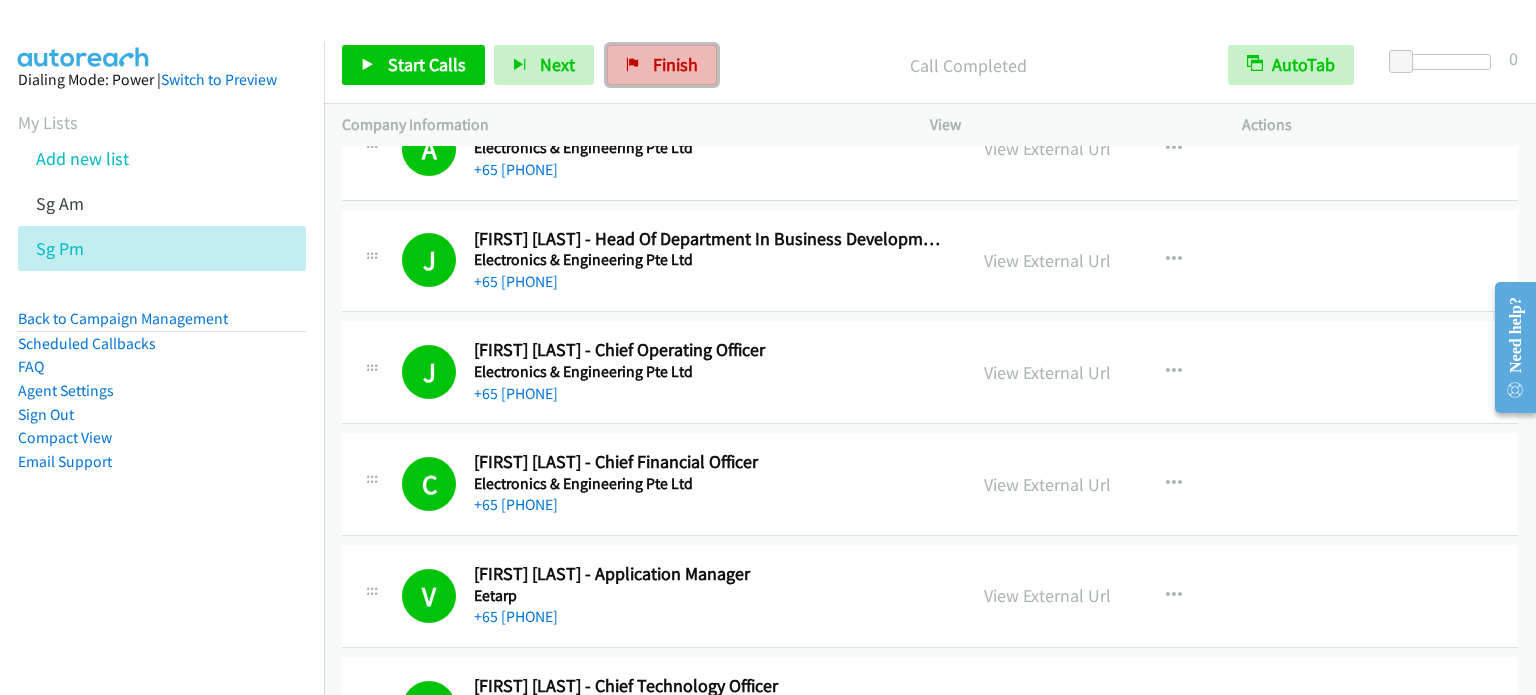 click on "Finish" at bounding box center [675, 64] 